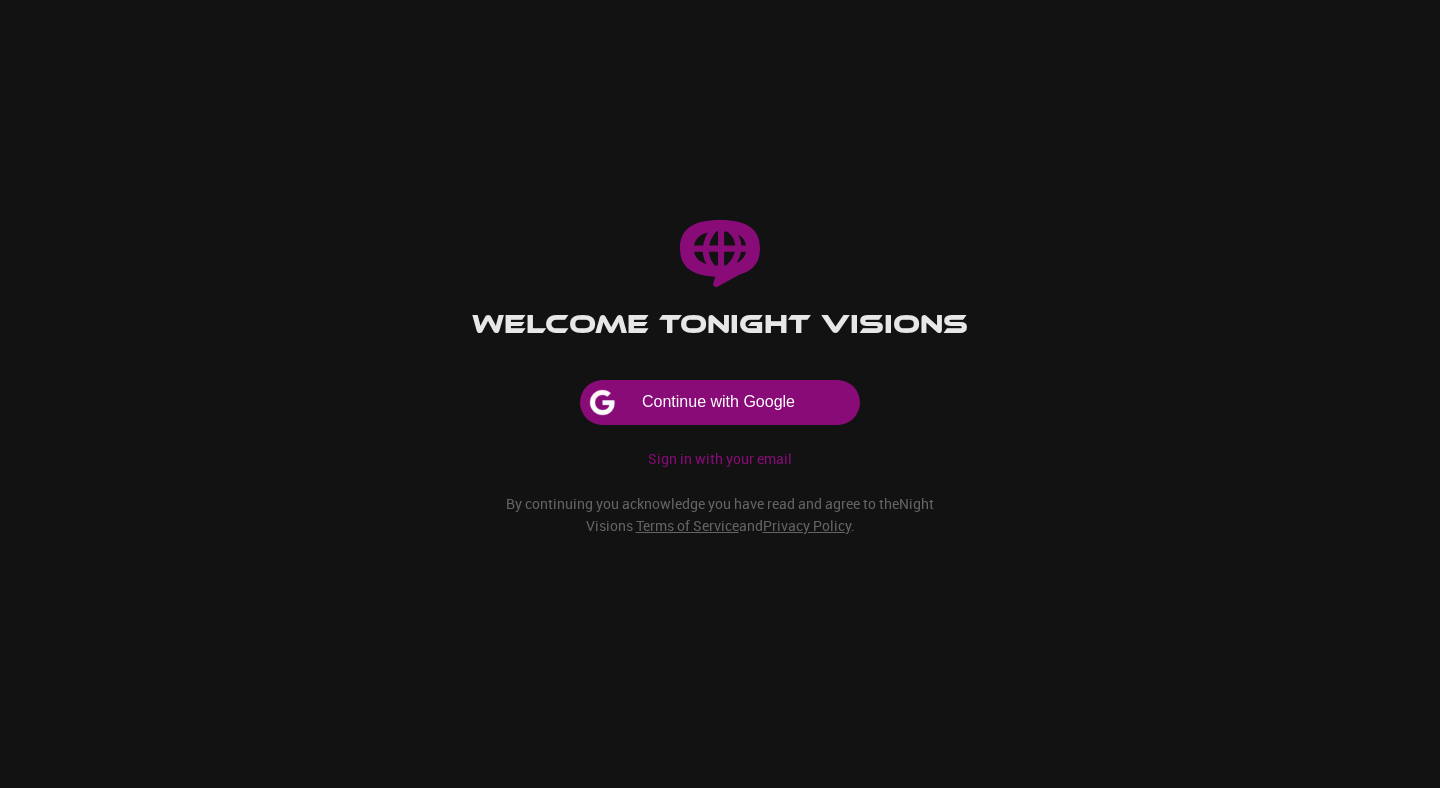 scroll, scrollTop: 0, scrollLeft: 0, axis: both 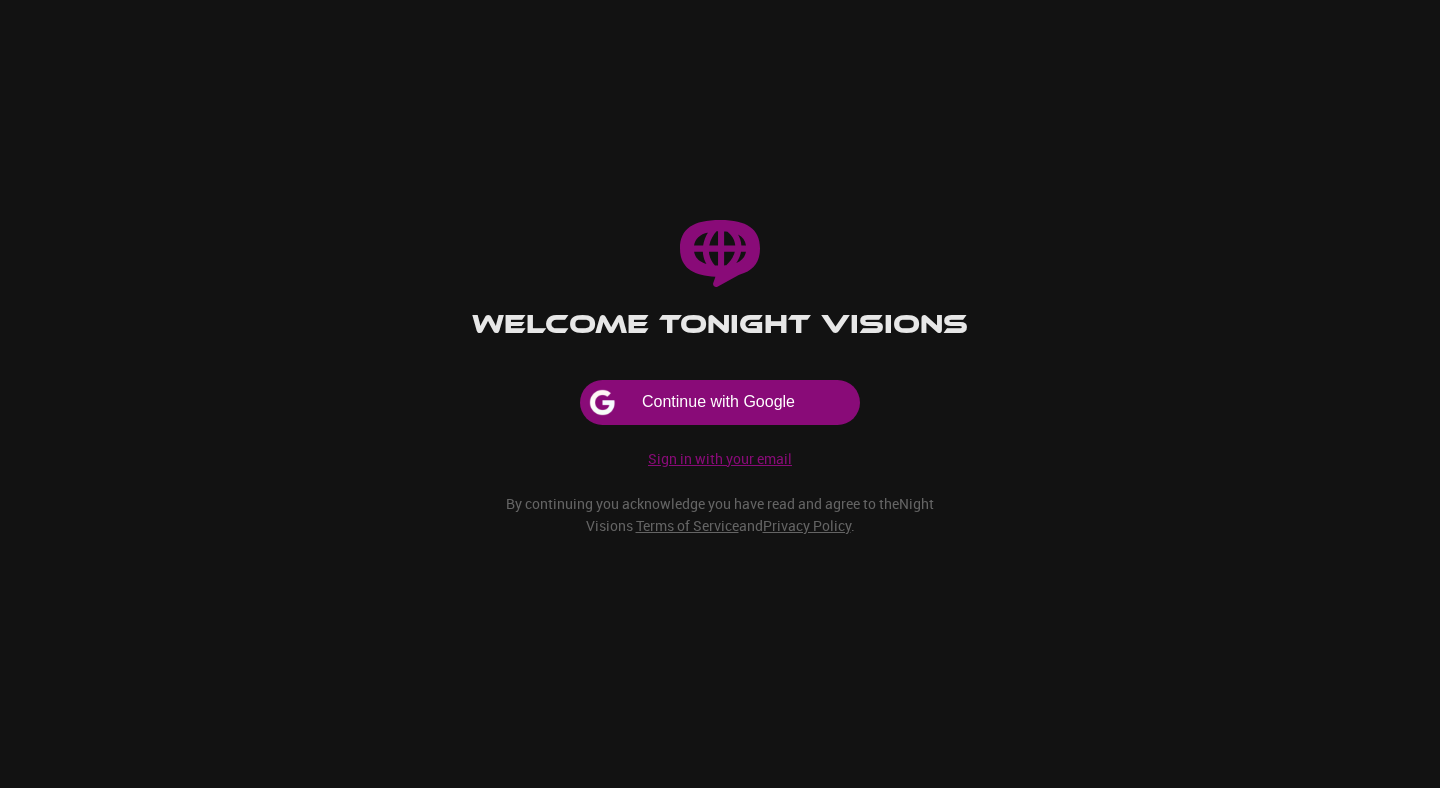 click on "Sign in with your email" at bounding box center (720, 459) 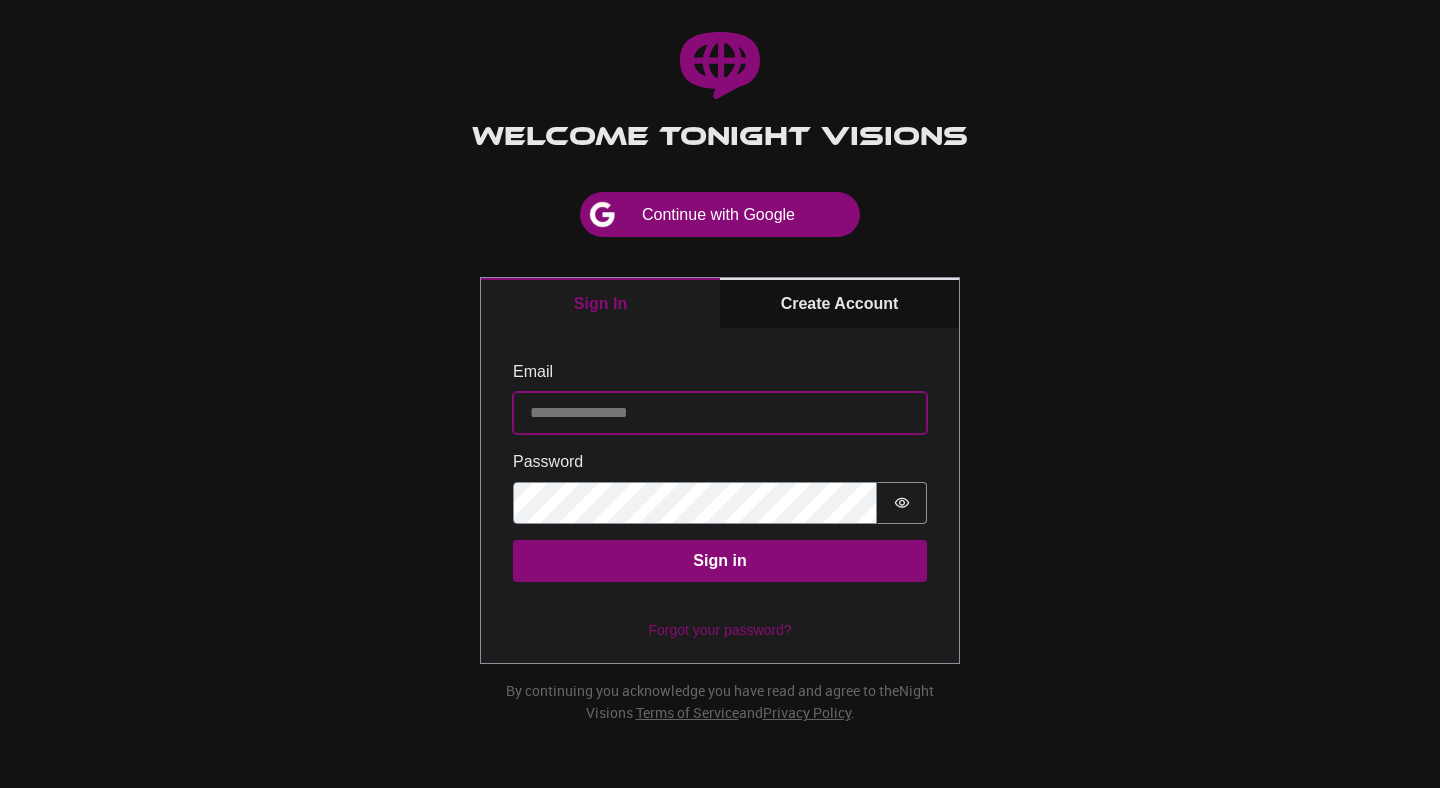 click on "Email" at bounding box center [720, 413] 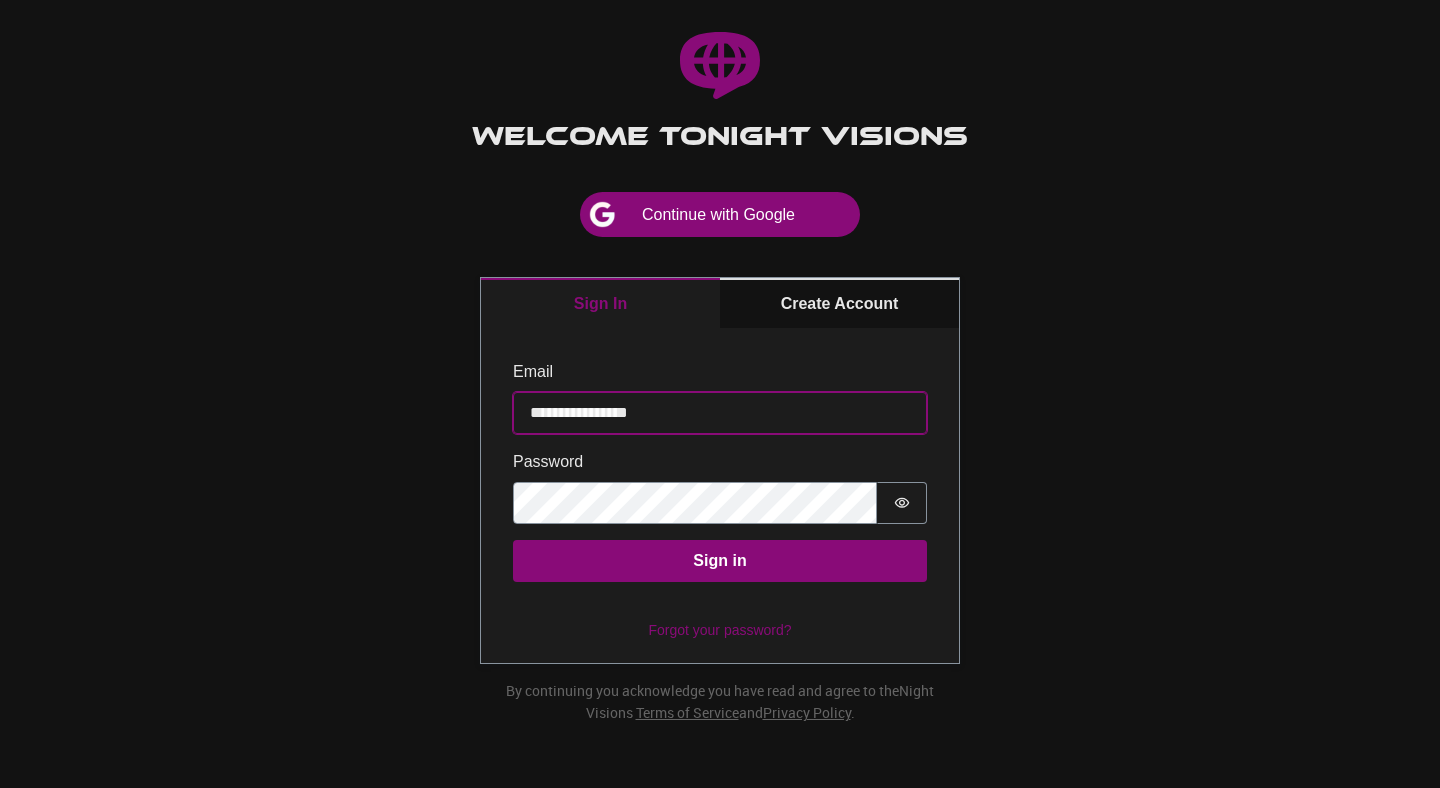 type on "**********" 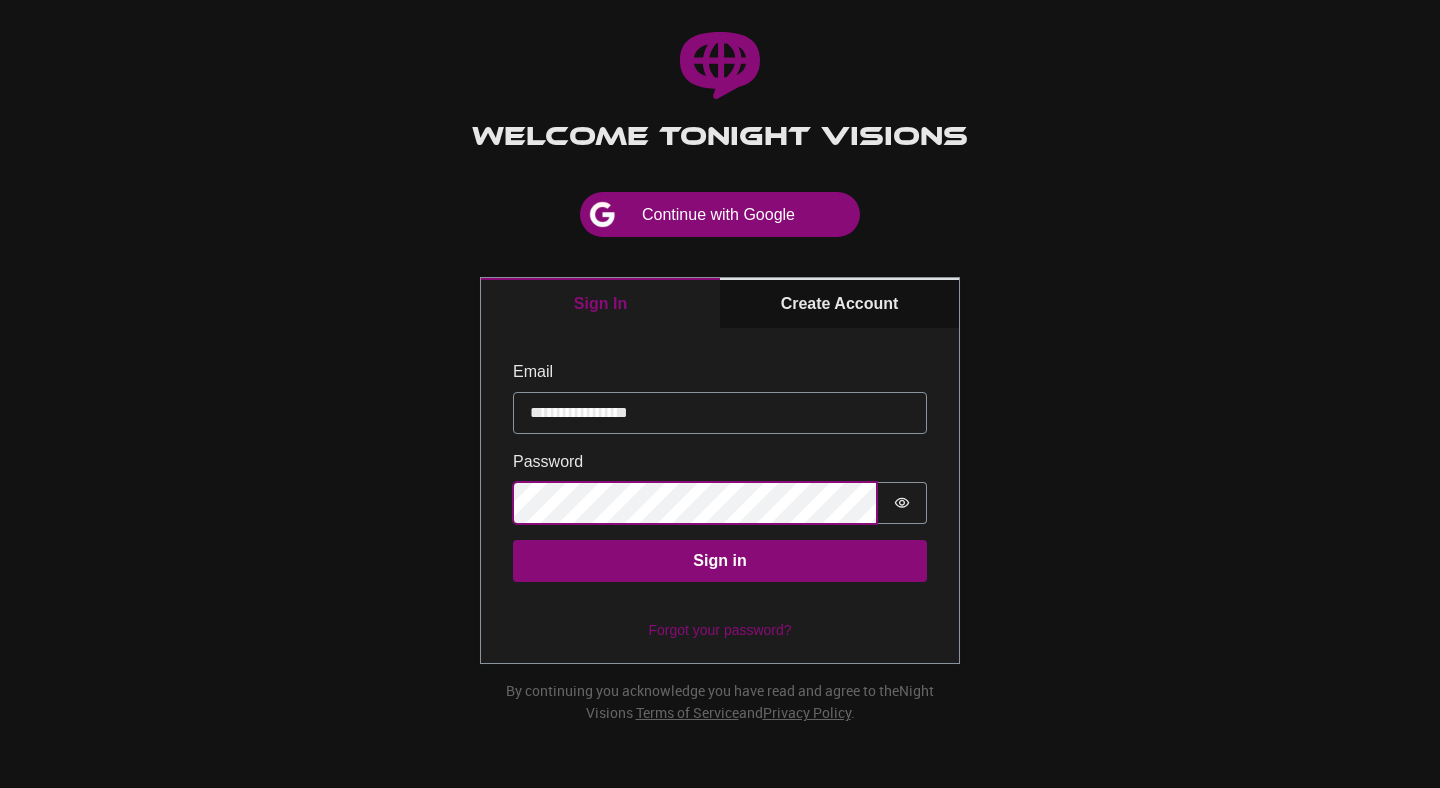 click on "Sign in" at bounding box center [720, 561] 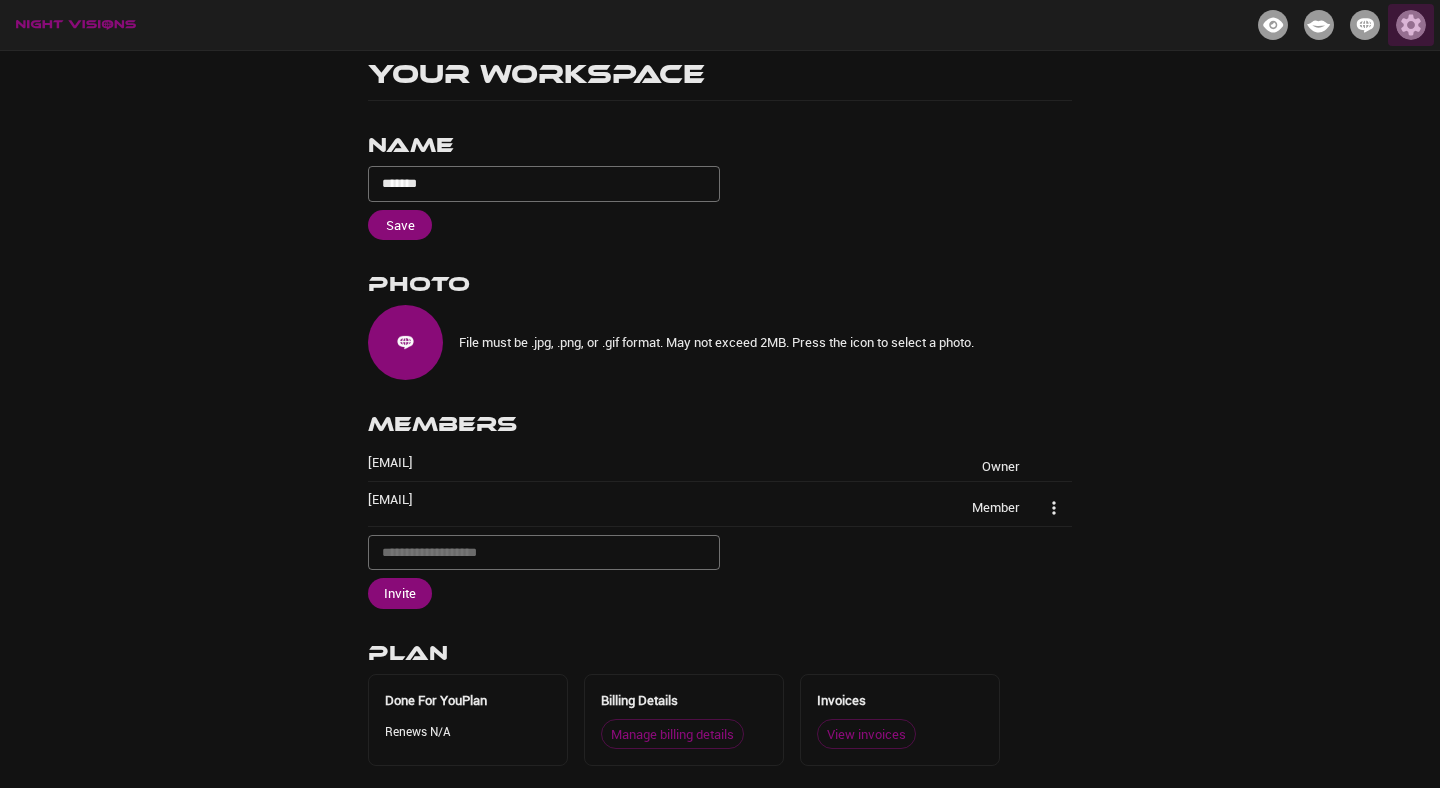 click at bounding box center (1411, 25) 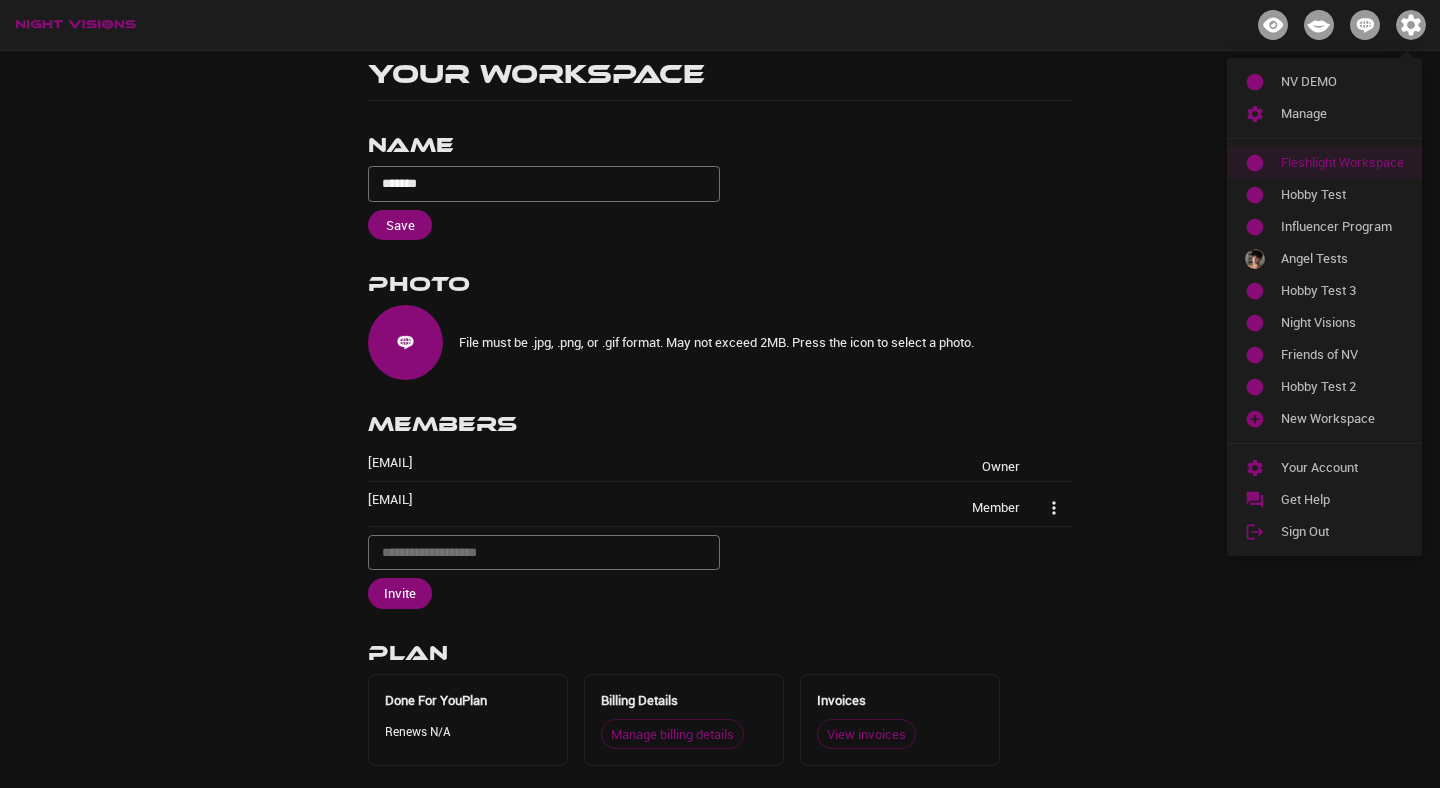 click on "Fleshlight Workspace" at bounding box center (1342, 163) 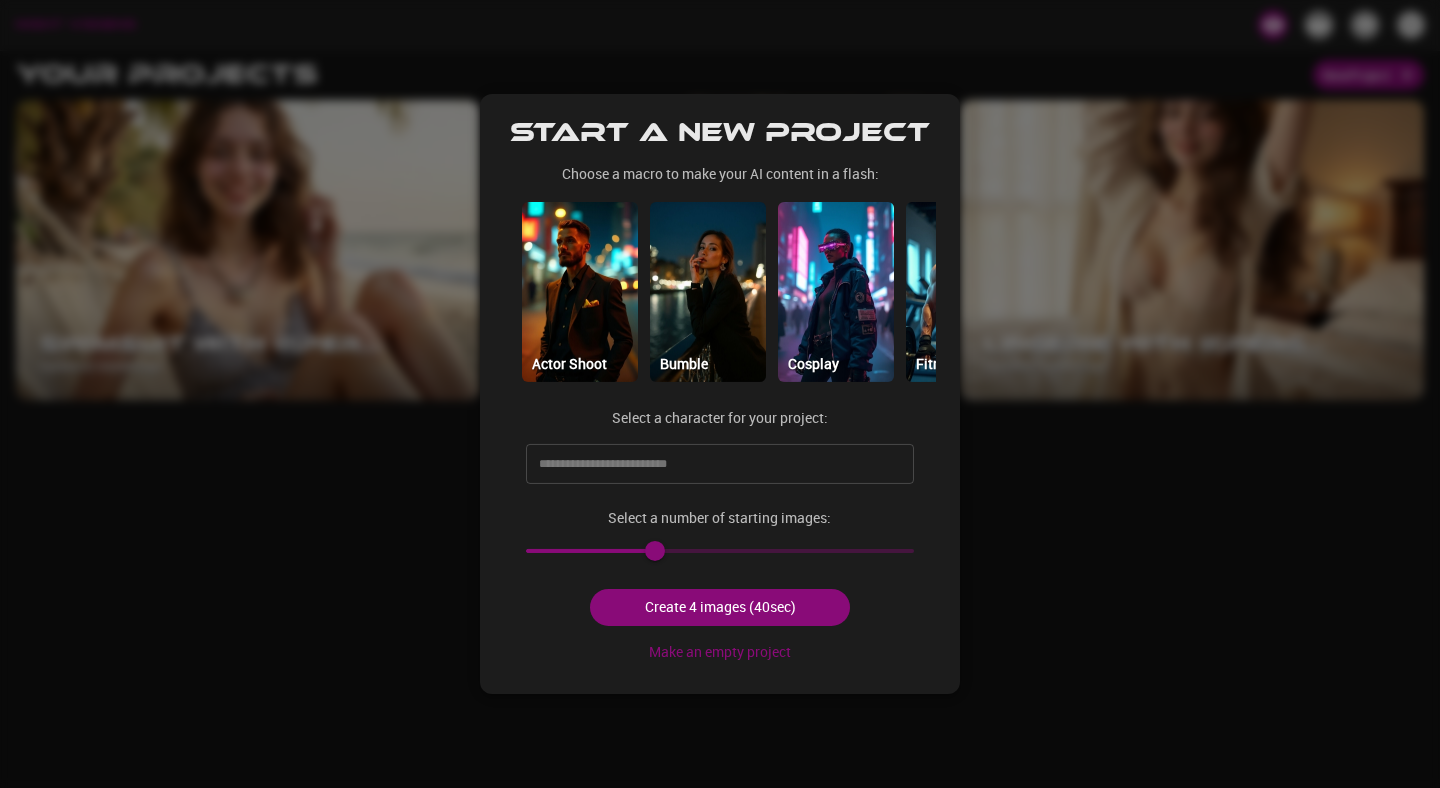 click at bounding box center (720, 394) 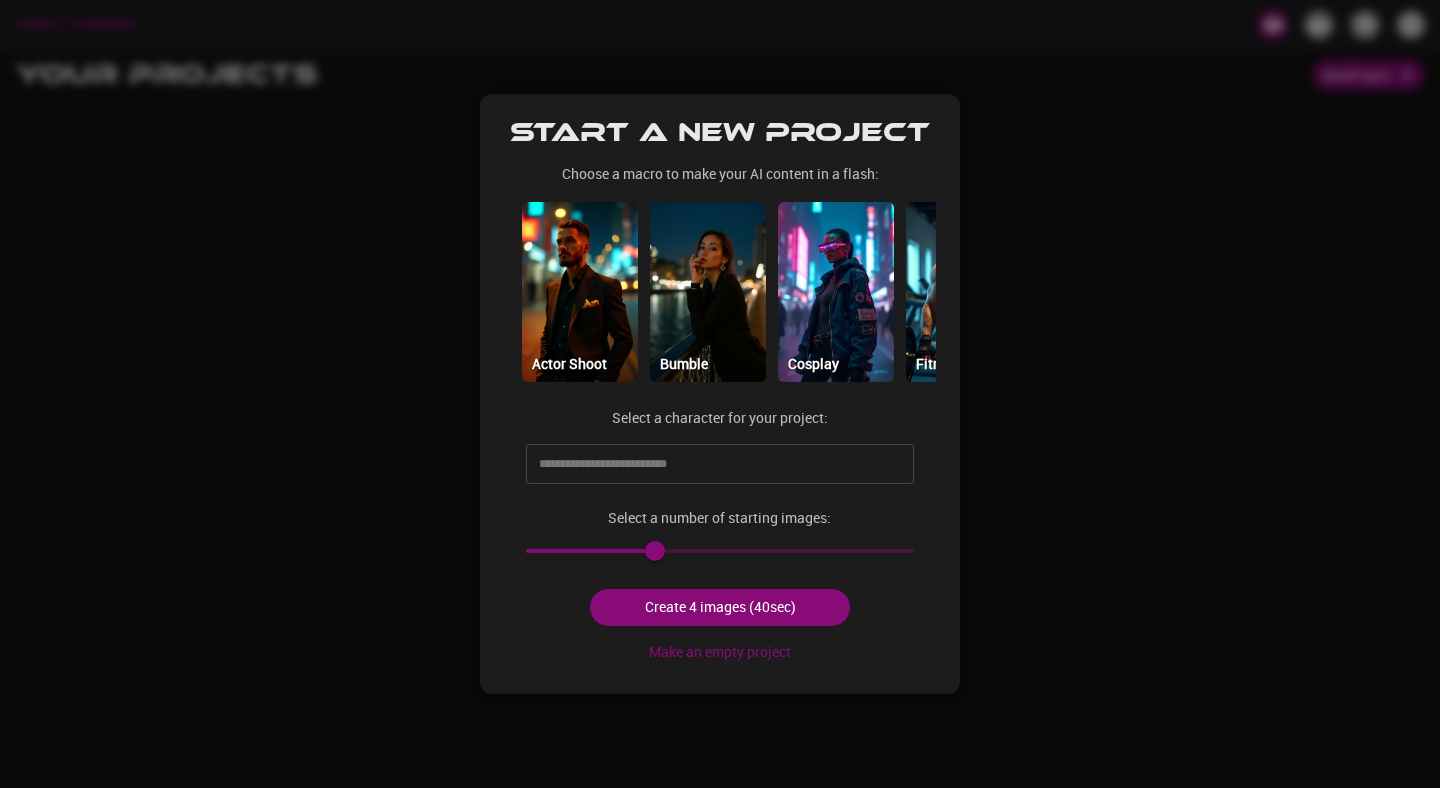 scroll, scrollTop: 0, scrollLeft: 0, axis: both 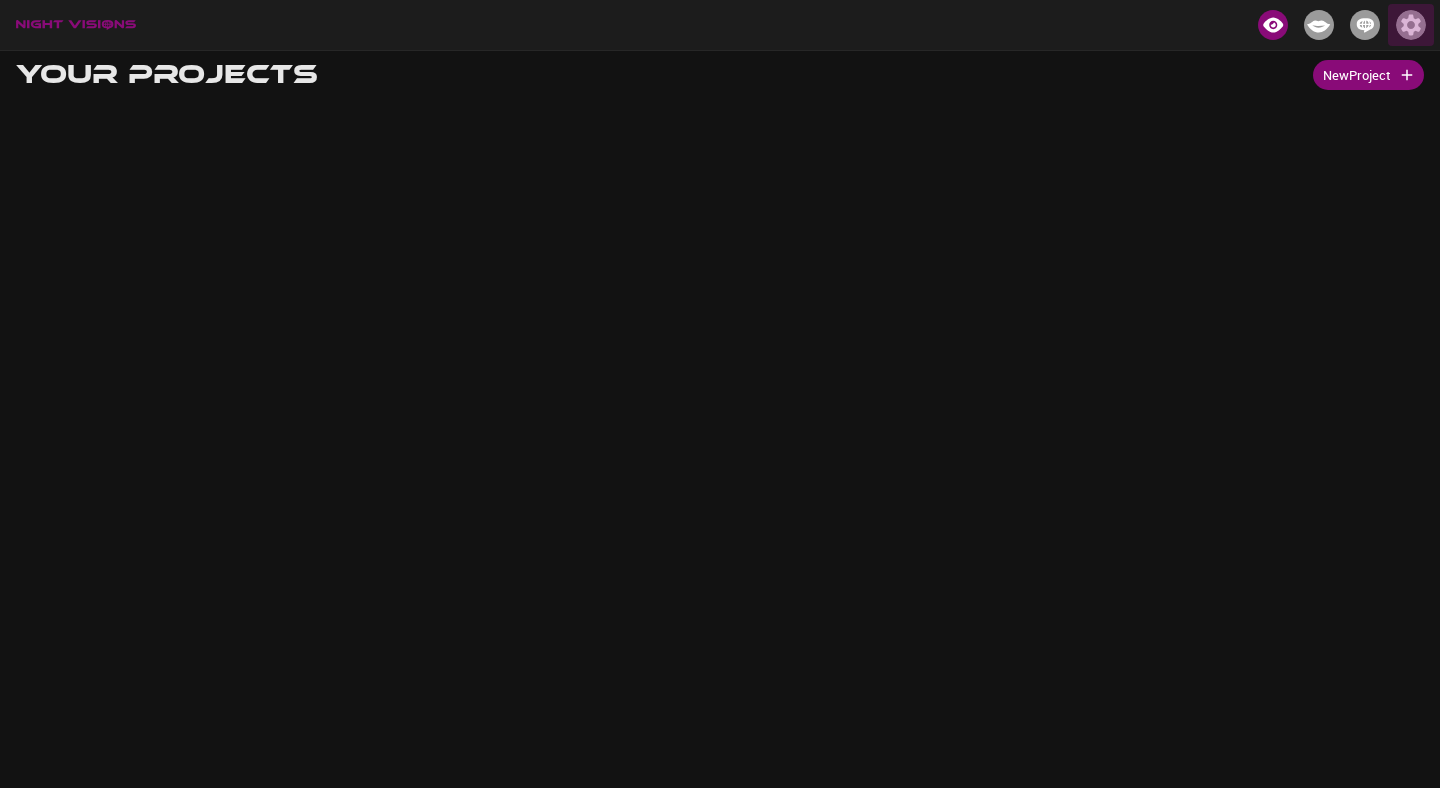click at bounding box center (1411, 25) 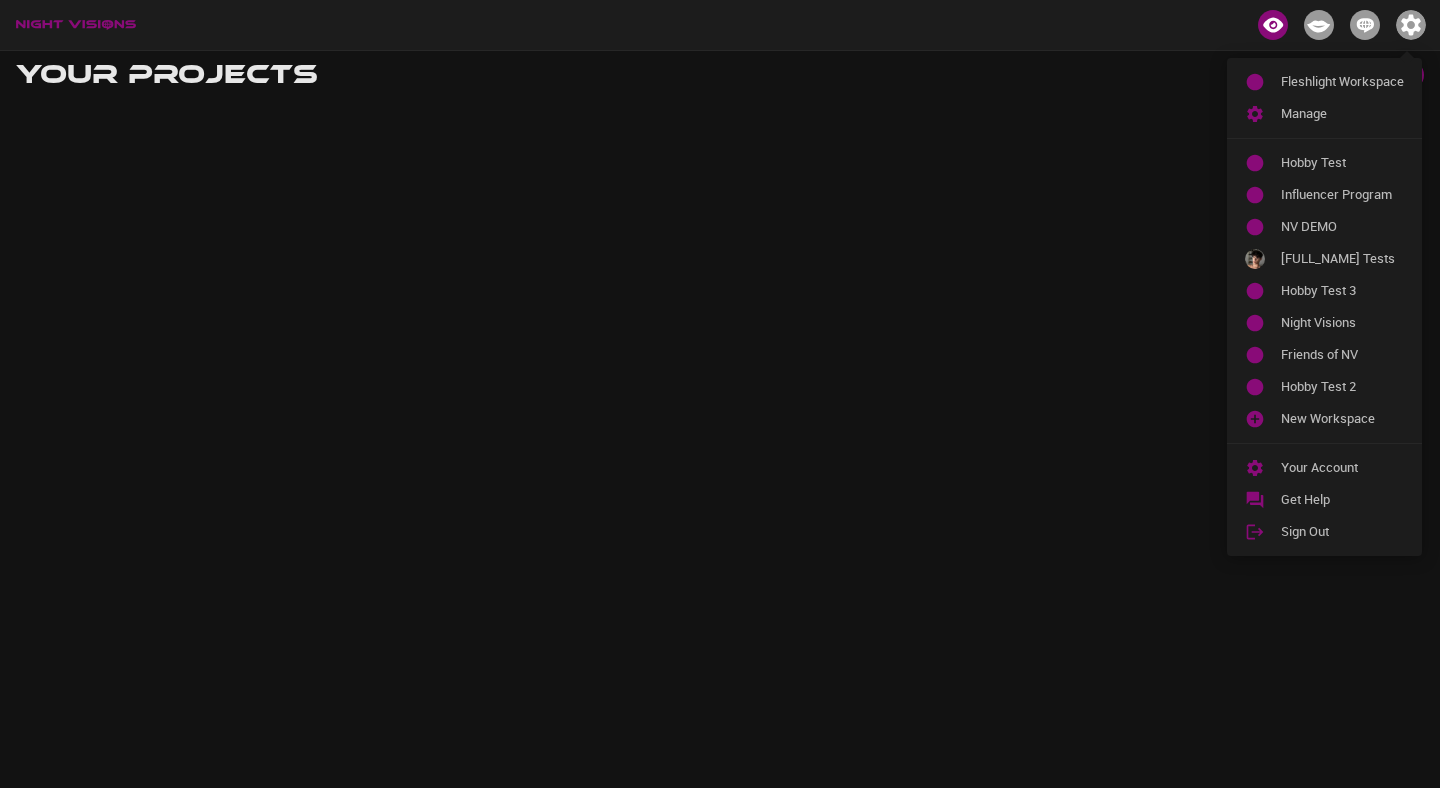 click at bounding box center [720, 394] 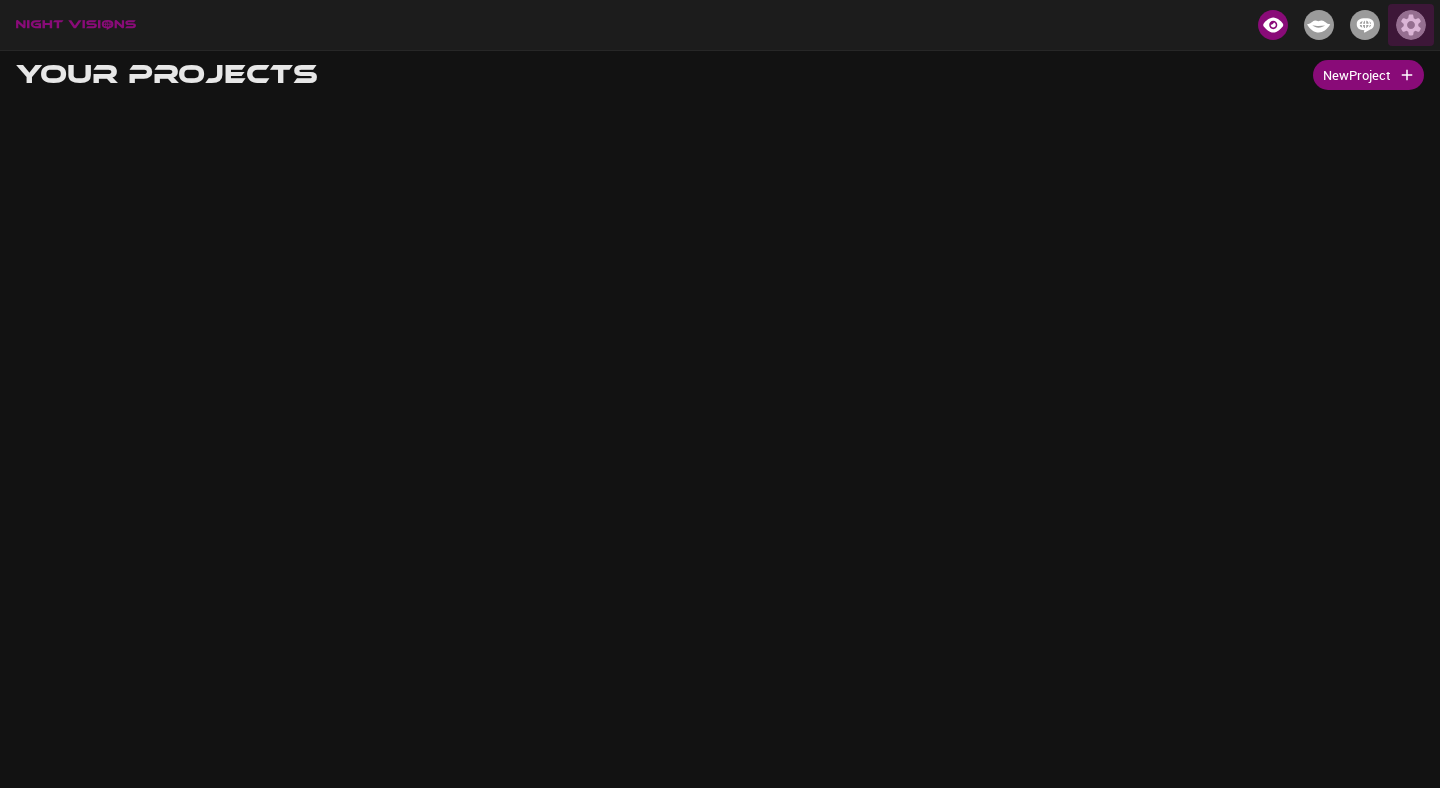 click at bounding box center [1411, 25] 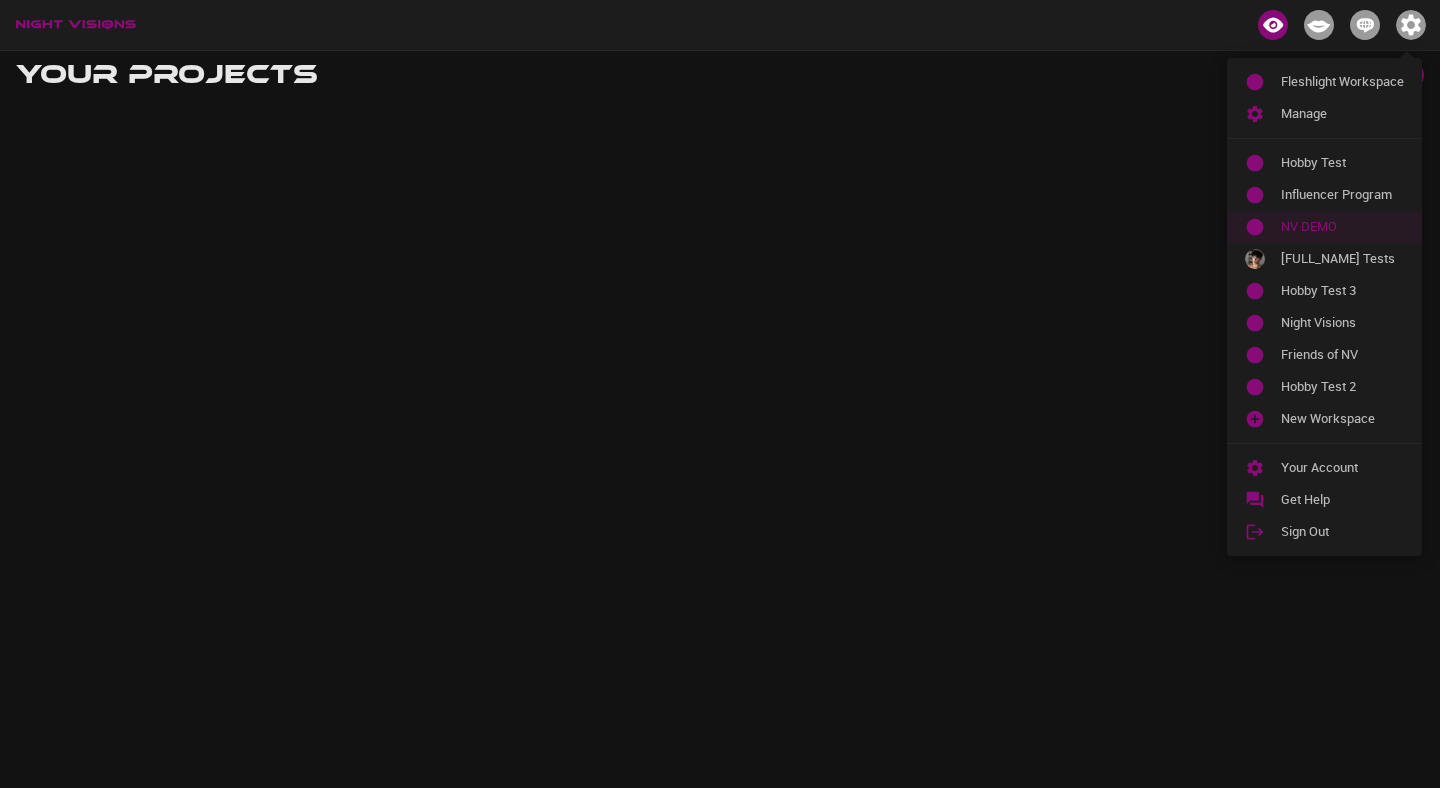click on "NV DEMO" at bounding box center (1324, 227) 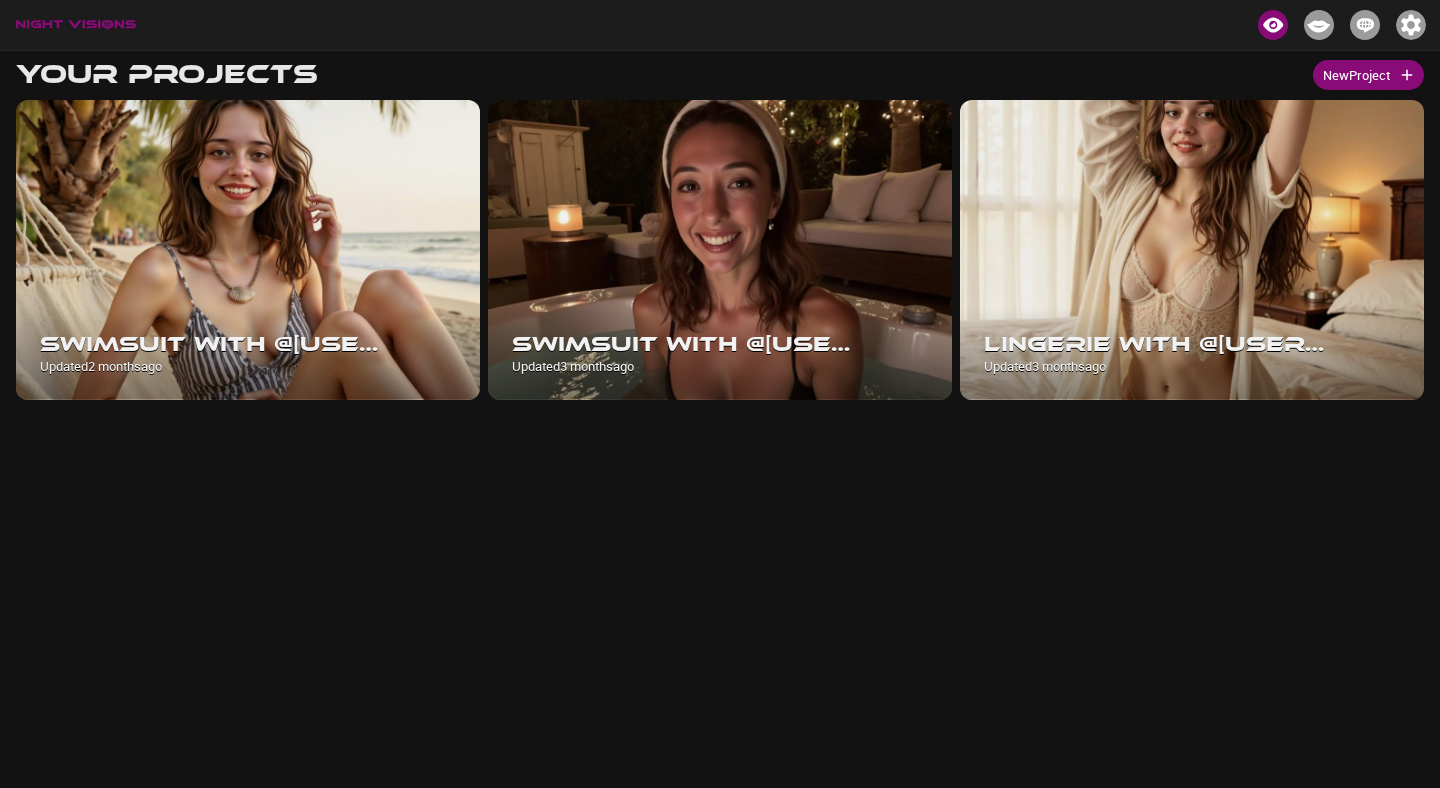 click at bounding box center [1411, 25] 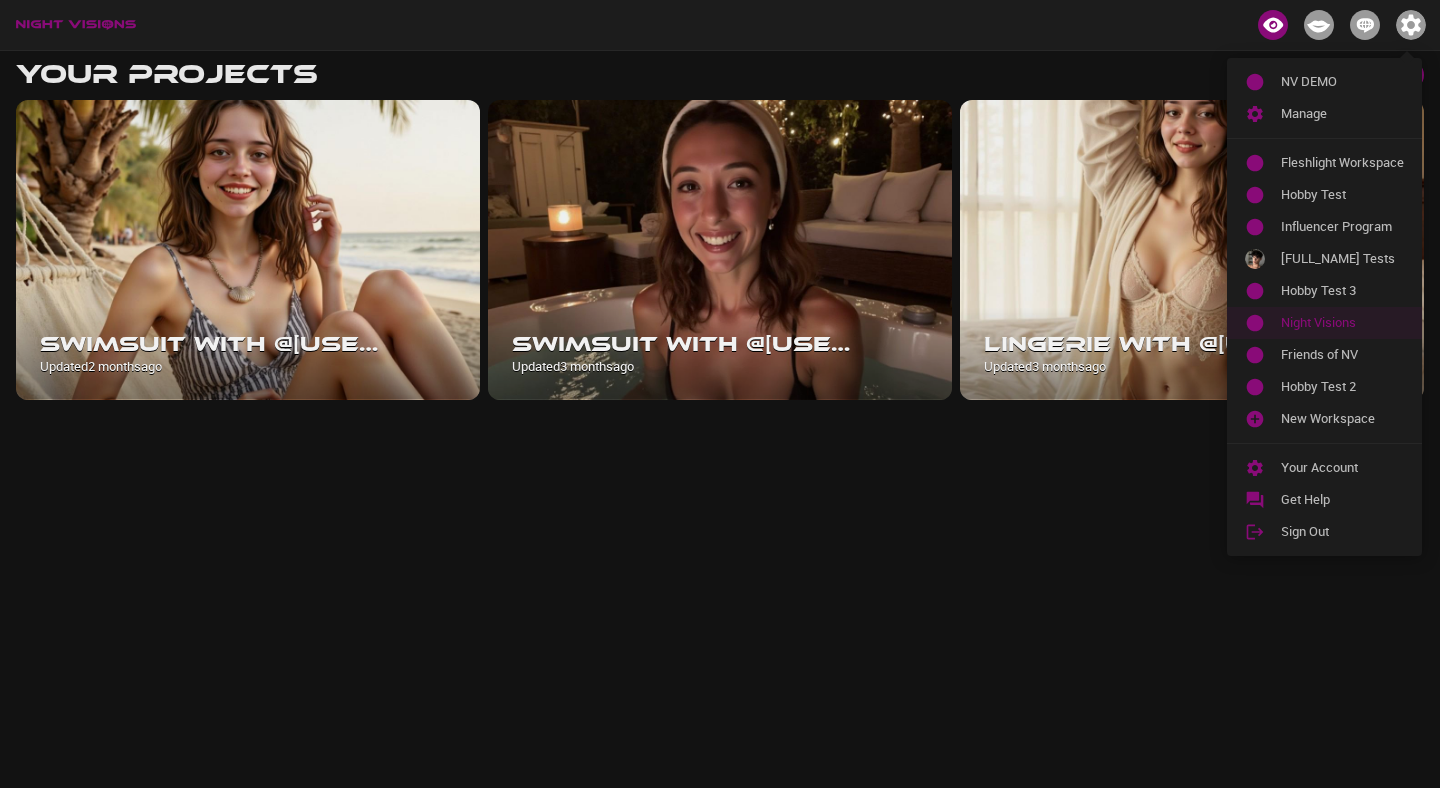 click on "Night Visions" at bounding box center (1342, 323) 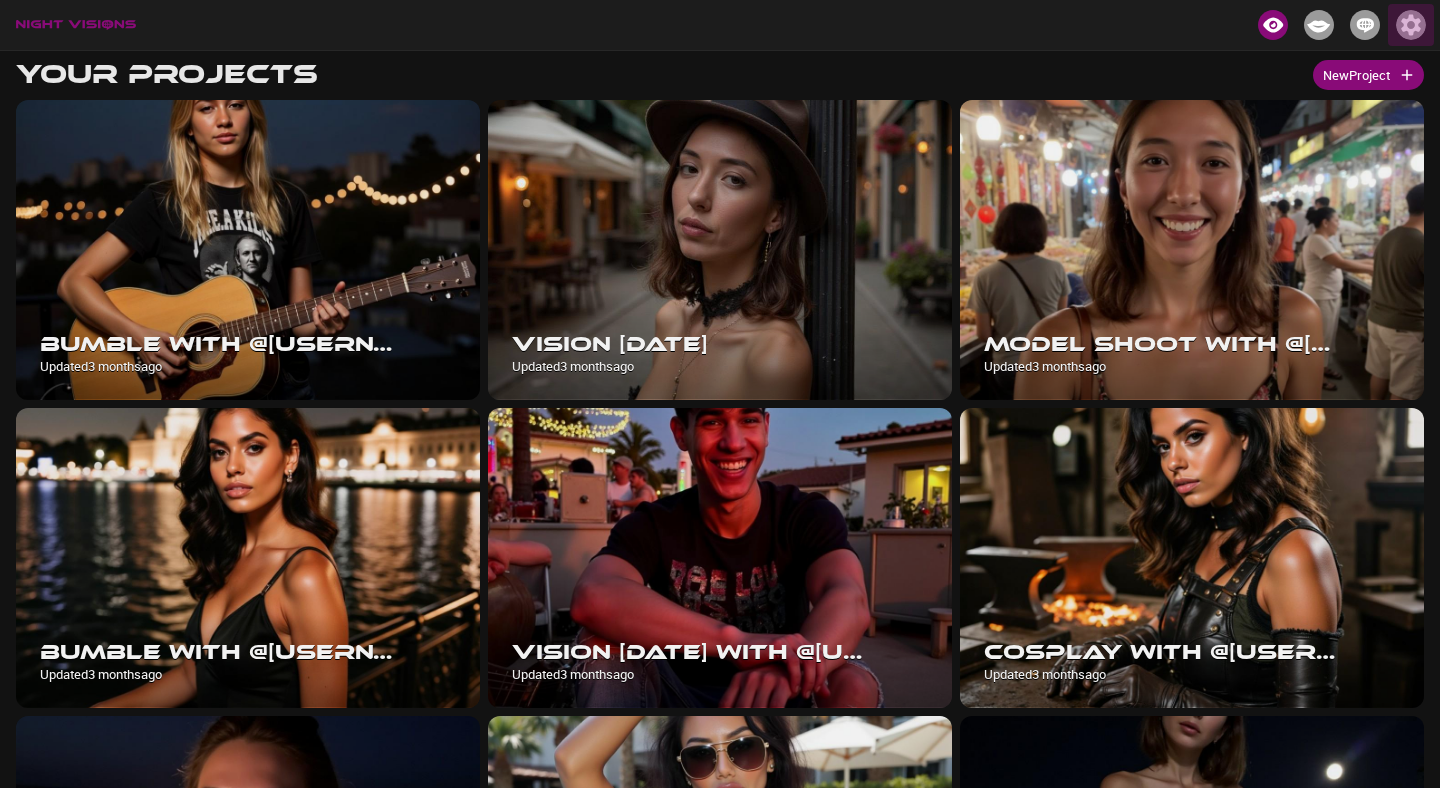 click at bounding box center [1411, 25] 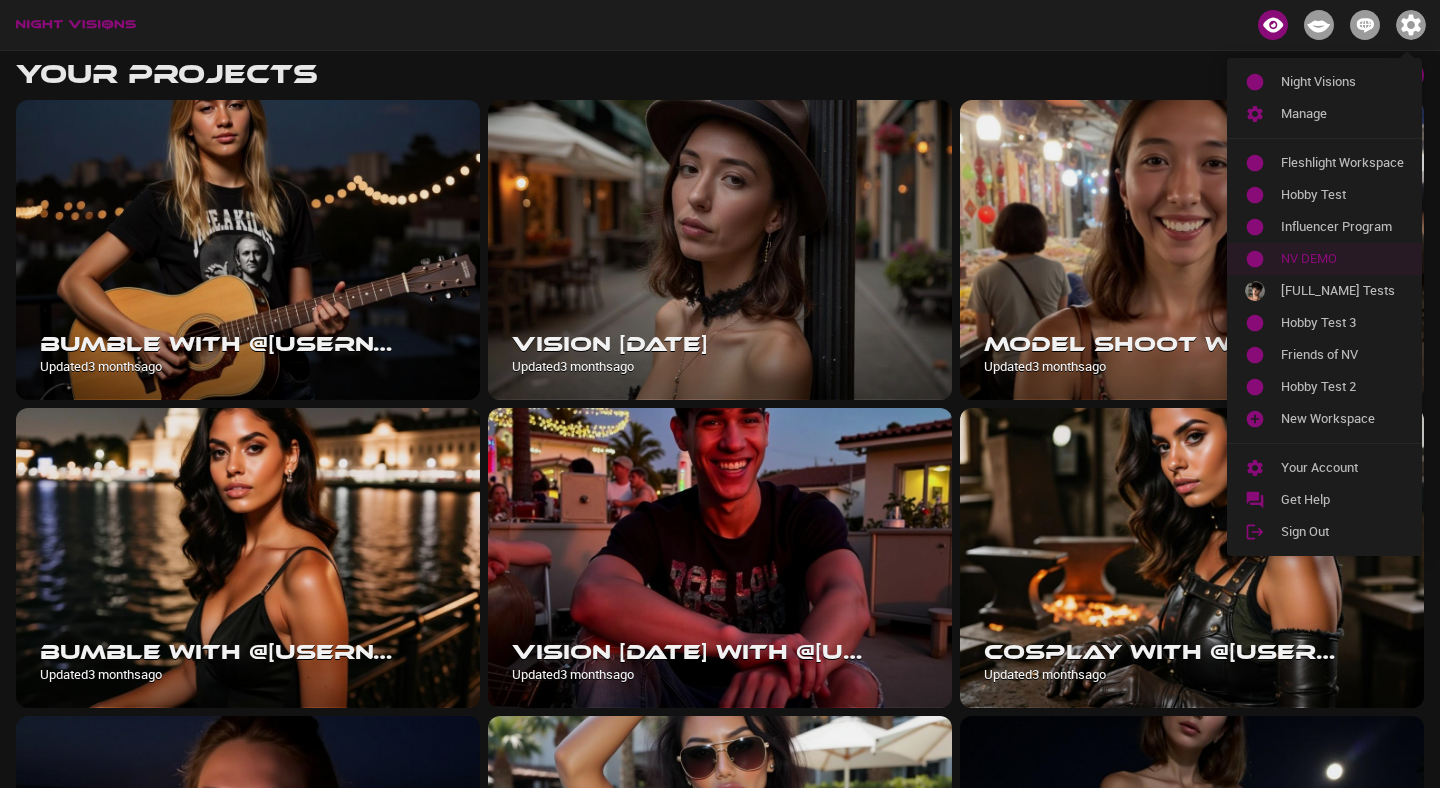 click on "NV DEMO" at bounding box center (1342, 259) 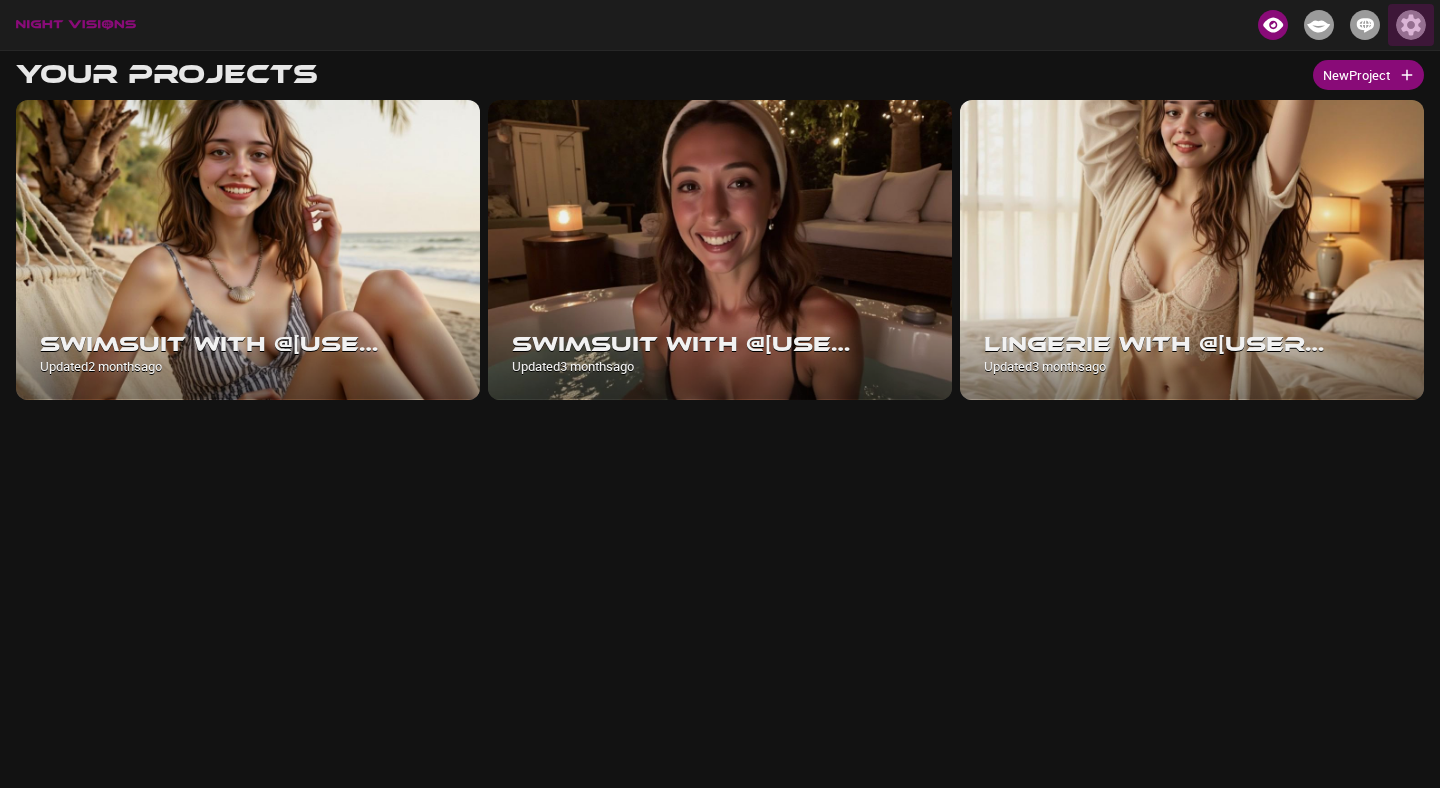 click at bounding box center (1411, 25) 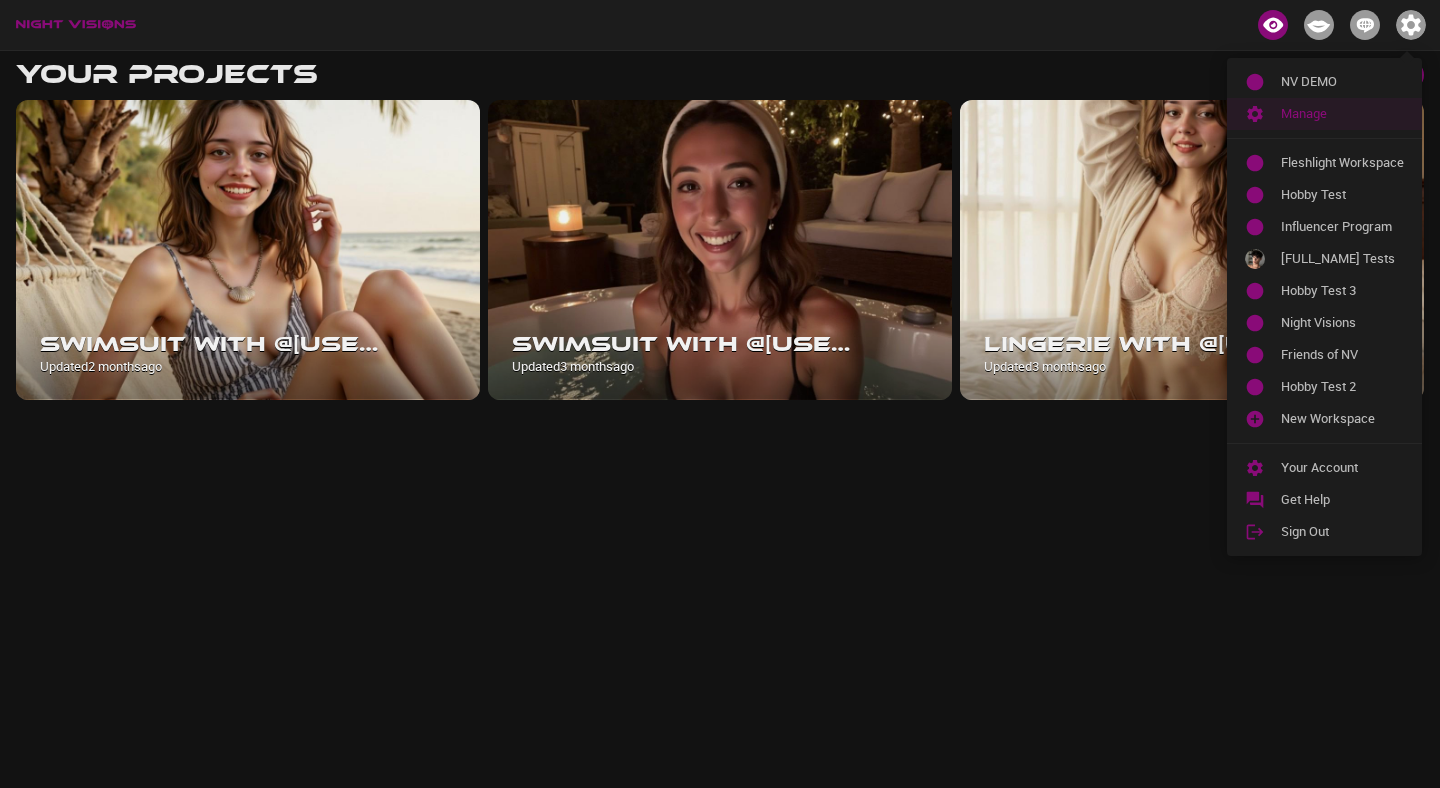 click on "Manage" at bounding box center (1342, 114) 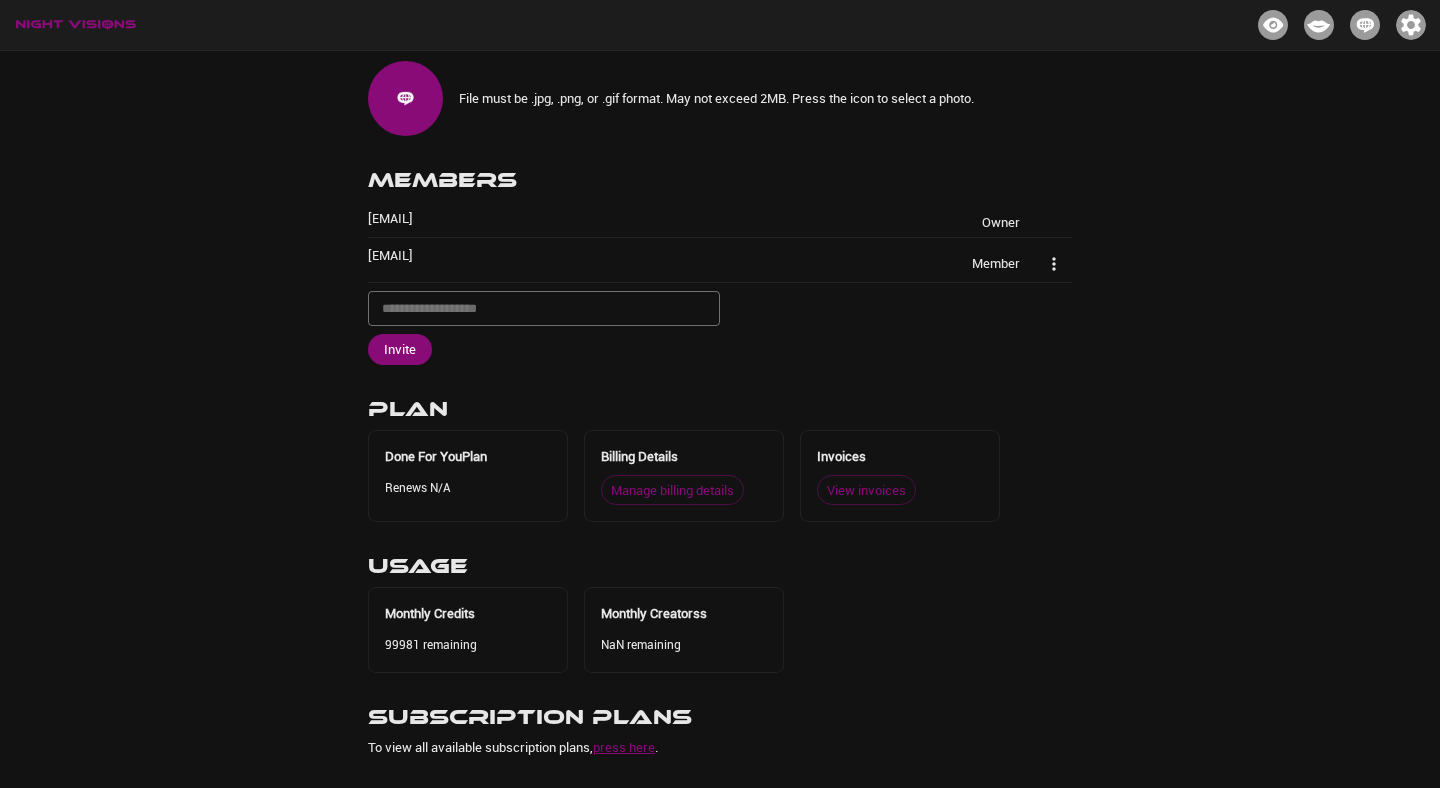 scroll, scrollTop: 0, scrollLeft: 0, axis: both 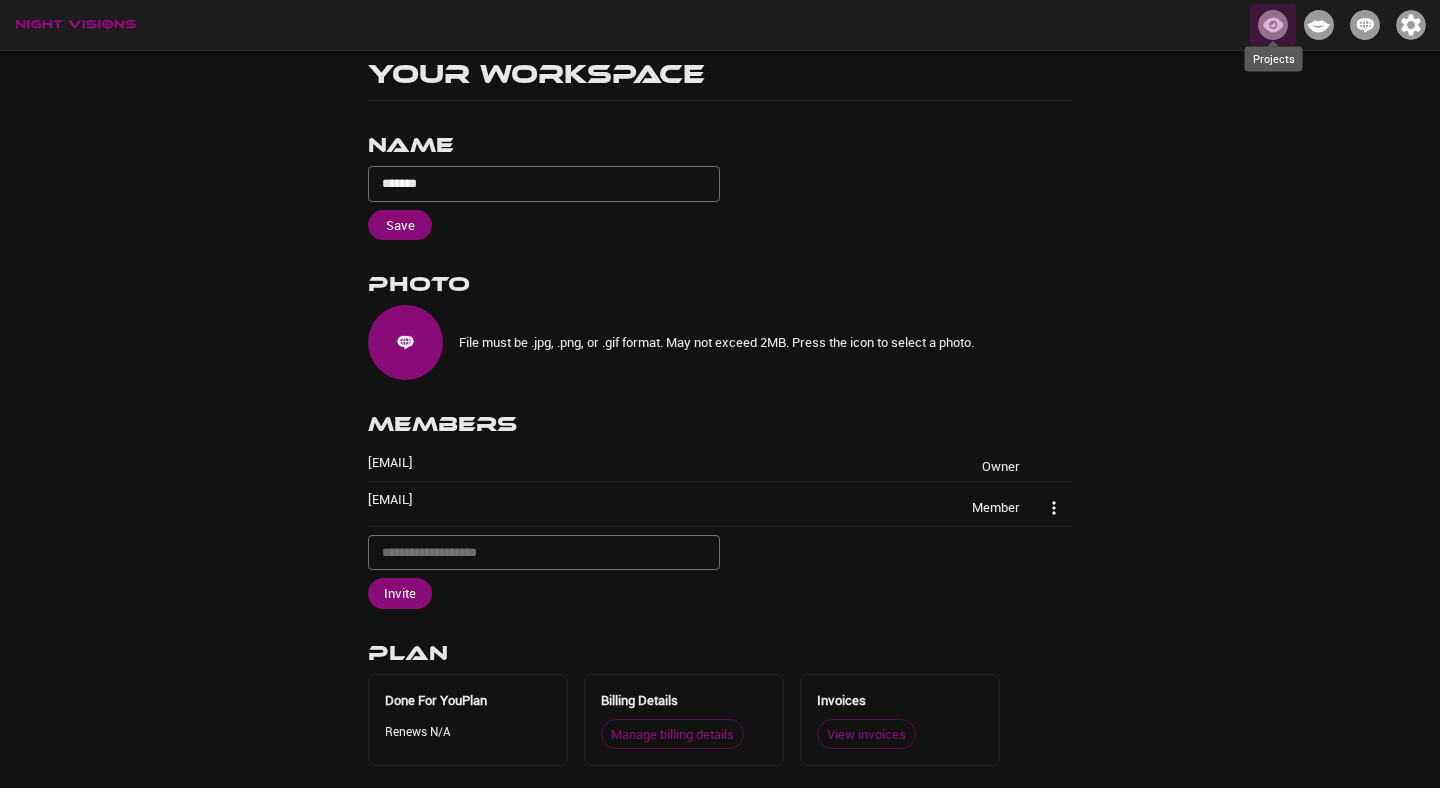 click at bounding box center [1273, 25] 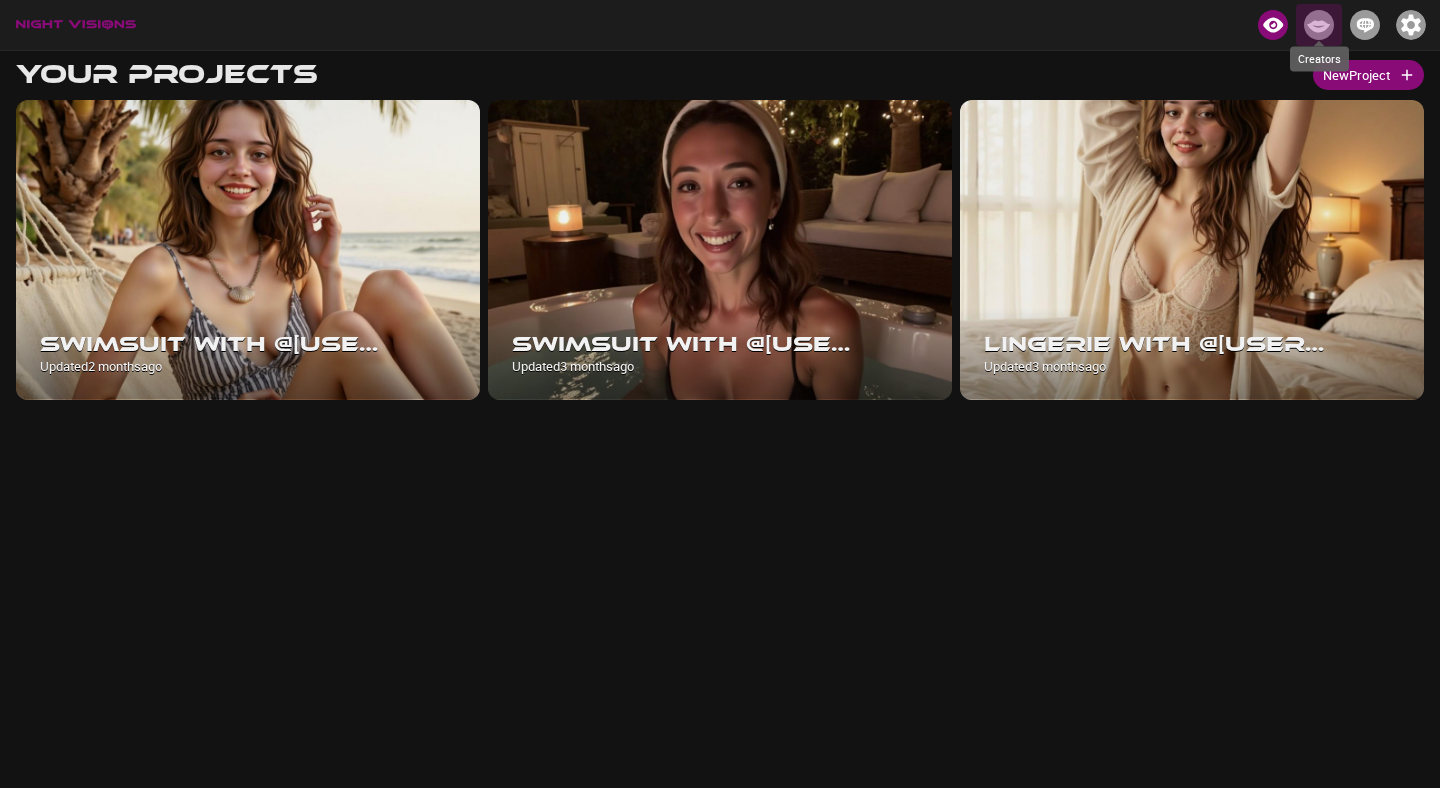 click at bounding box center [1319, 25] 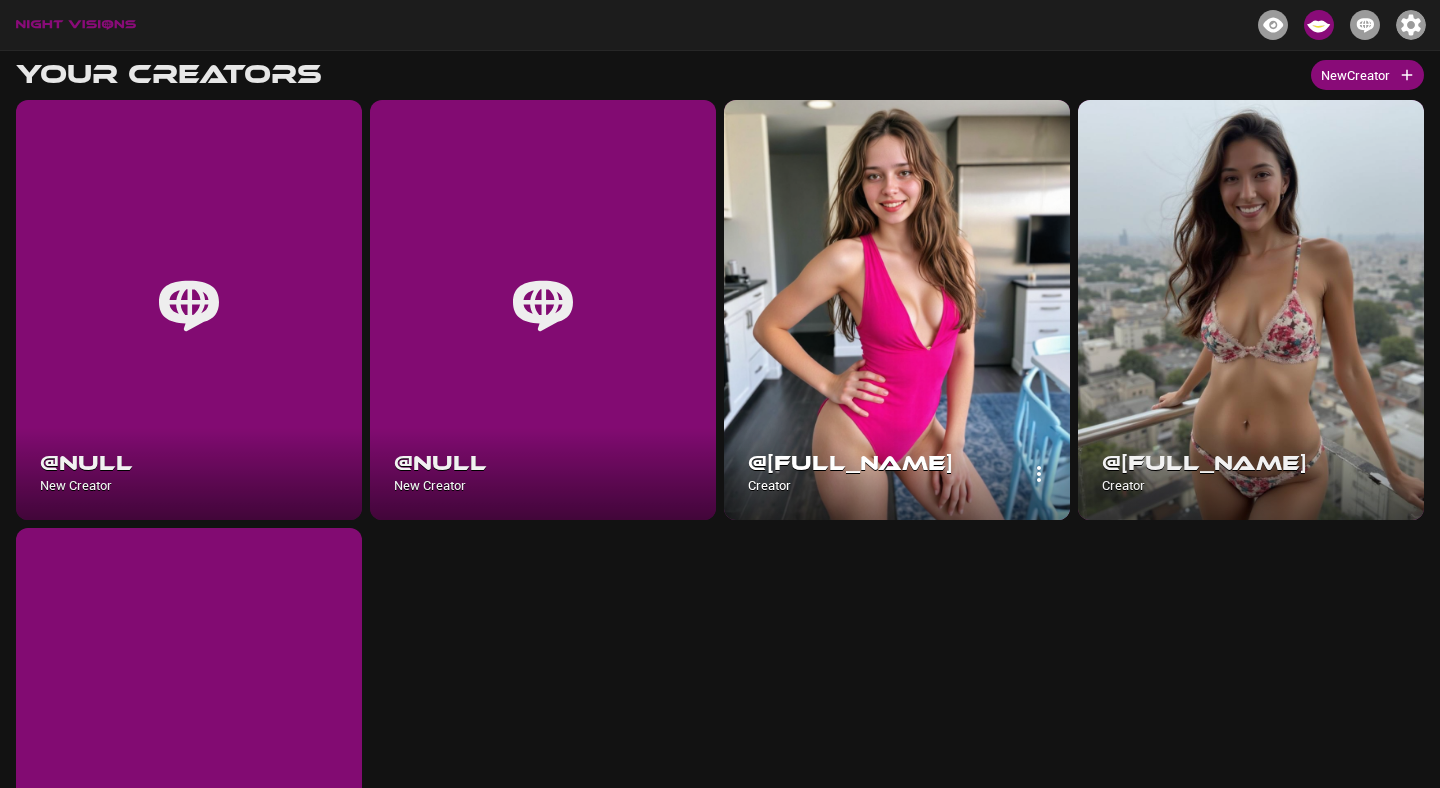 scroll, scrollTop: 176, scrollLeft: 0, axis: vertical 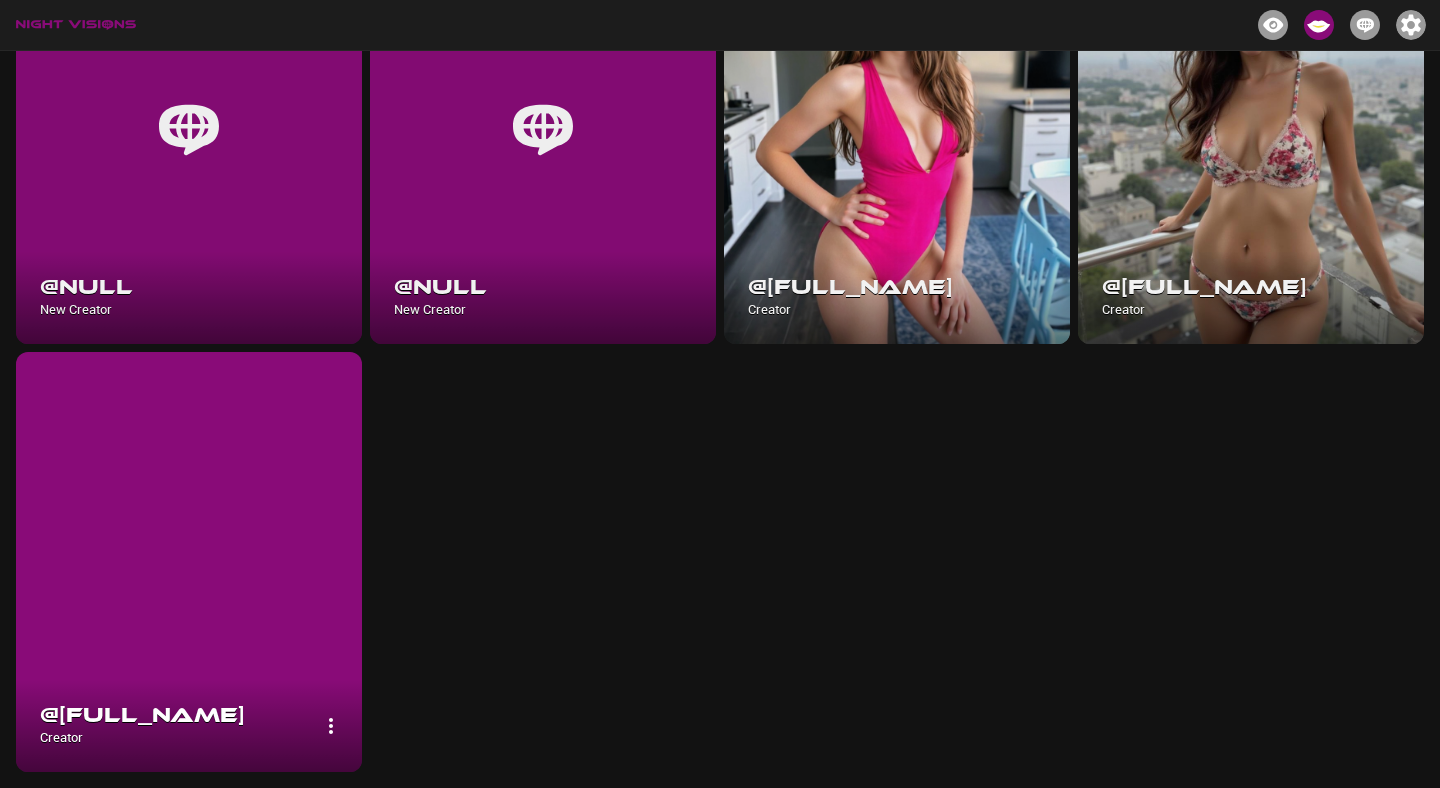 click at bounding box center [189, 562] 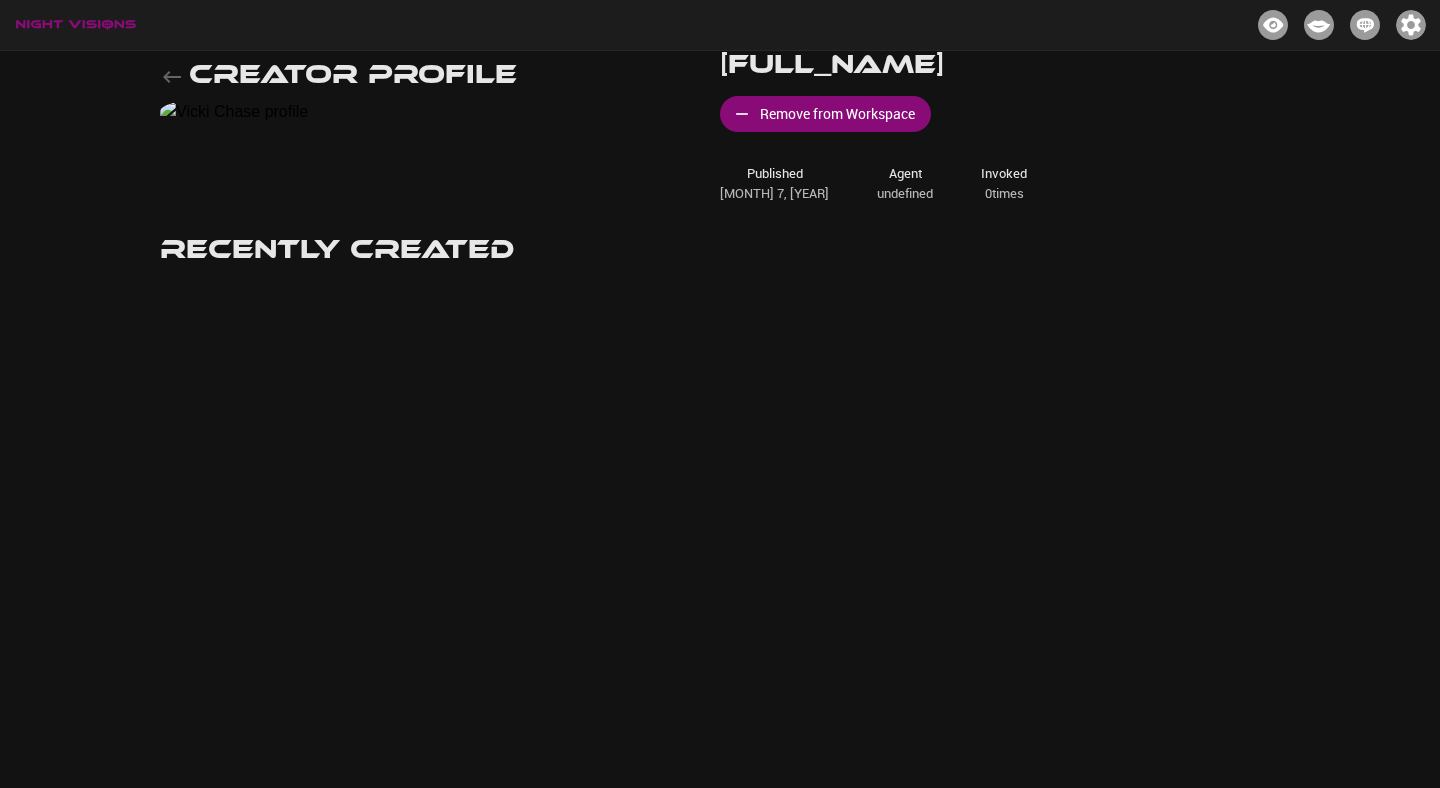 click at bounding box center [720, 25] 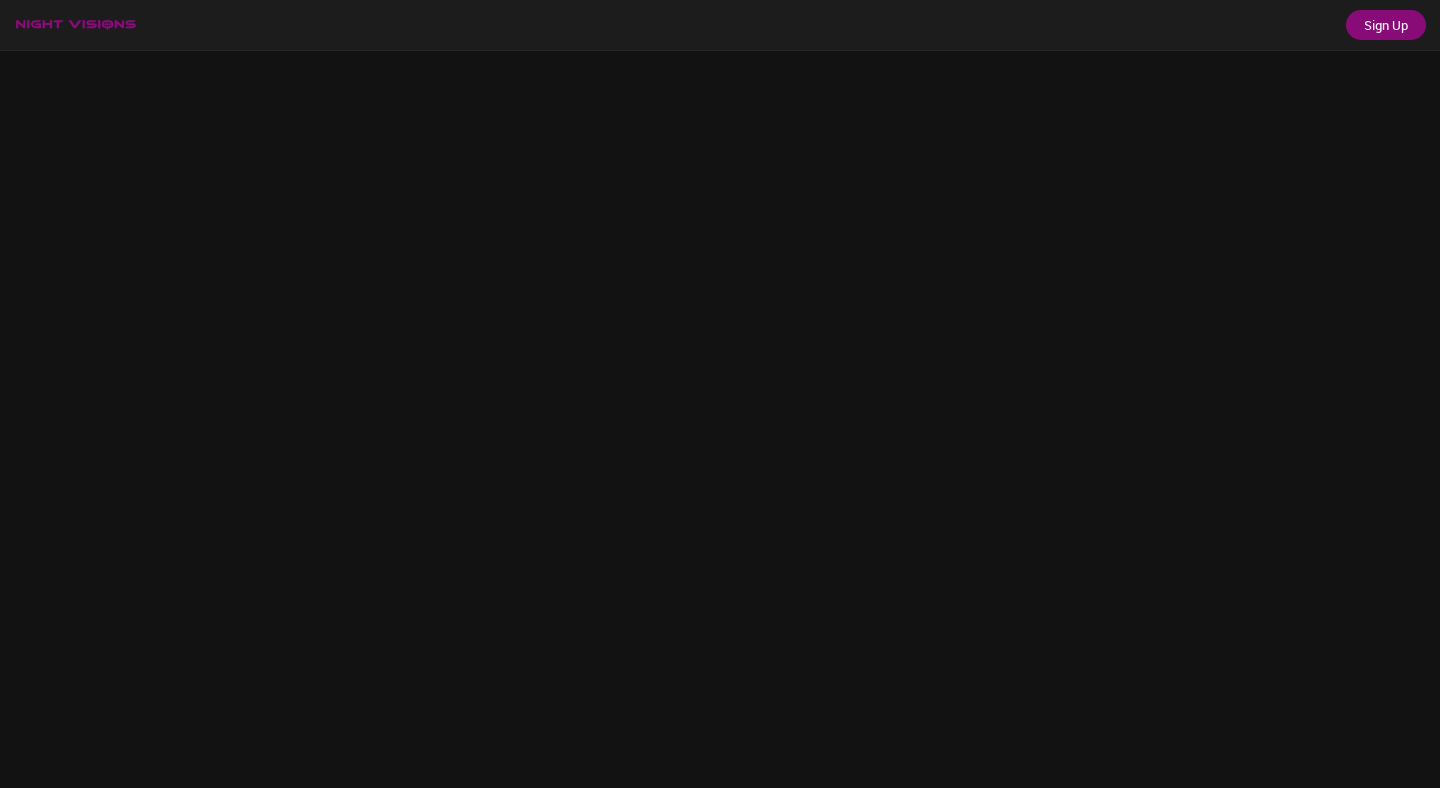 scroll, scrollTop: 0, scrollLeft: 0, axis: both 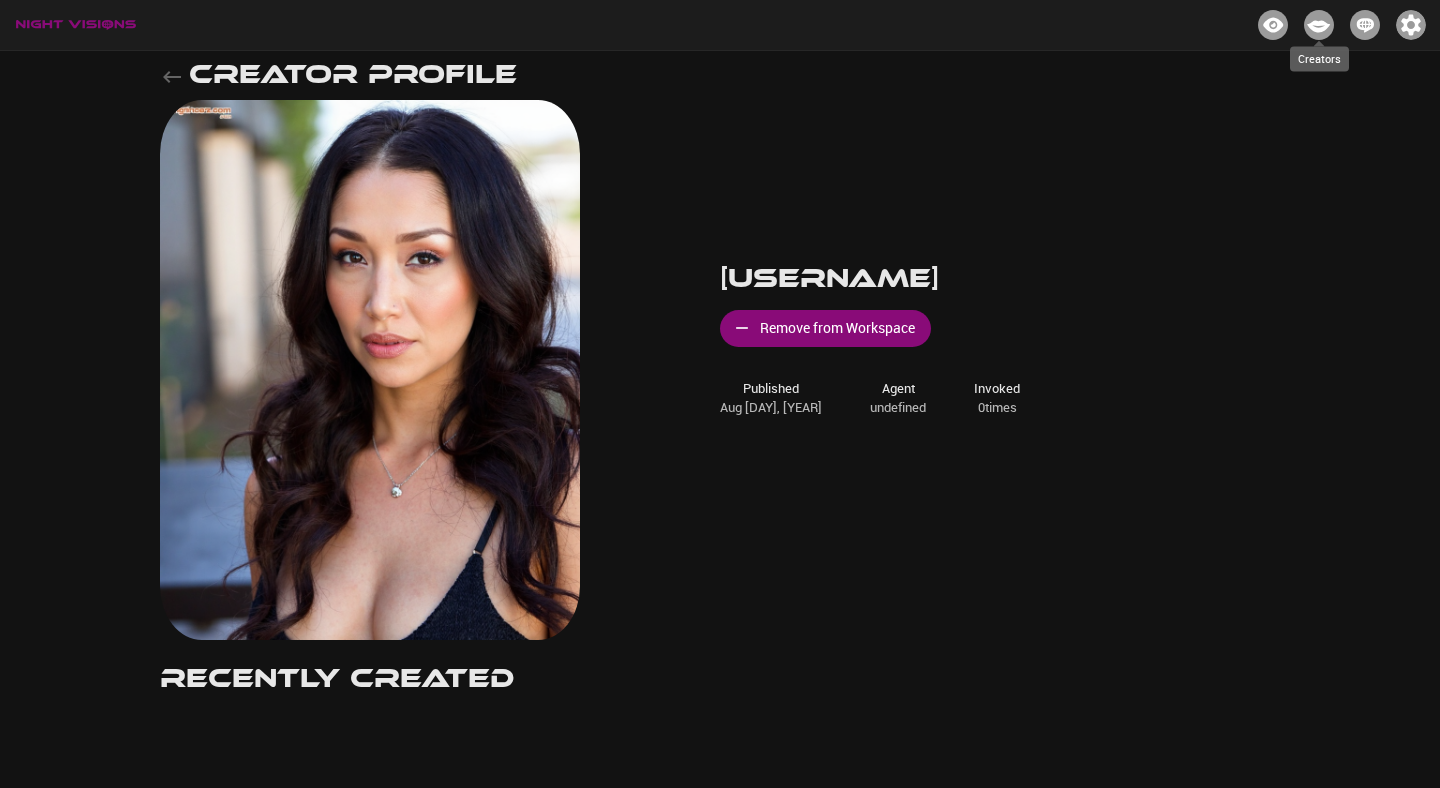 click at bounding box center (1319, 25) 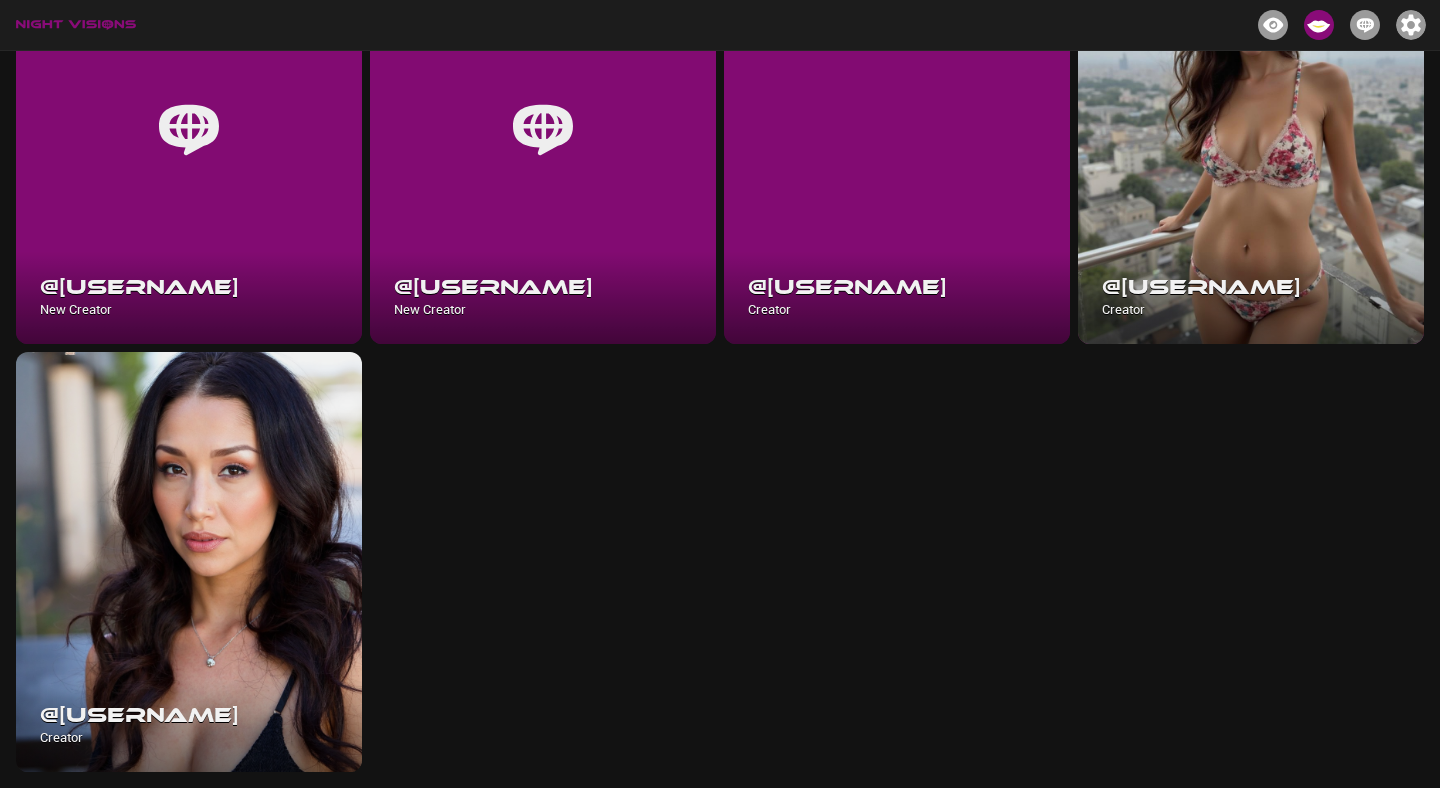 scroll, scrollTop: 0, scrollLeft: 0, axis: both 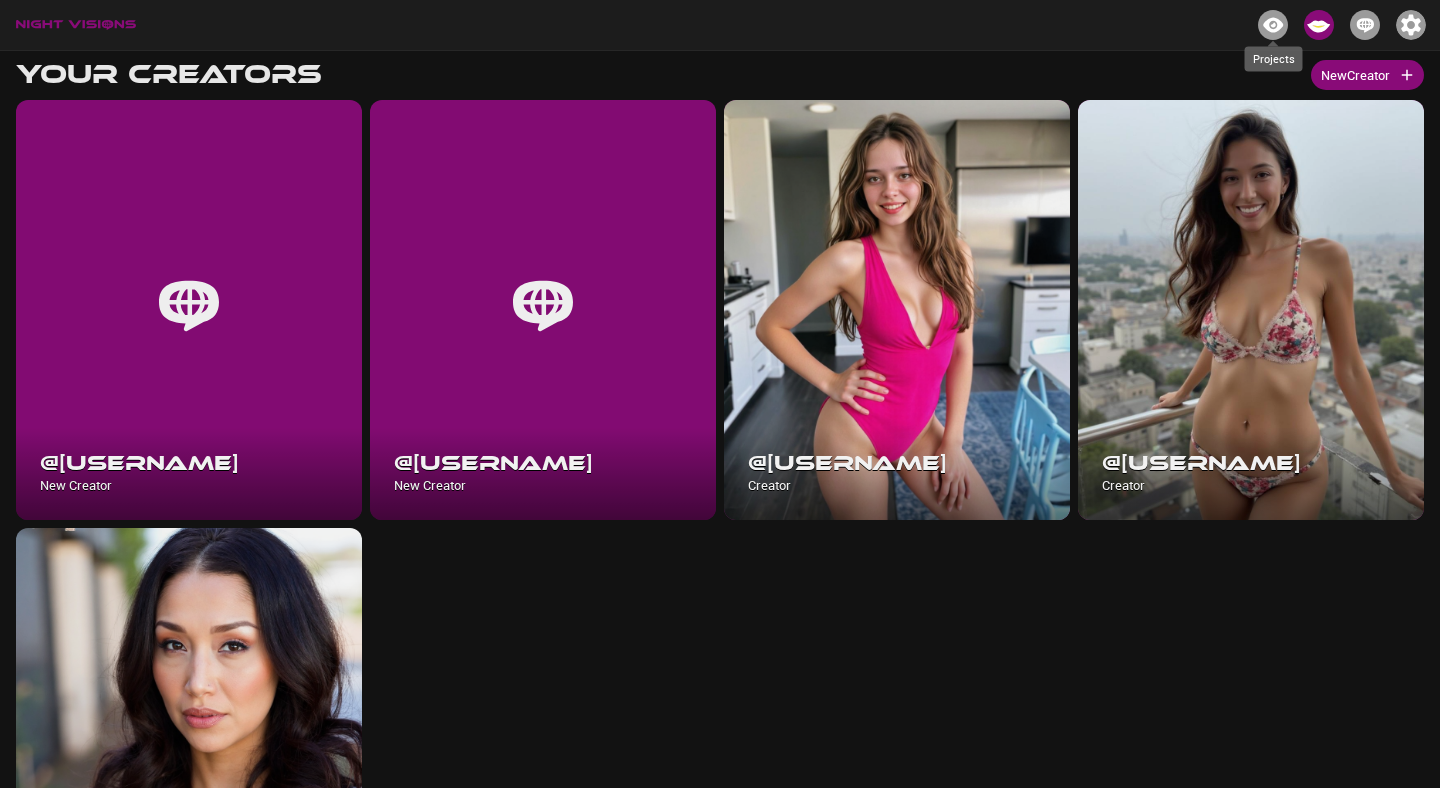 click on "Your Creators New  Creator @[USERNAME] New Creator @[USERNAME] New Creator @[USERNAME] Creator @[USERNAME] Creator @[USERNAME] Your Creators Projects" at bounding box center (720, 499) 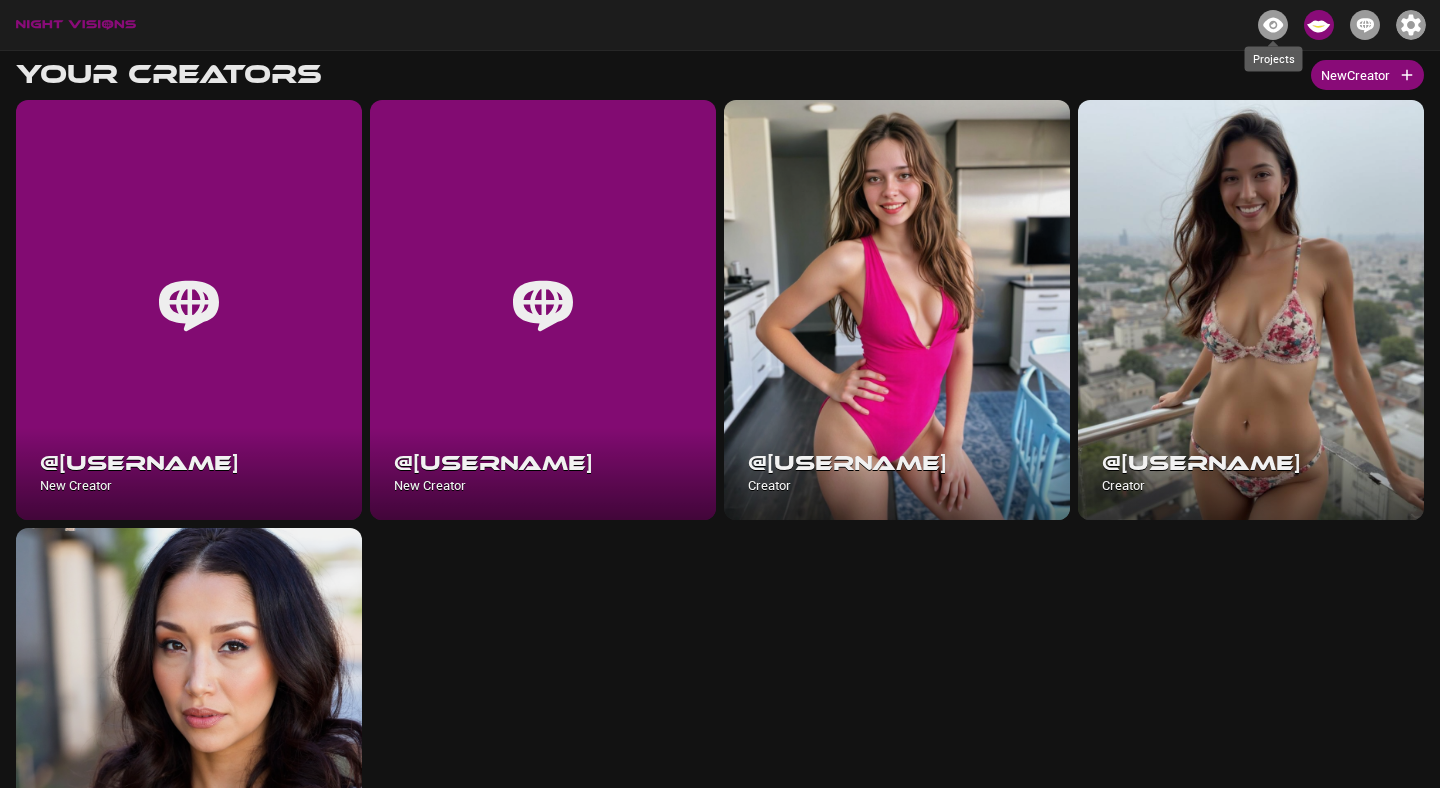click on "Projects" at bounding box center [1274, 52] 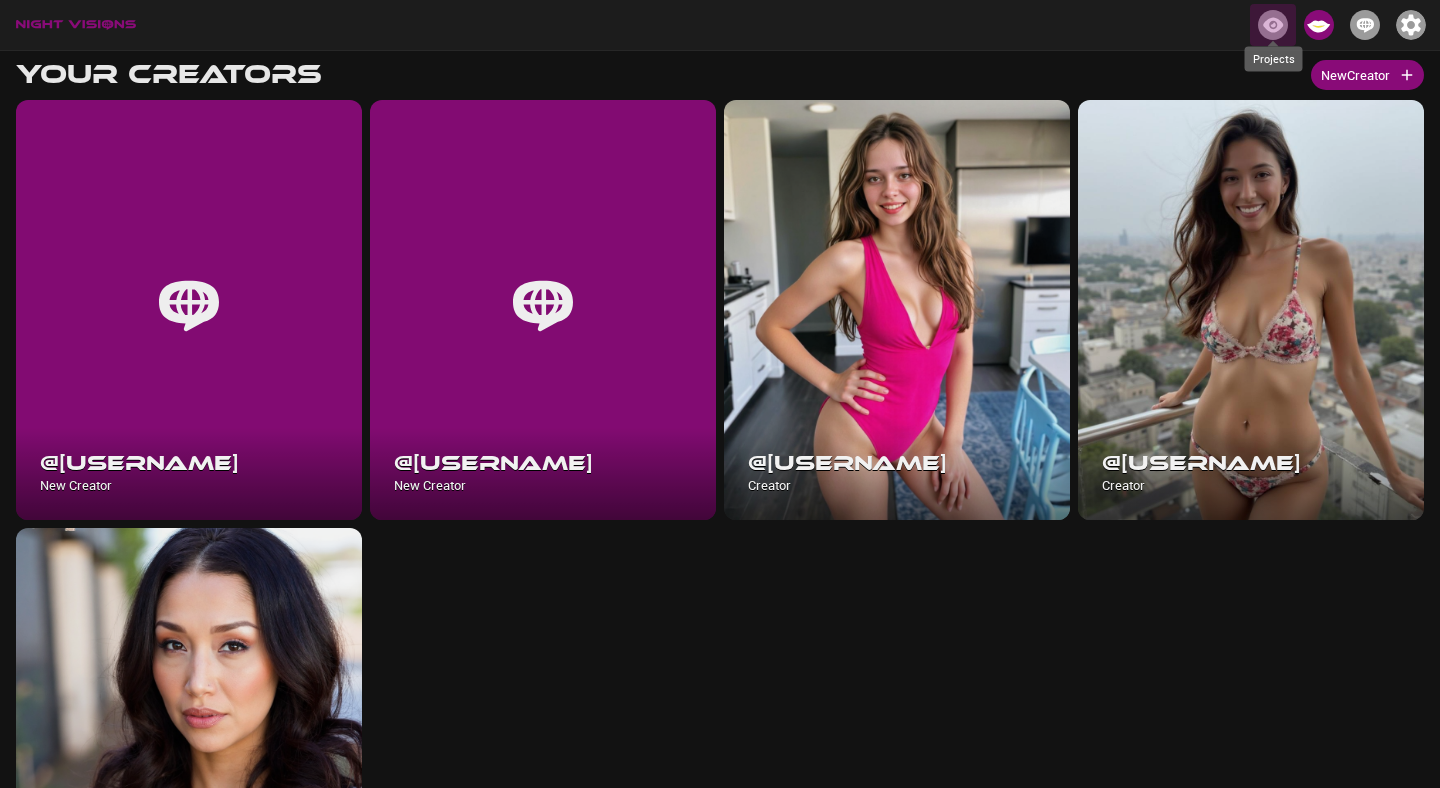 click at bounding box center (1273, 25) 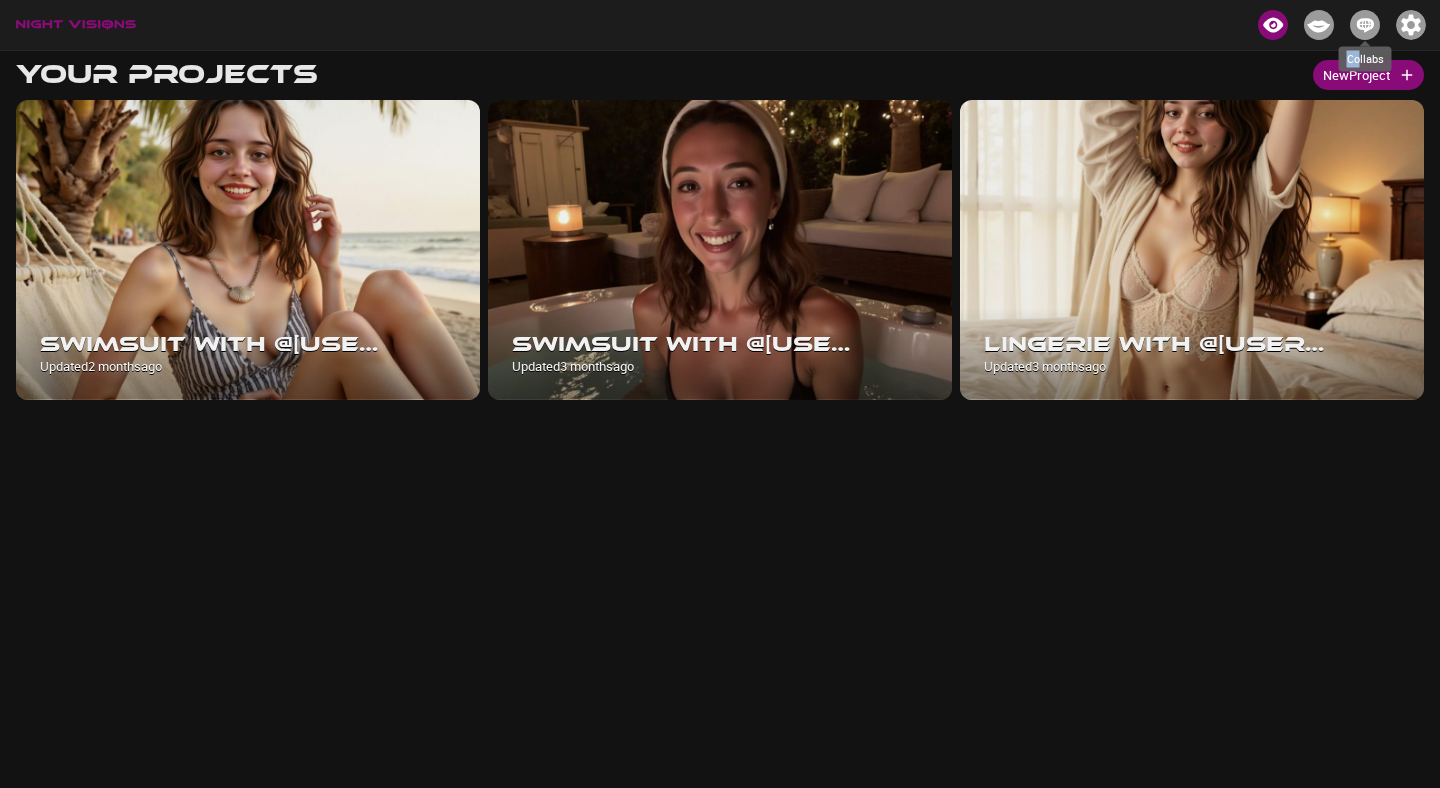 drag, startPoint x: 1357, startPoint y: 59, endPoint x: 1324, endPoint y: 60, distance: 33.01515 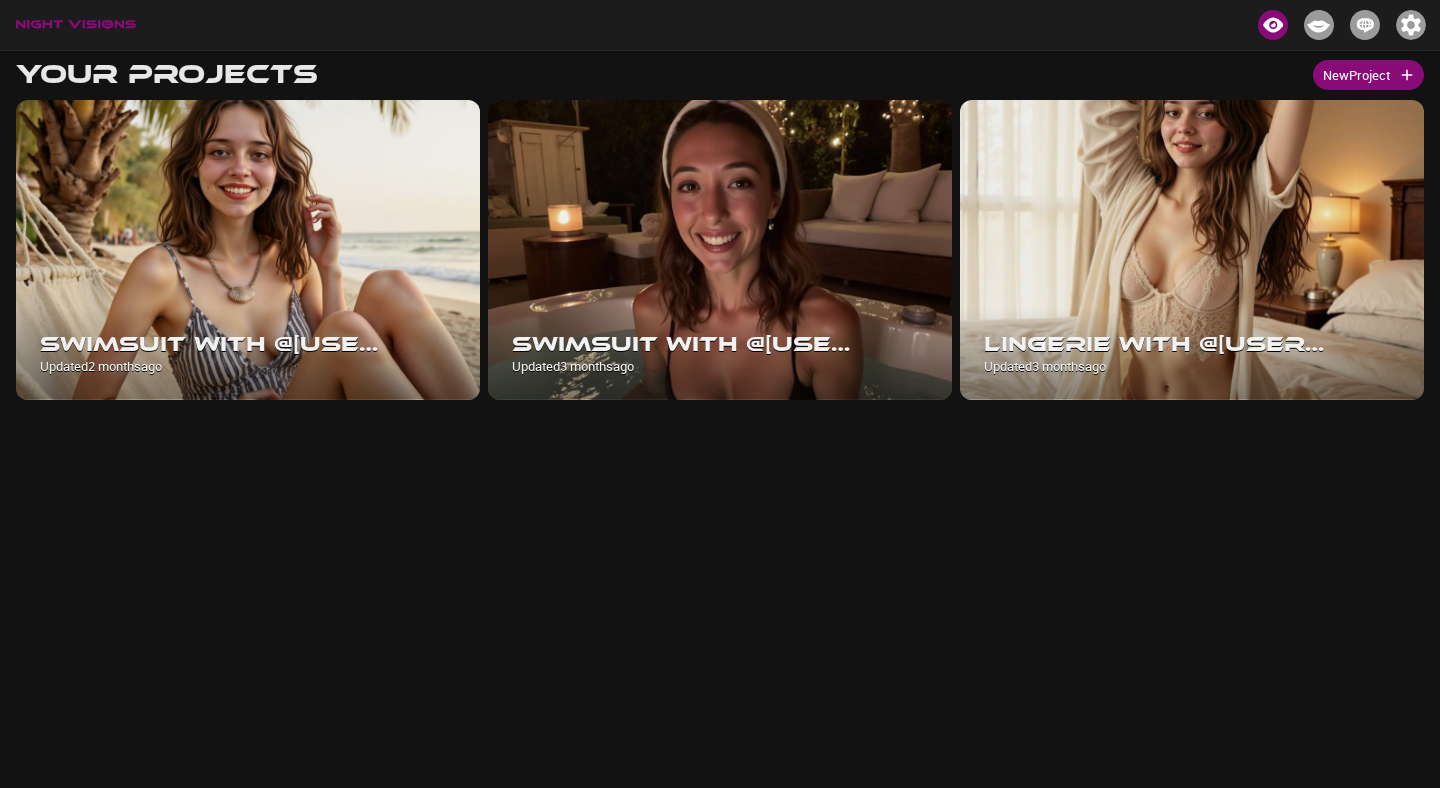 click on "Your Projects New  Project" at bounding box center (720, 75) 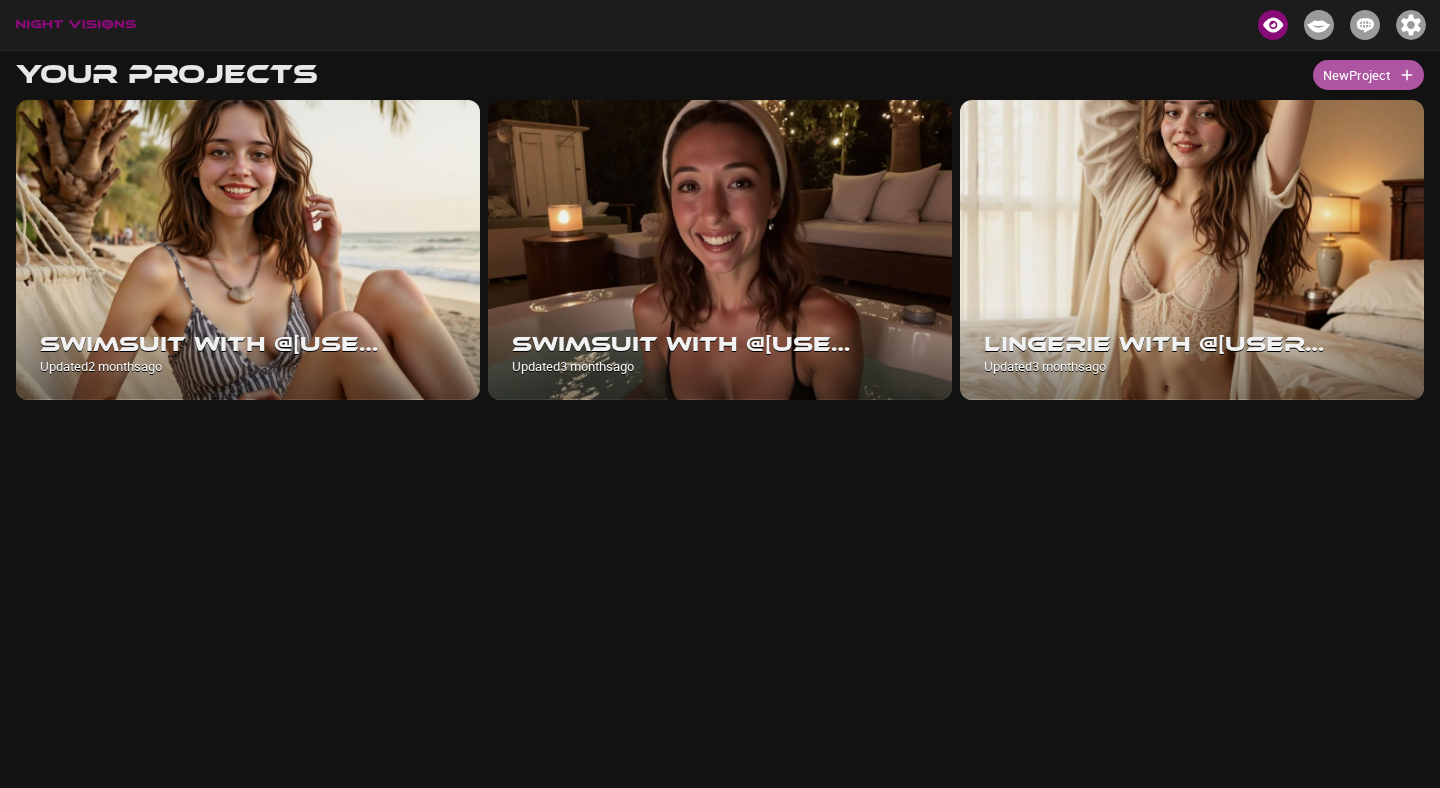 click on "New  Project" at bounding box center [1368, 75] 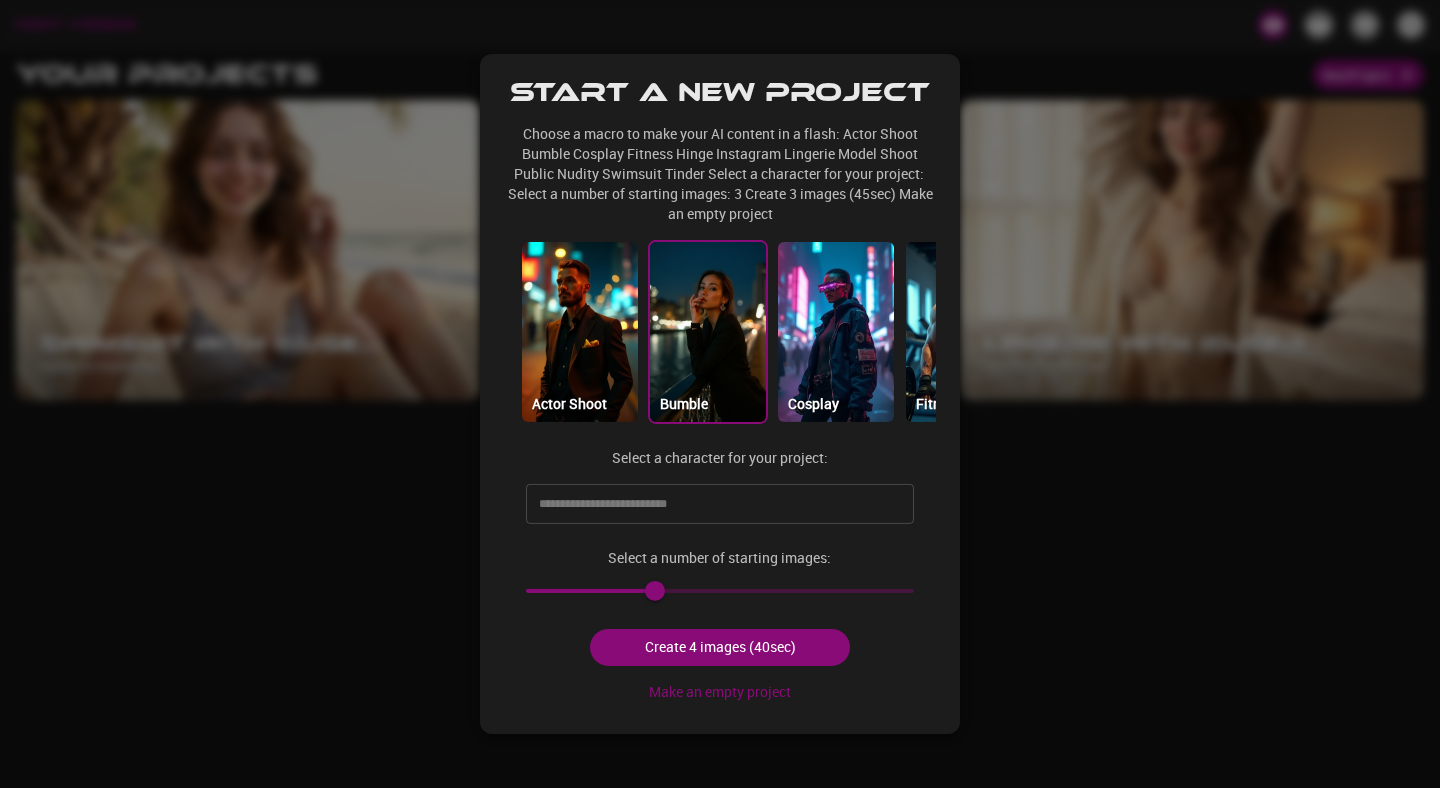 click at bounding box center (708, 332) 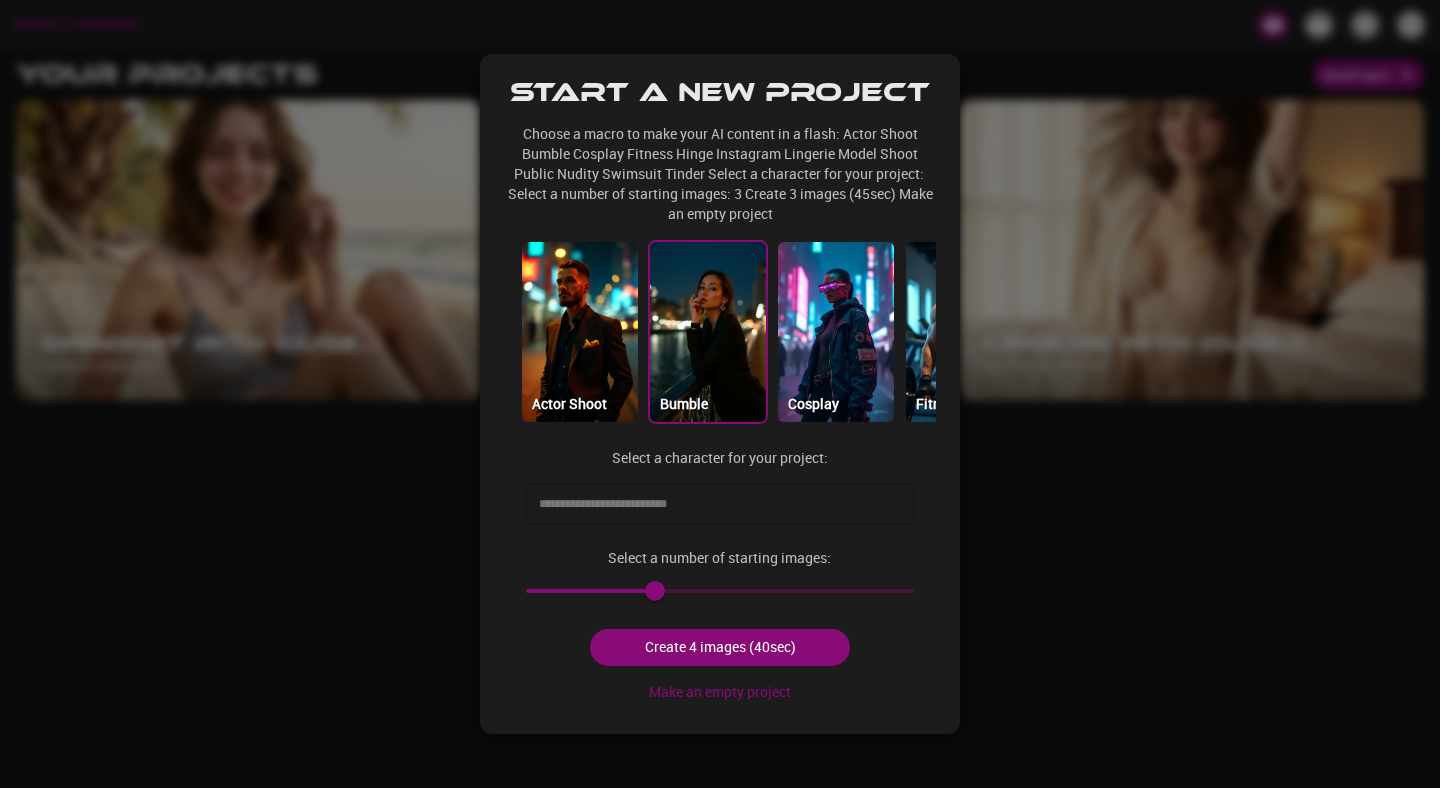 click at bounding box center [705, 504] 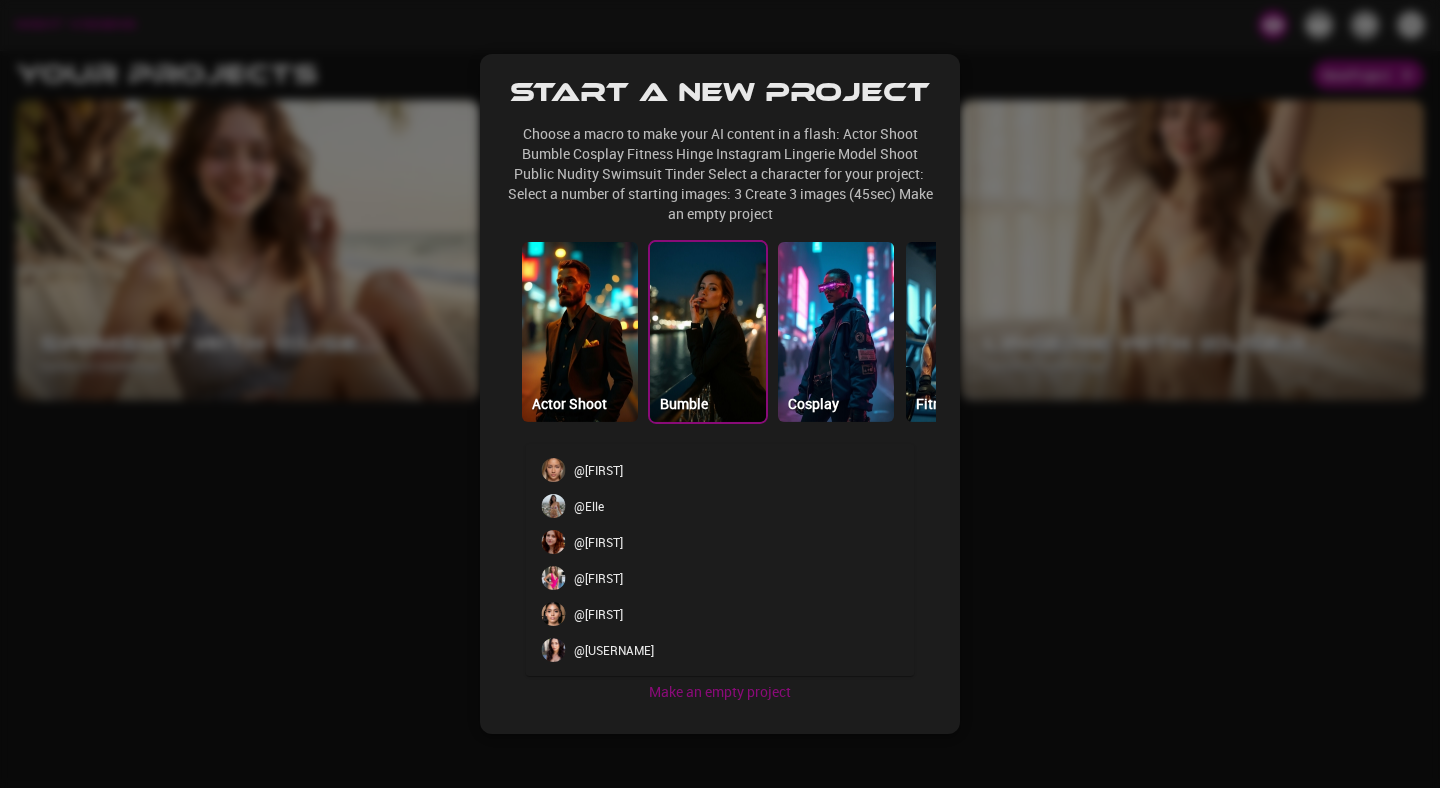 click on "@ [USERNAME]" at bounding box center (720, 650) 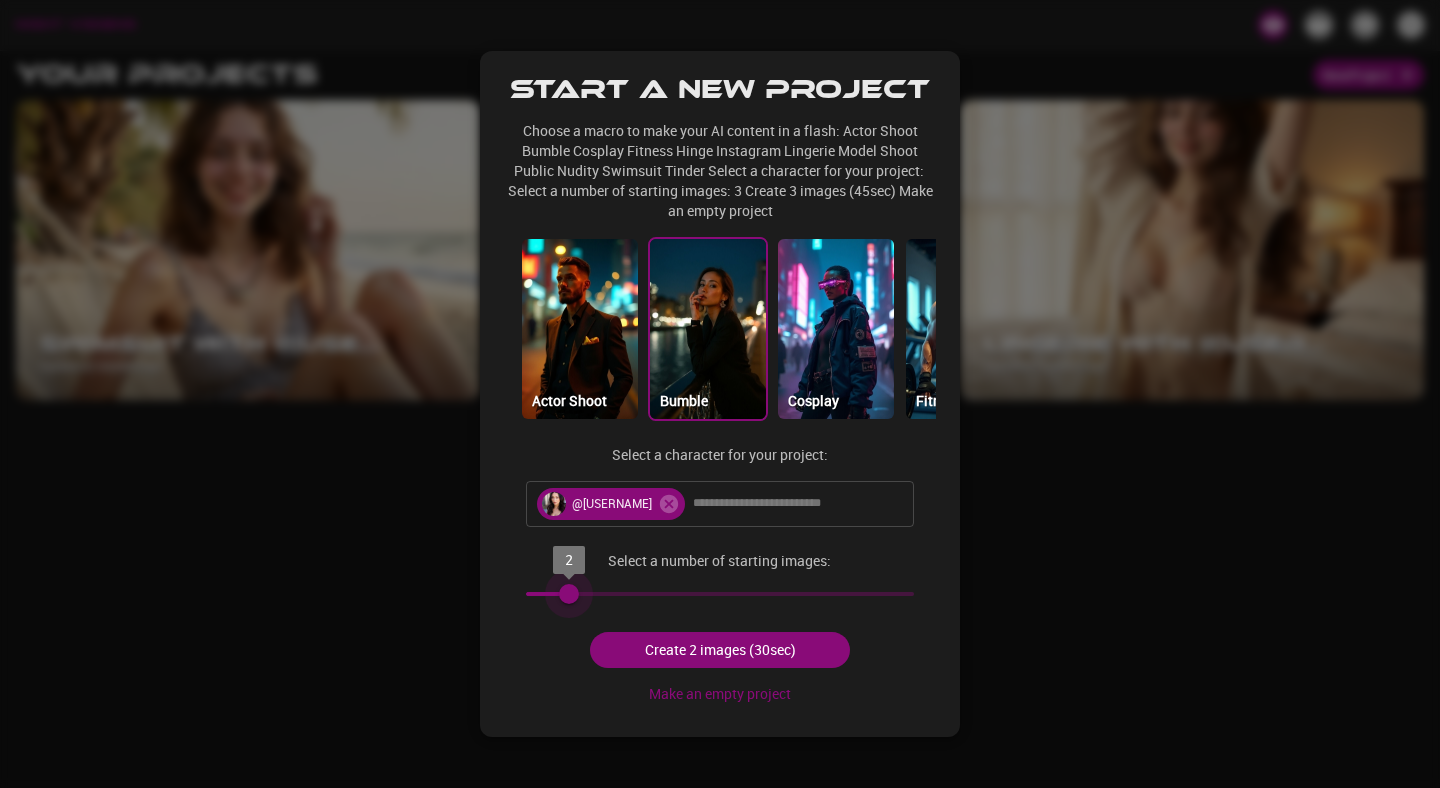 type on "*" 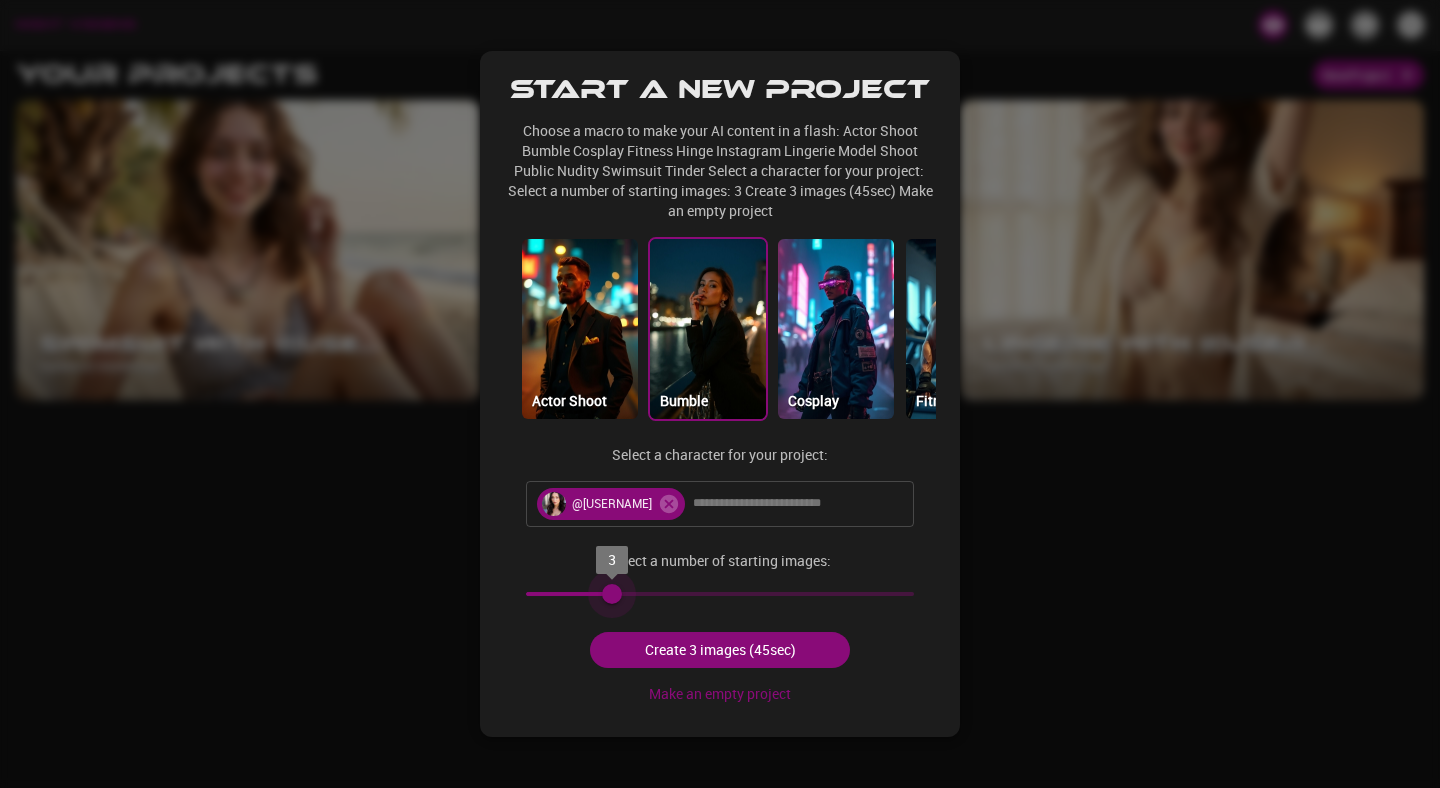 drag, startPoint x: 657, startPoint y: 559, endPoint x: 595, endPoint y: 561, distance: 62.03225 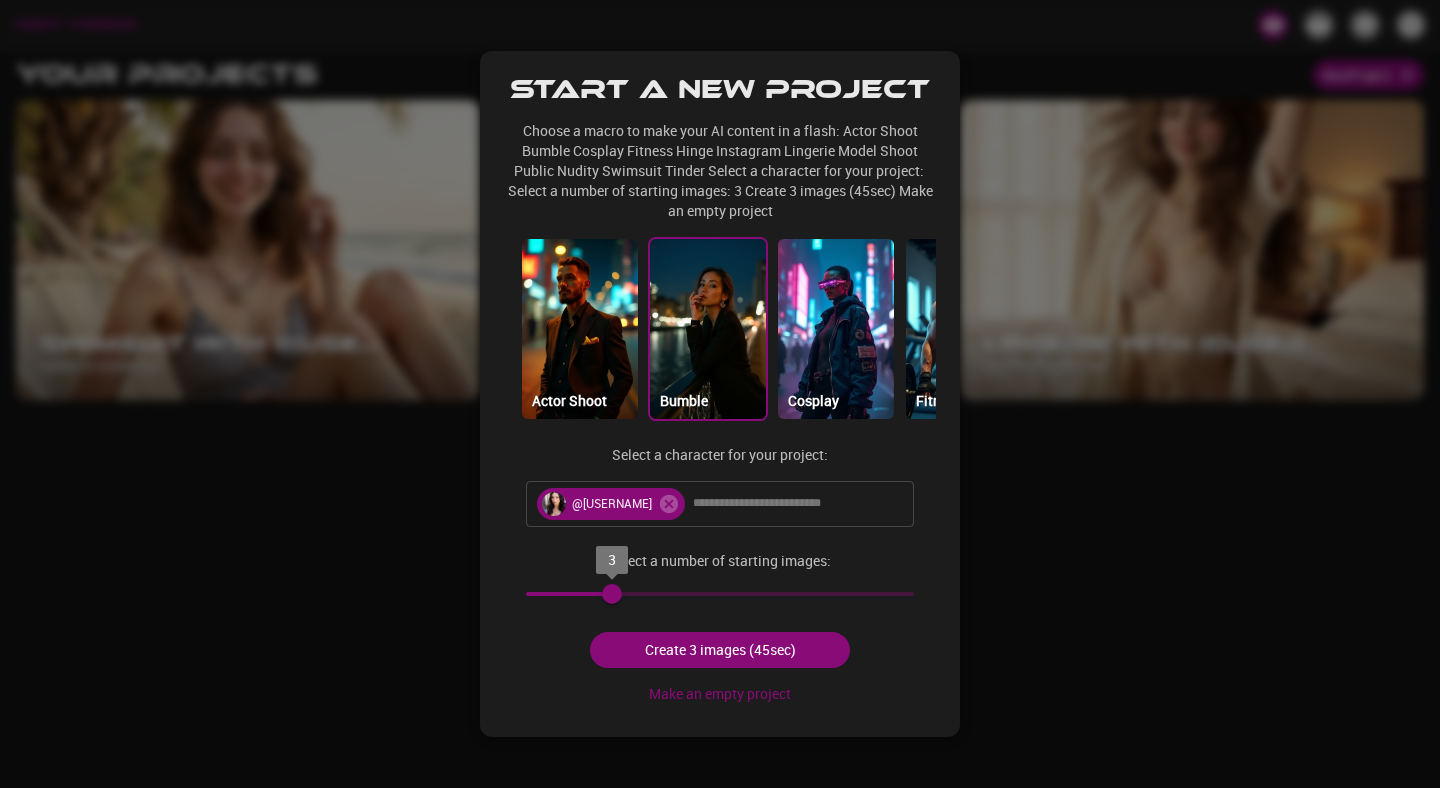 click on "Create 3 images (45sec)" at bounding box center (719, 650) 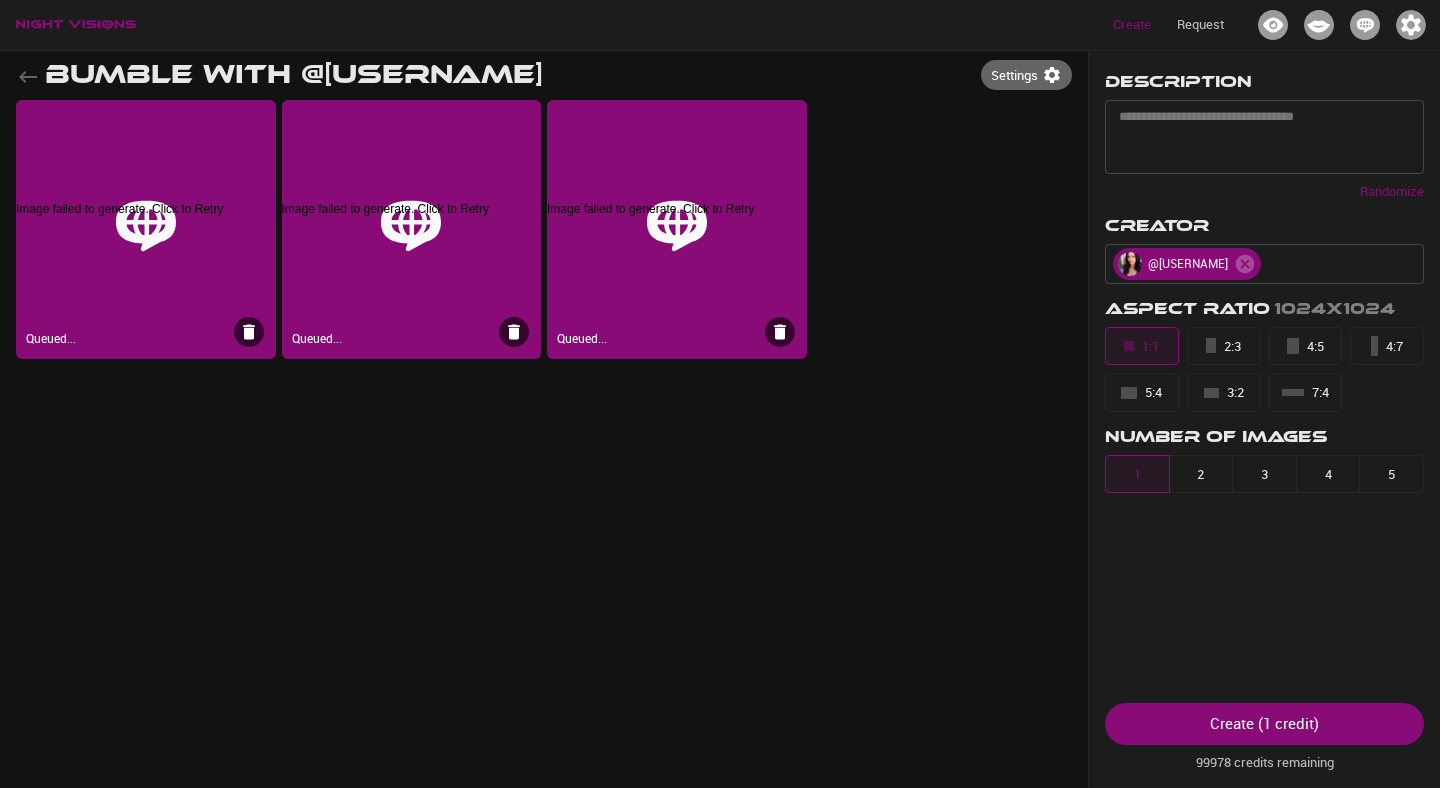 click on "Image failed to generate.  Click to Retry" at bounding box center [677, 215] 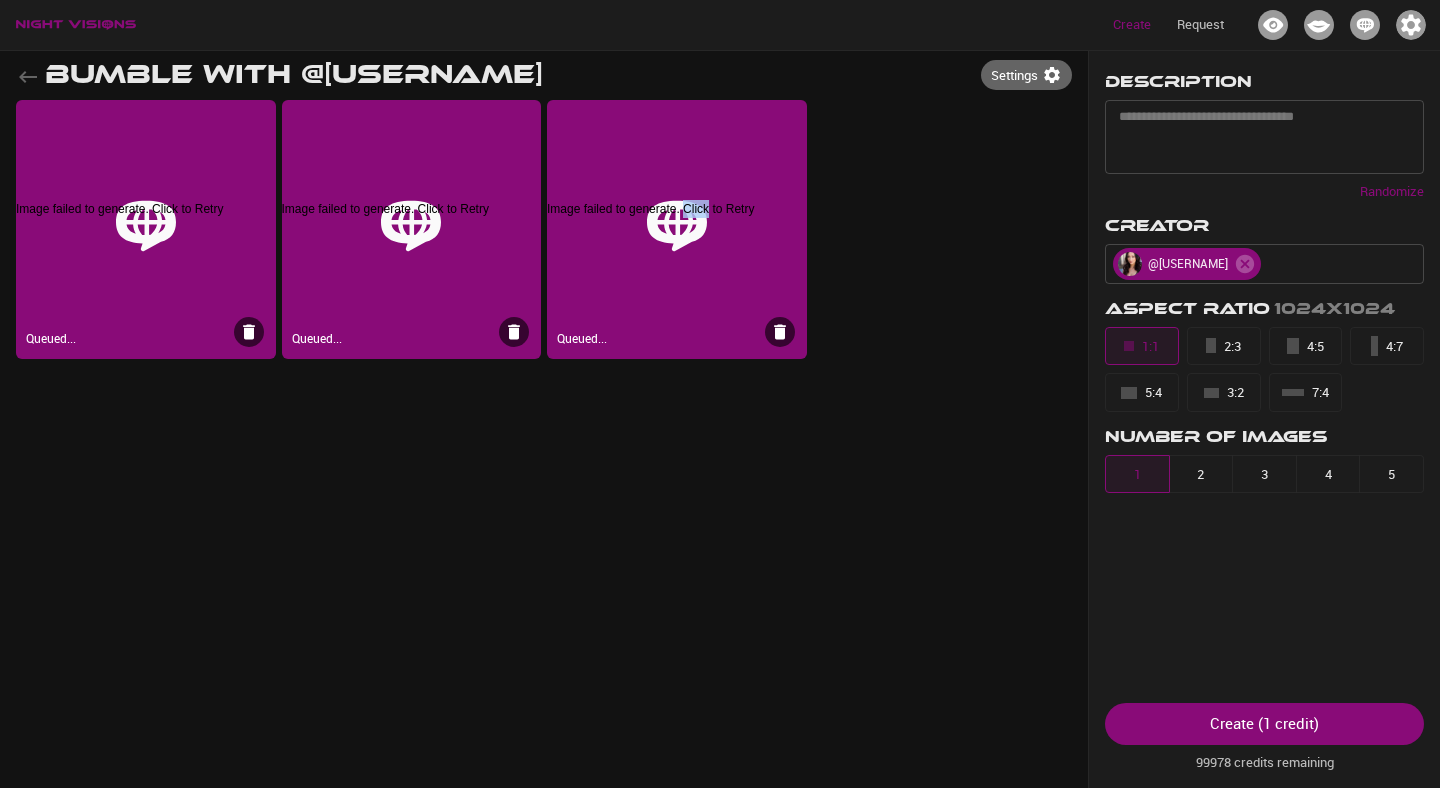 click on "Image failed to generate.  Click to Retry" at bounding box center (677, 215) 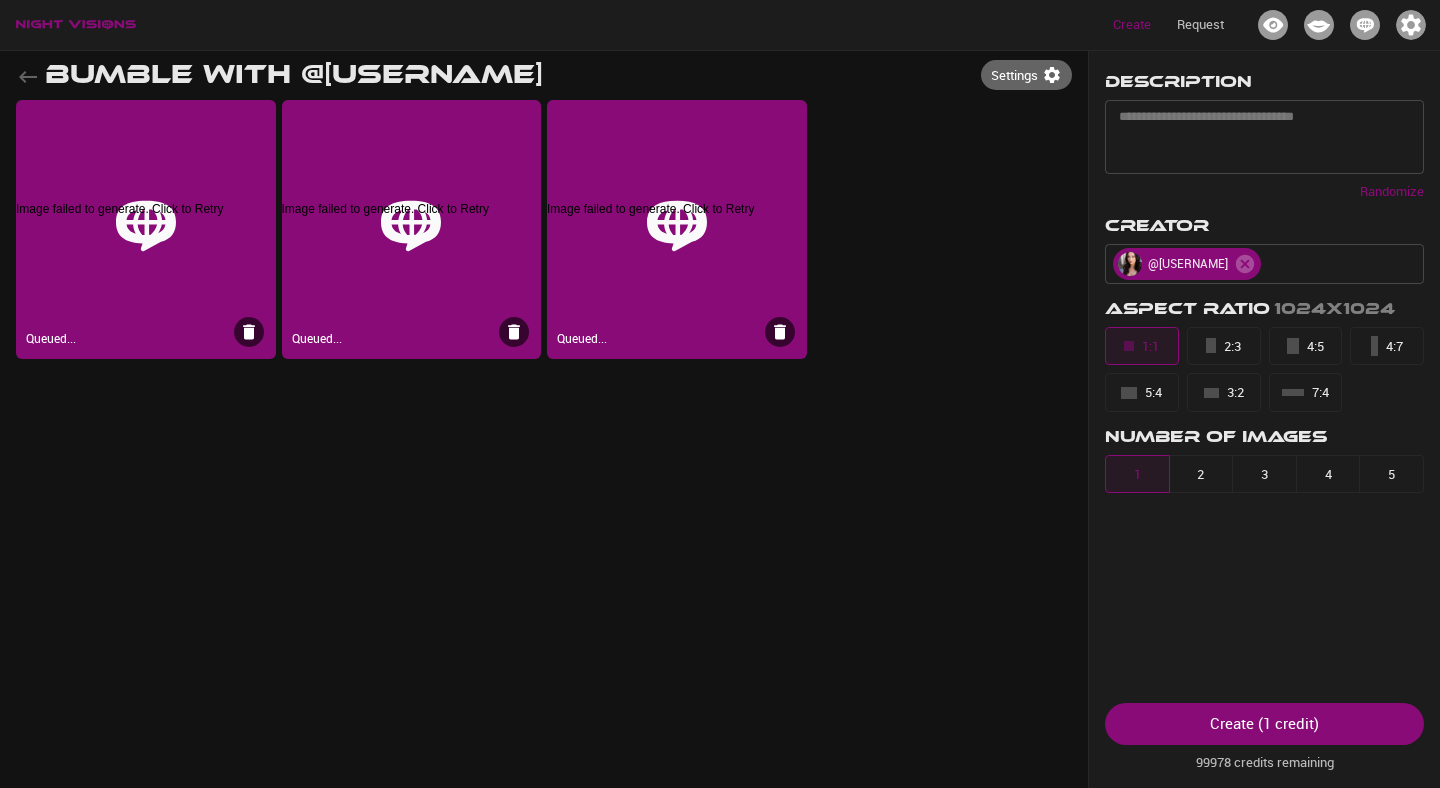 click on "Image failed to generate.  Click to Retry" at bounding box center [677, 215] 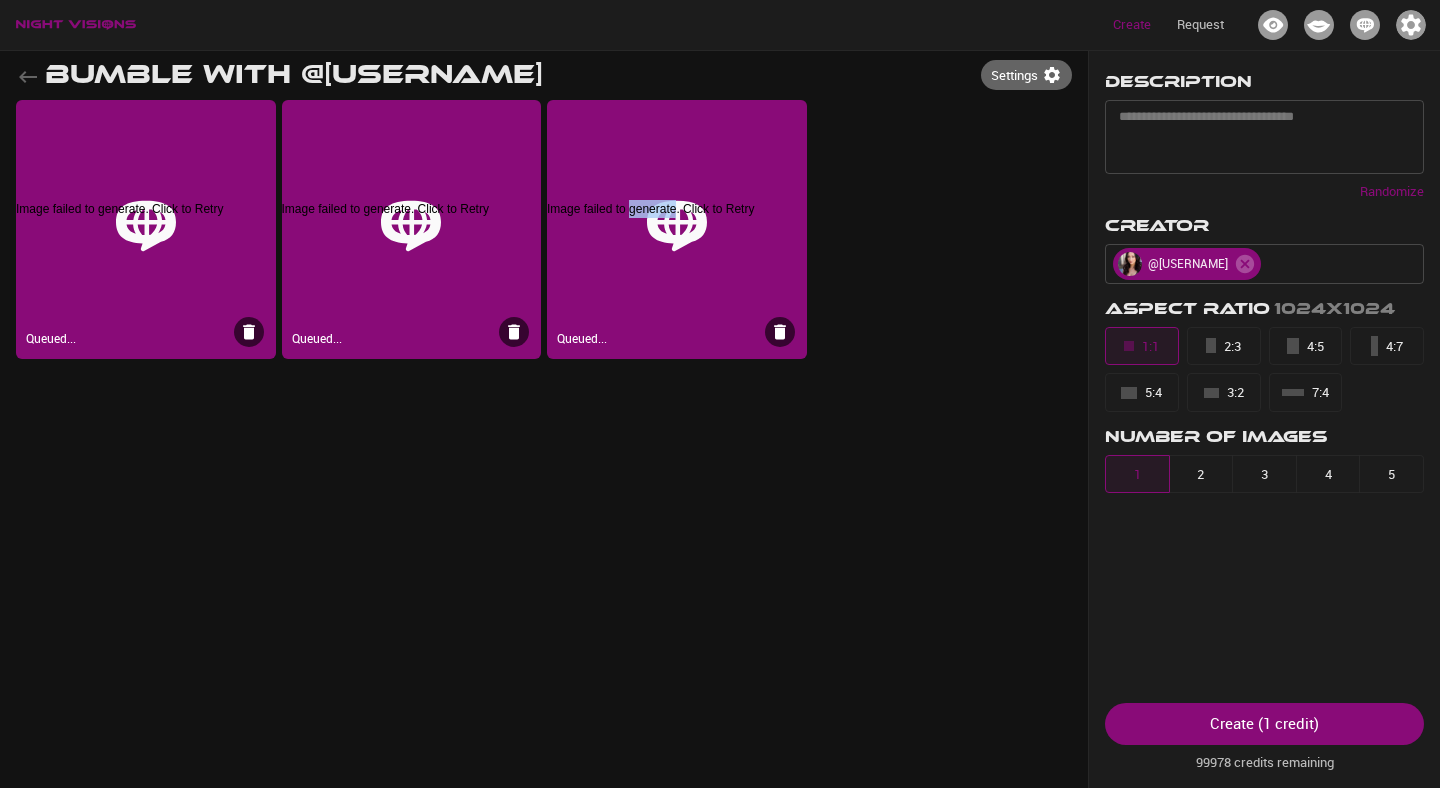 click on "Image failed to generate.  Click to Retry" at bounding box center (677, 215) 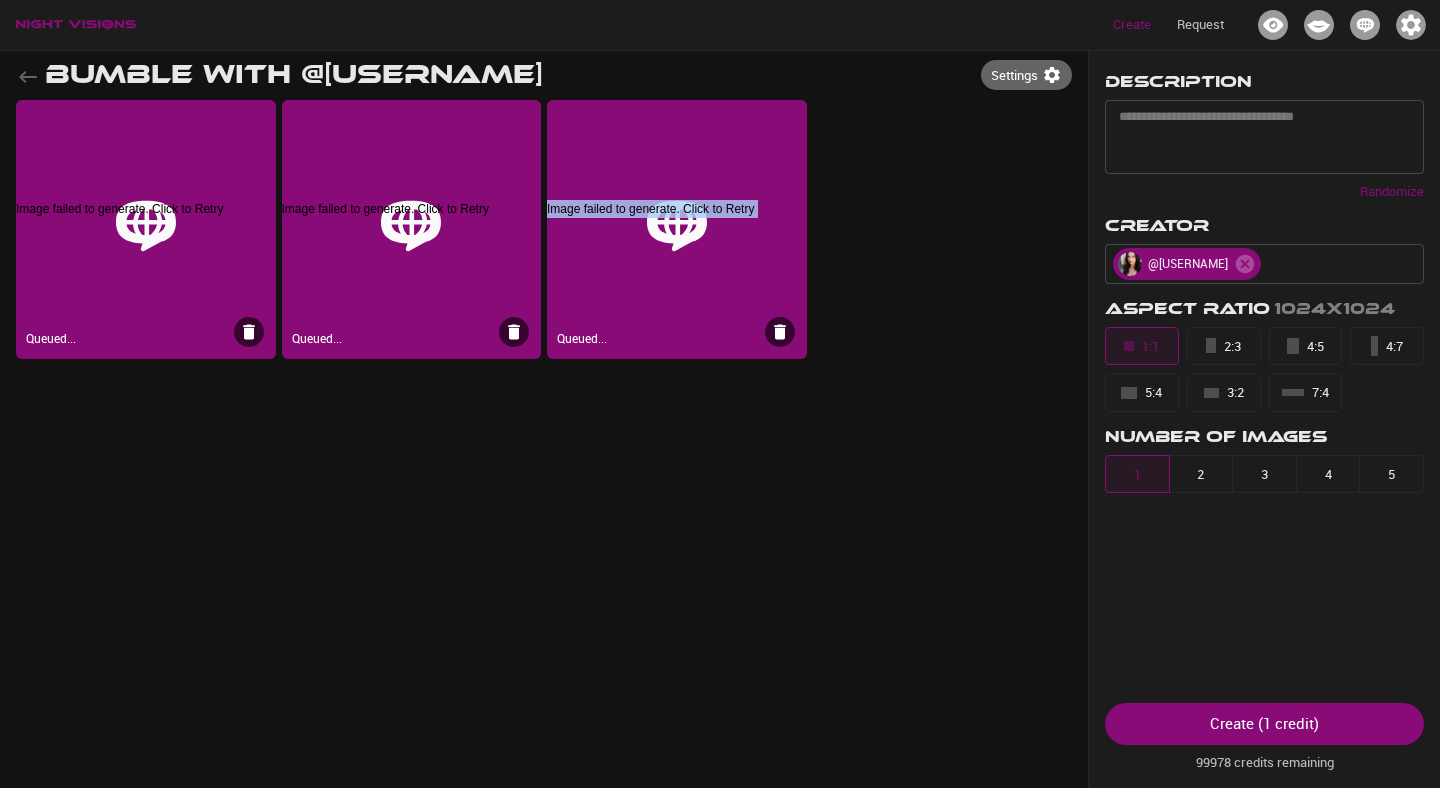 click on "Image failed to generate.  Click to Retry" at bounding box center (677, 215) 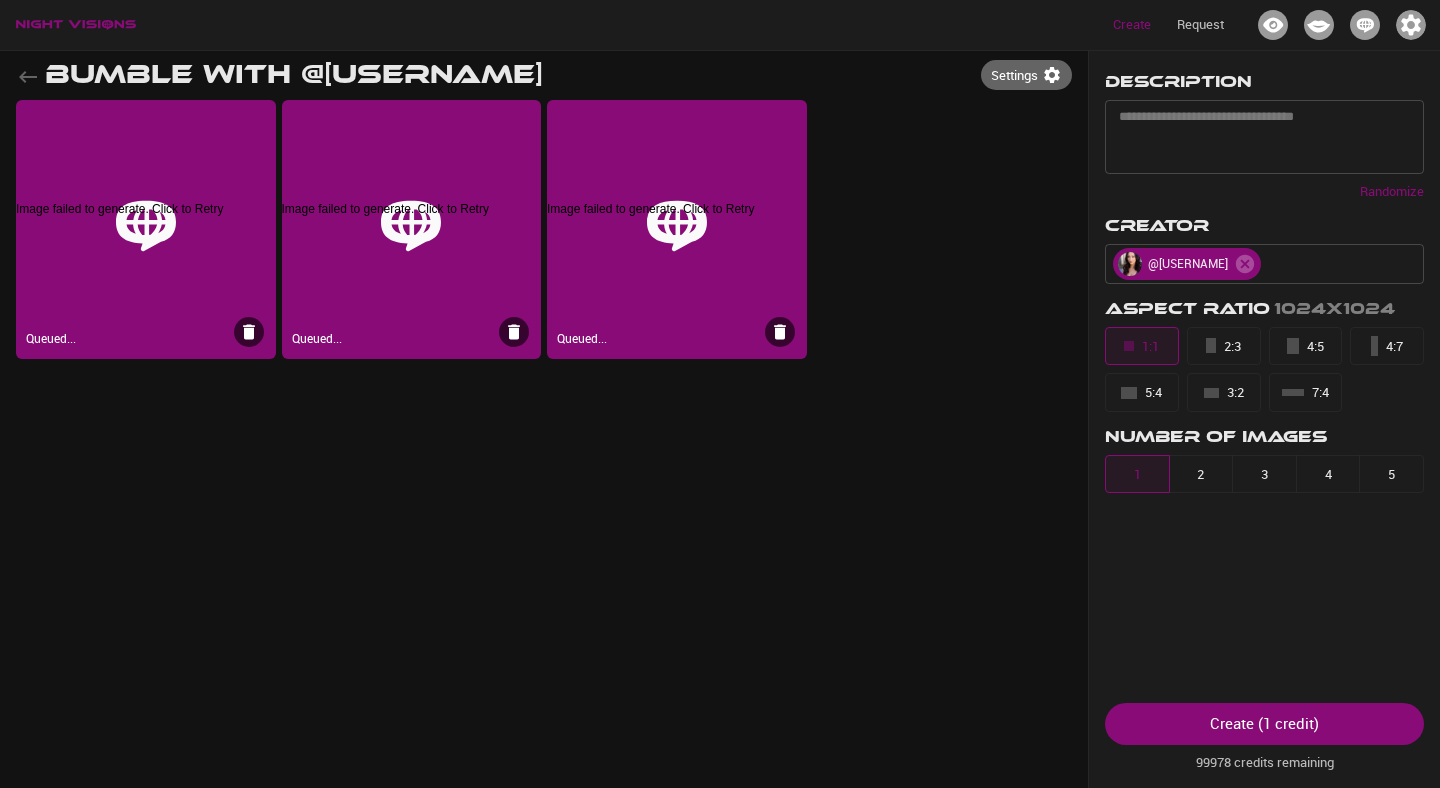 click on "Image failed to generate.  Click to Retry" at bounding box center [412, 215] 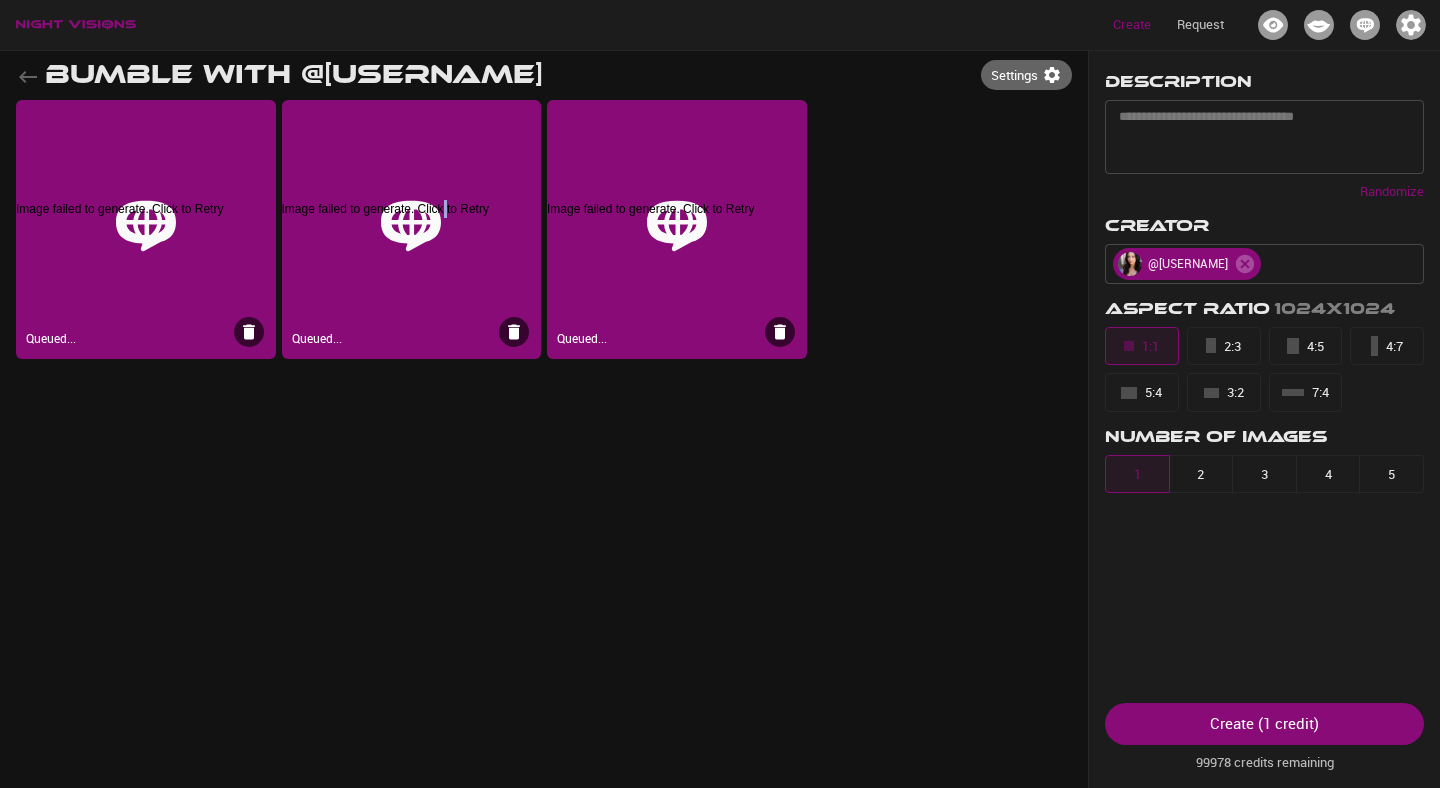 click on "Image failed to generate.  Click to Retry" at bounding box center [412, 215] 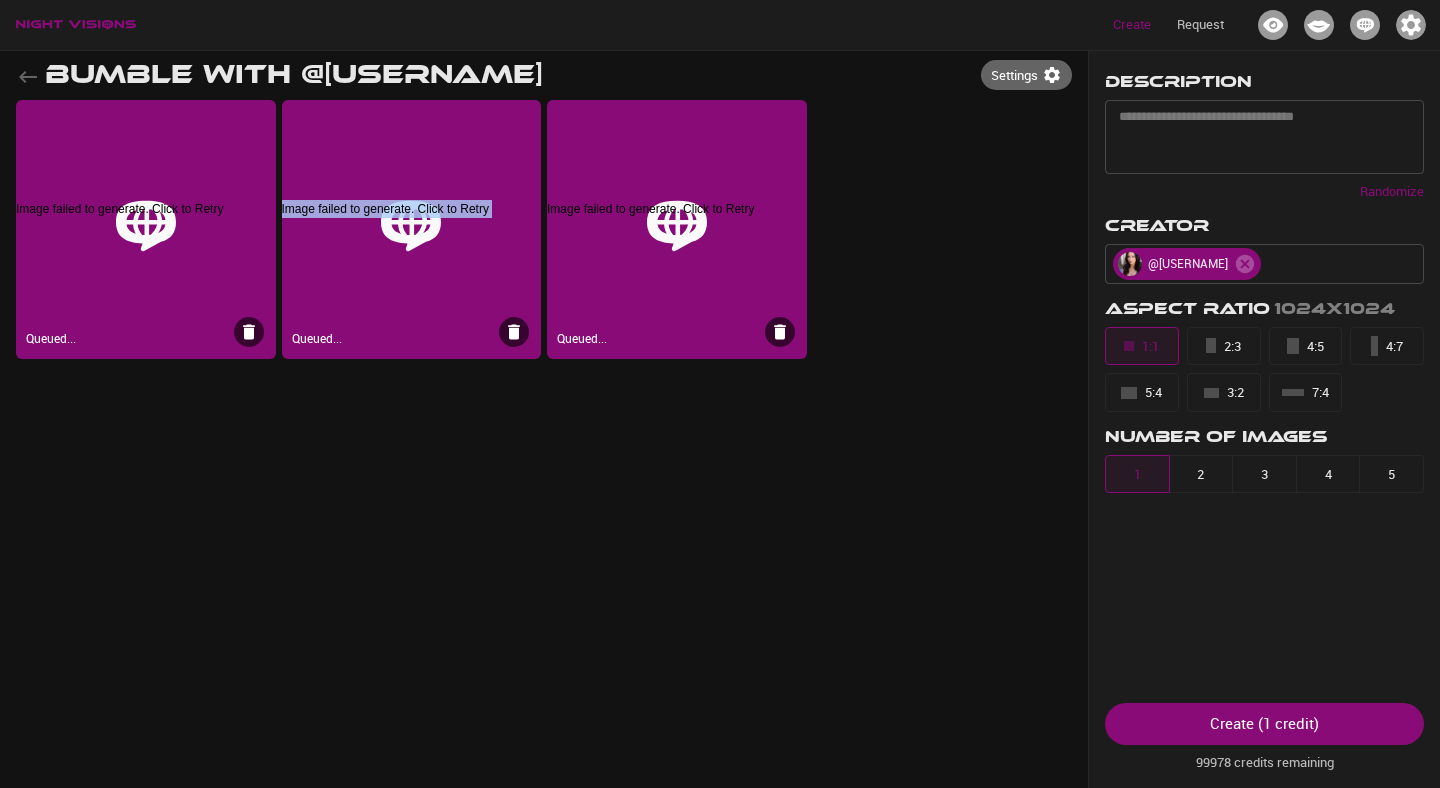 click on "Image failed to generate.  Click to Retry" at bounding box center (412, 215) 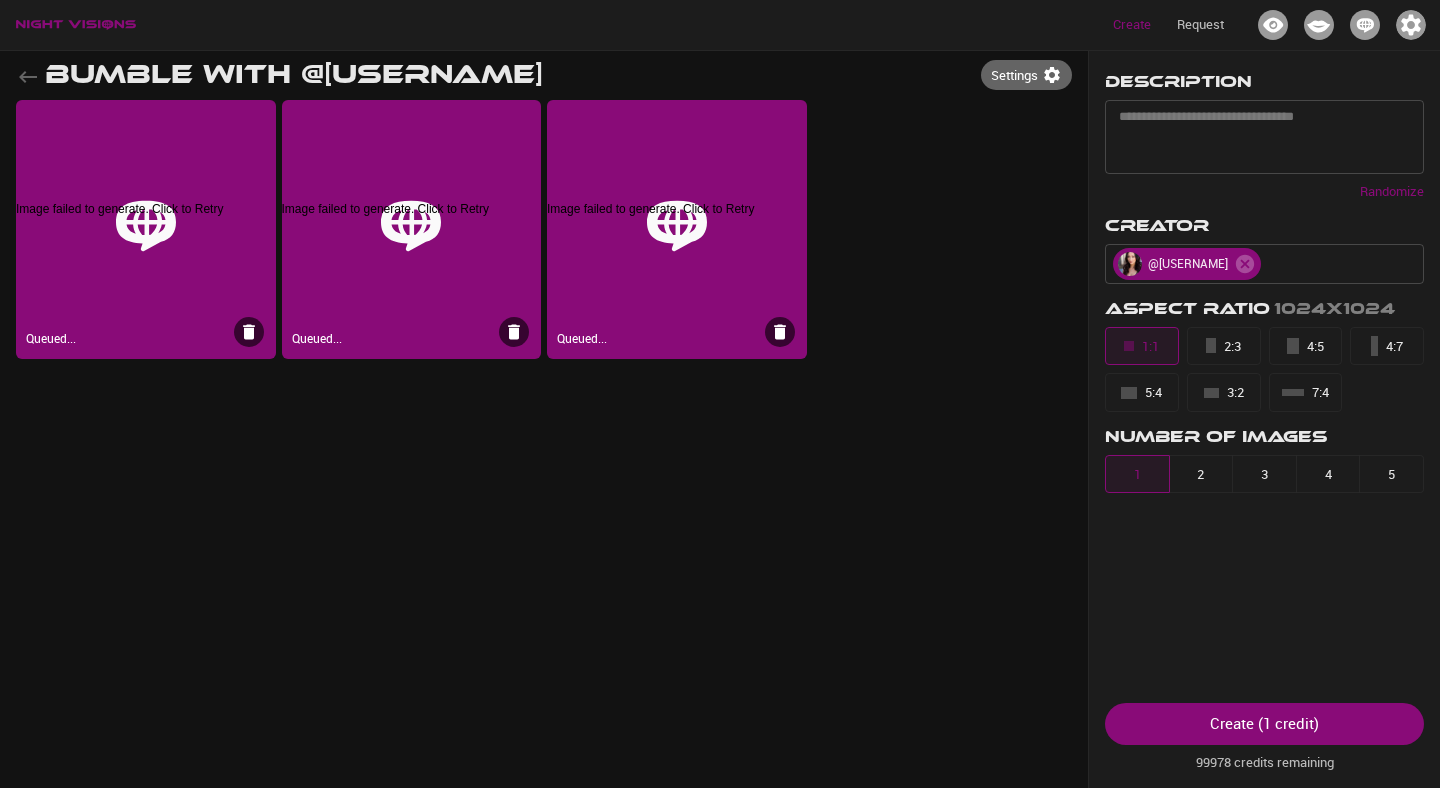 click on "Image failed to generate.  Click to Retry" at bounding box center (146, 215) 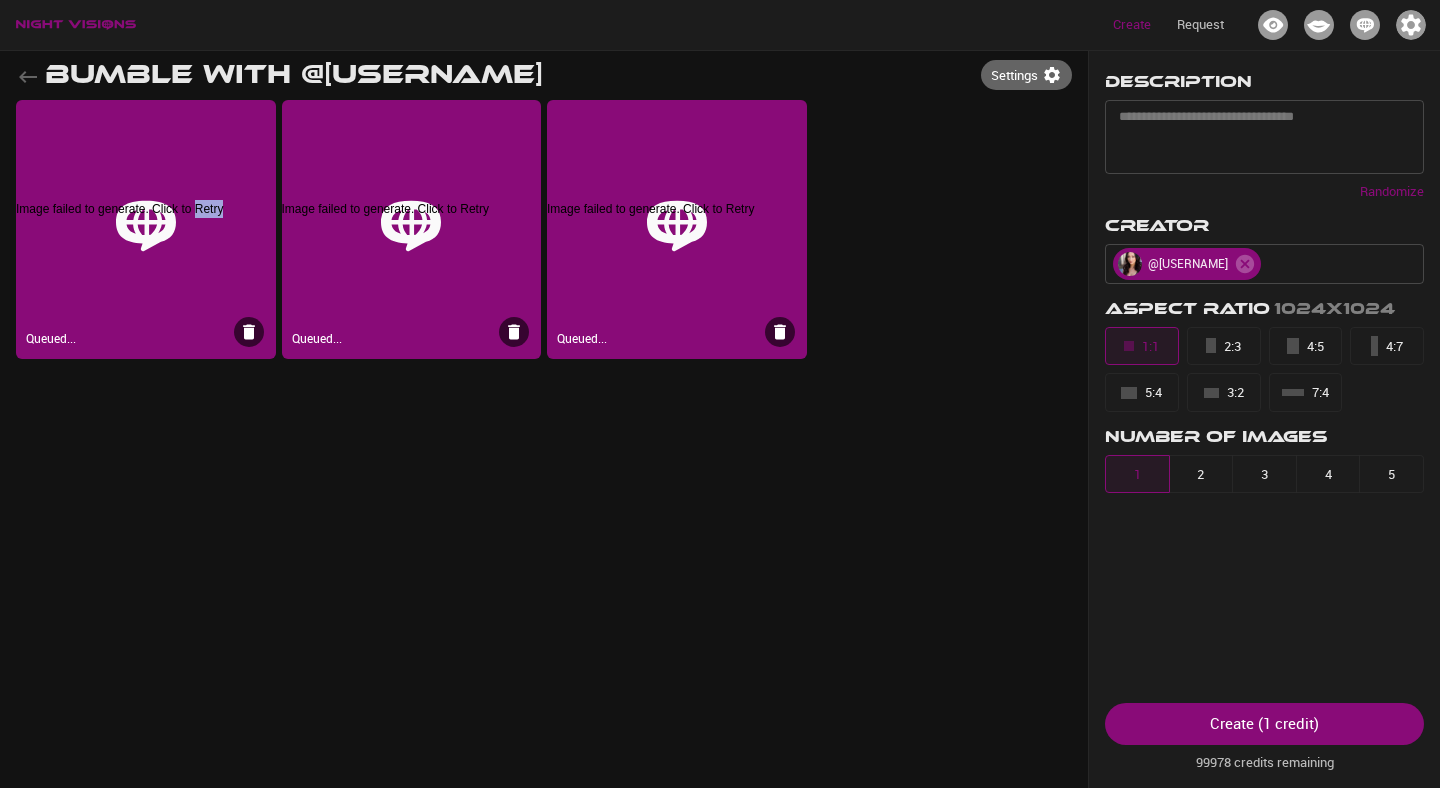 click on "Image failed to generate.  Click to Retry" at bounding box center [146, 215] 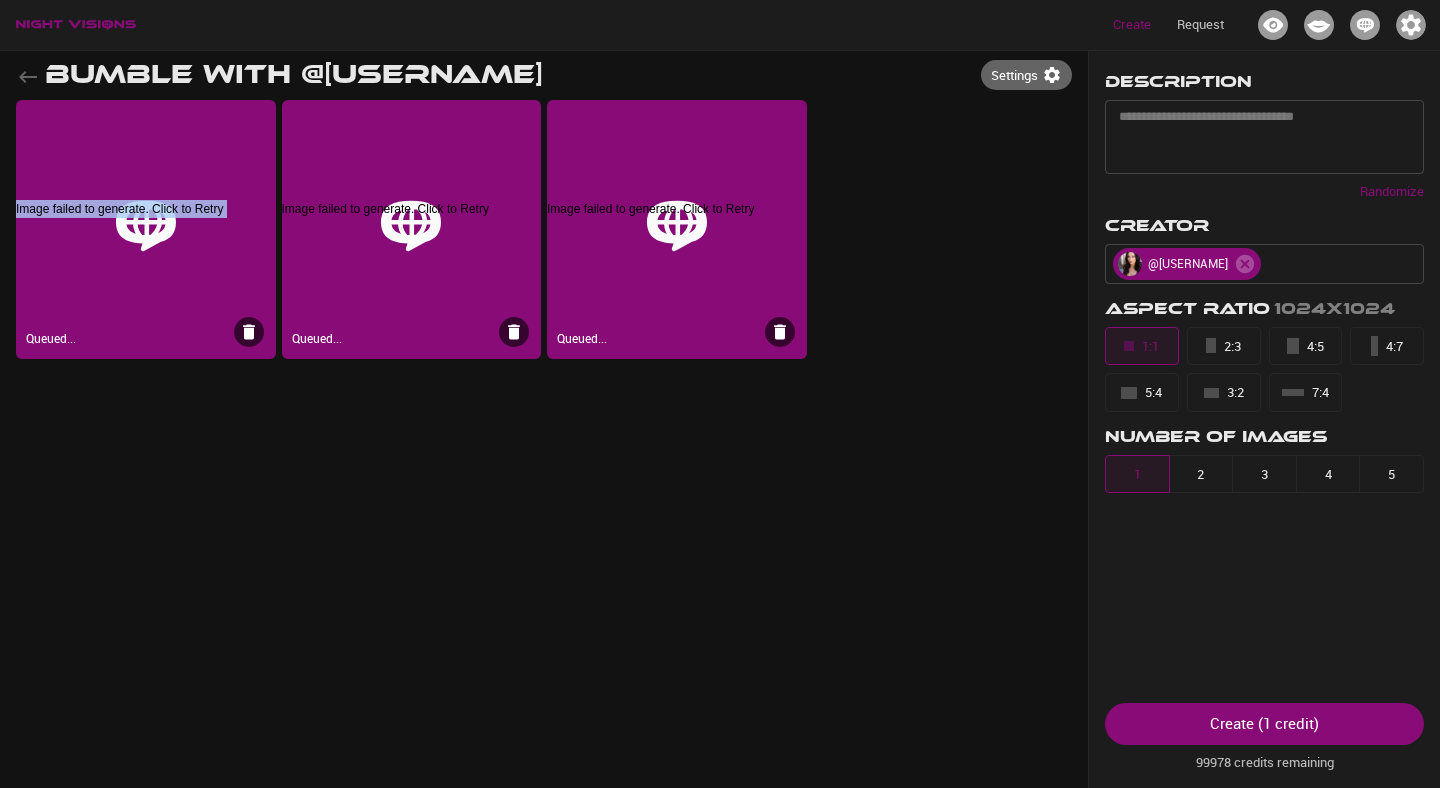 click on "Image failed to generate.  Click to Retry" at bounding box center (146, 215) 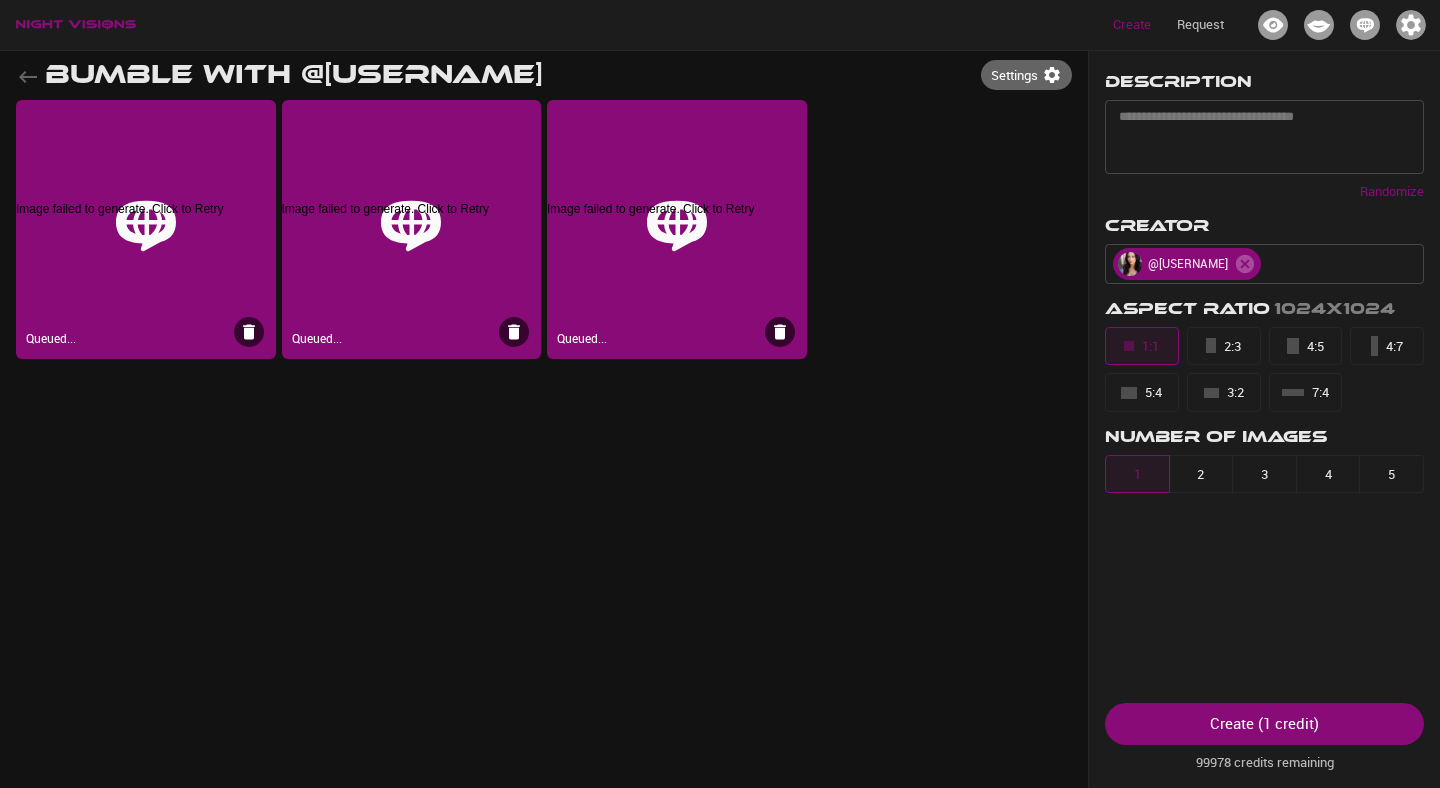 click on "Image failed to generate.  Click to Retry" at bounding box center (412, 215) 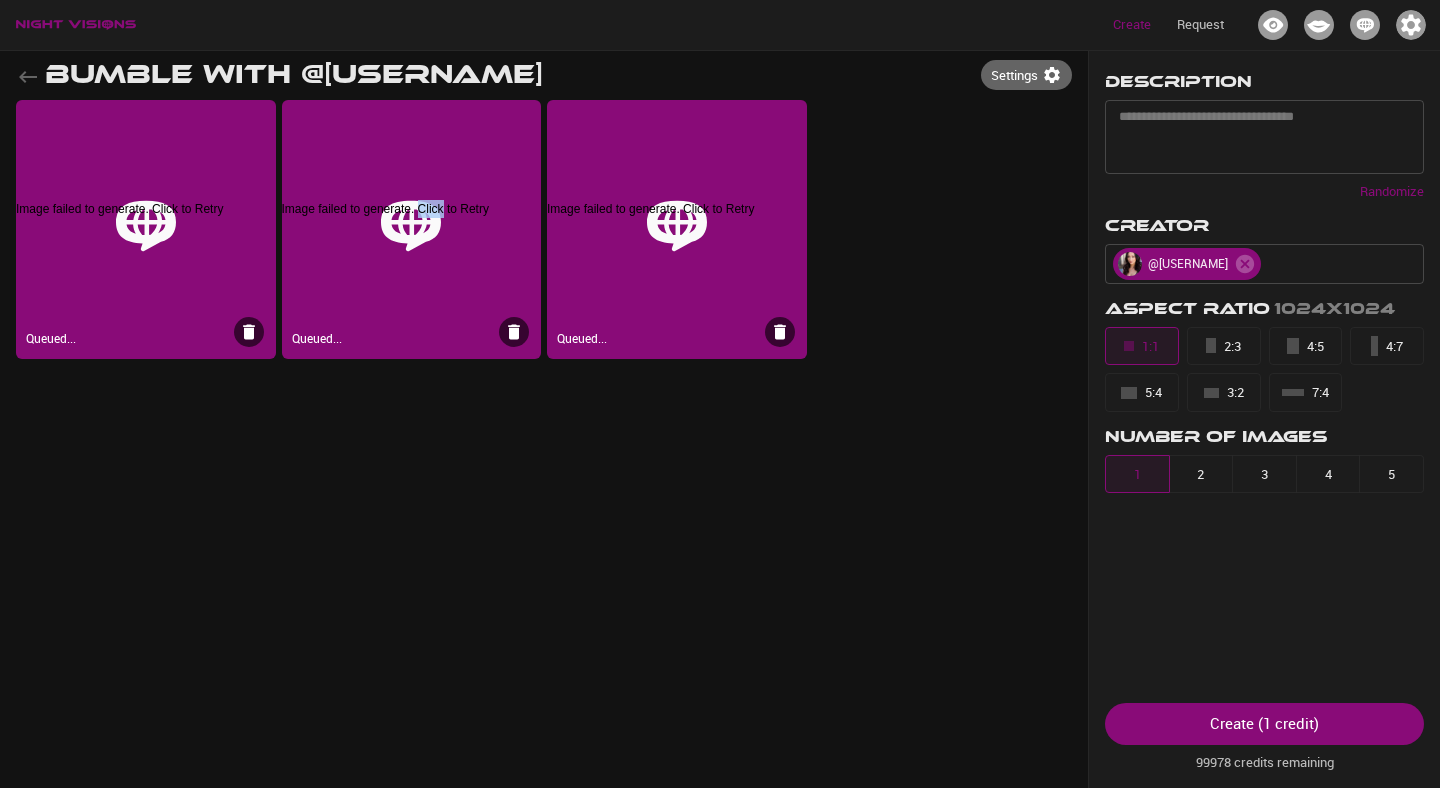 click on "Image failed to generate.  Click to Retry" at bounding box center (412, 215) 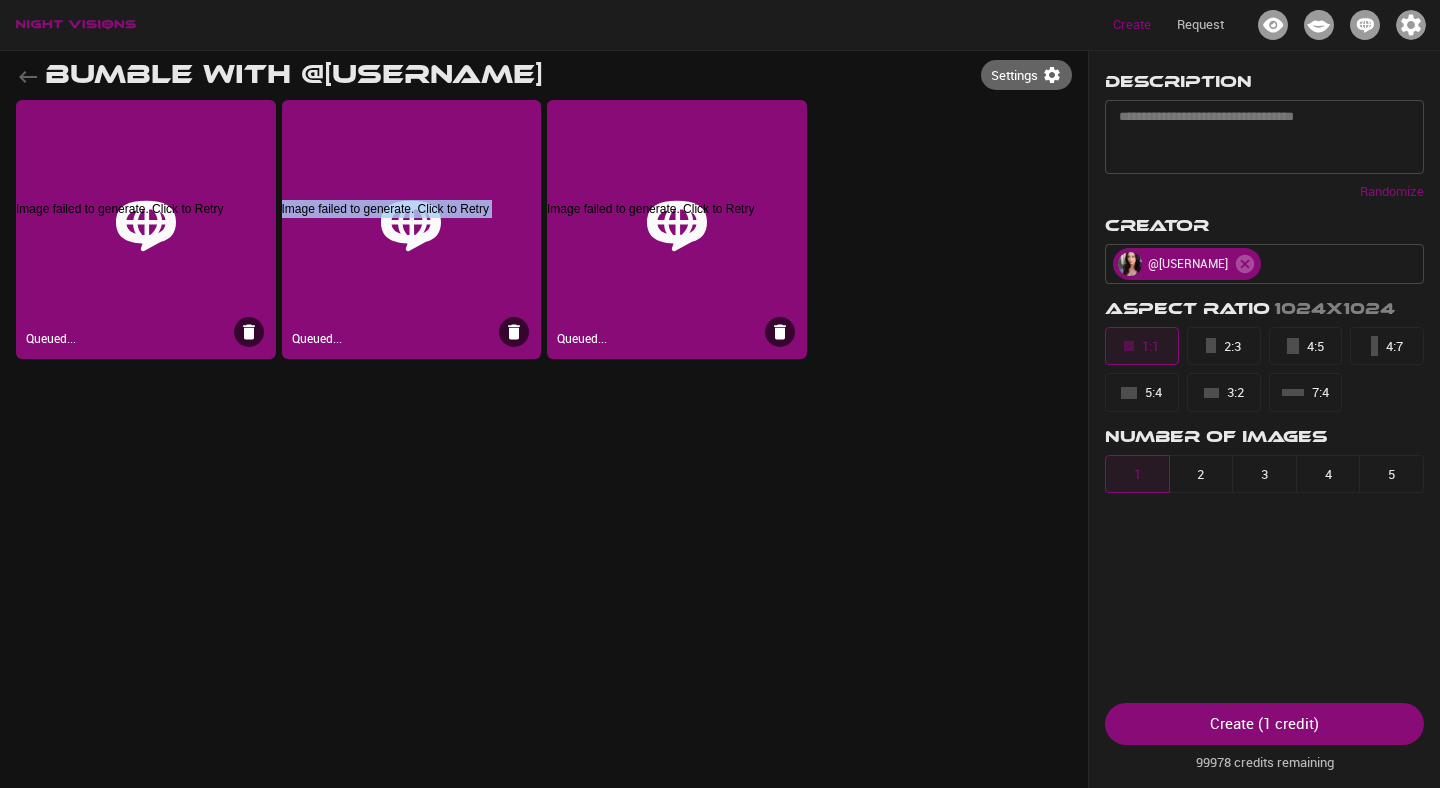 click on "Image failed to generate.  Click to Retry" at bounding box center (412, 215) 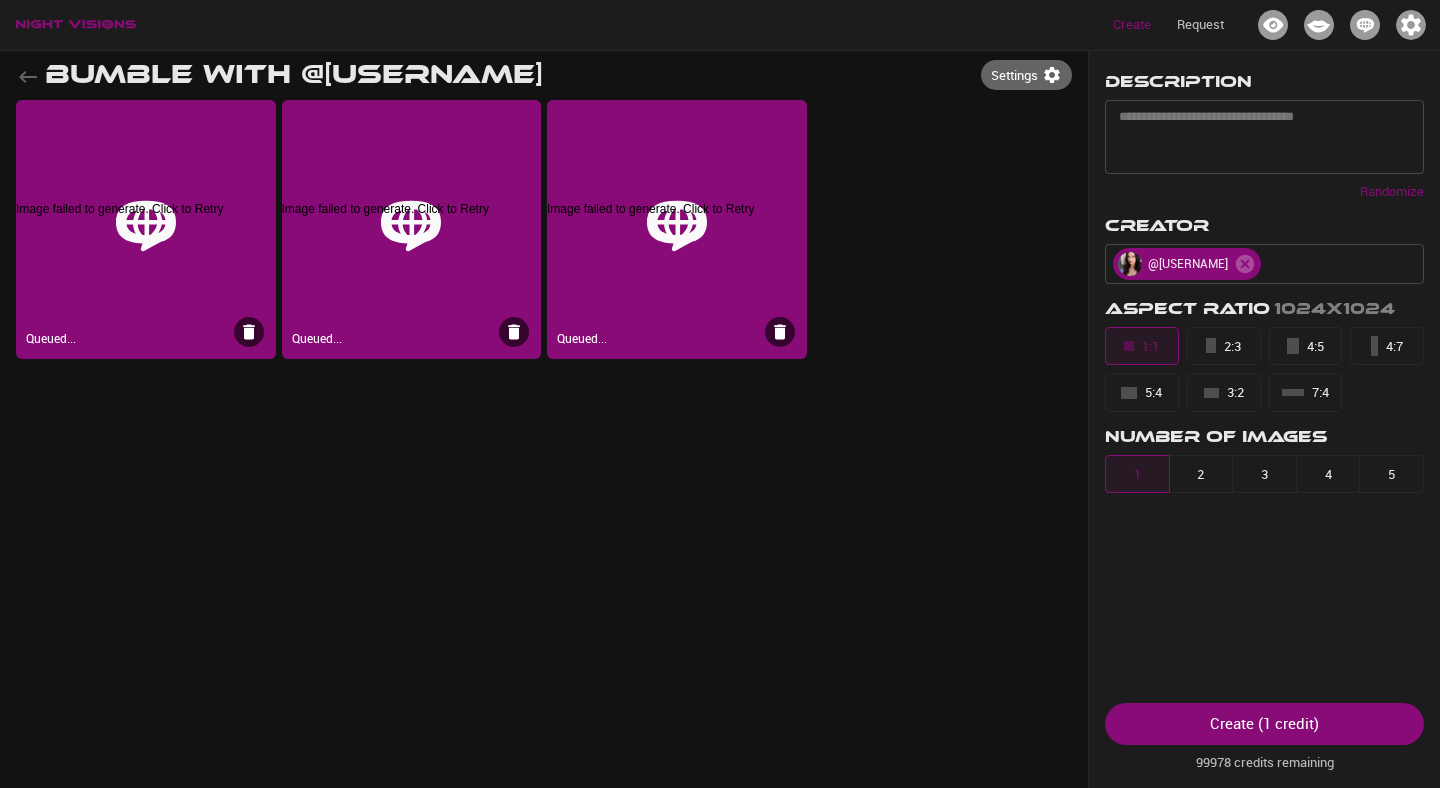 click on "Image failed to generate.  Click to Retry" at bounding box center [677, 215] 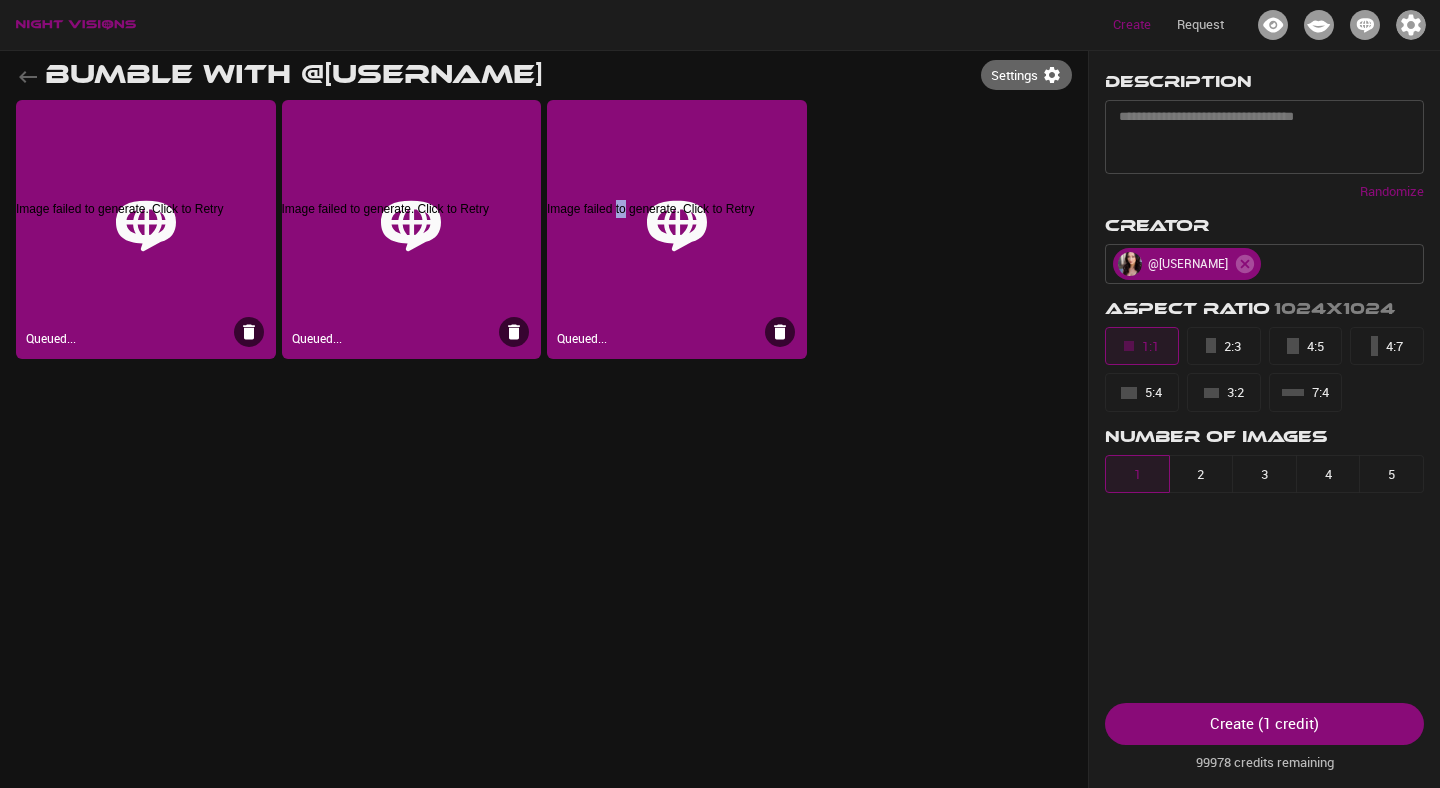 click on "Image failed to generate.  Click to Retry" at bounding box center (677, 215) 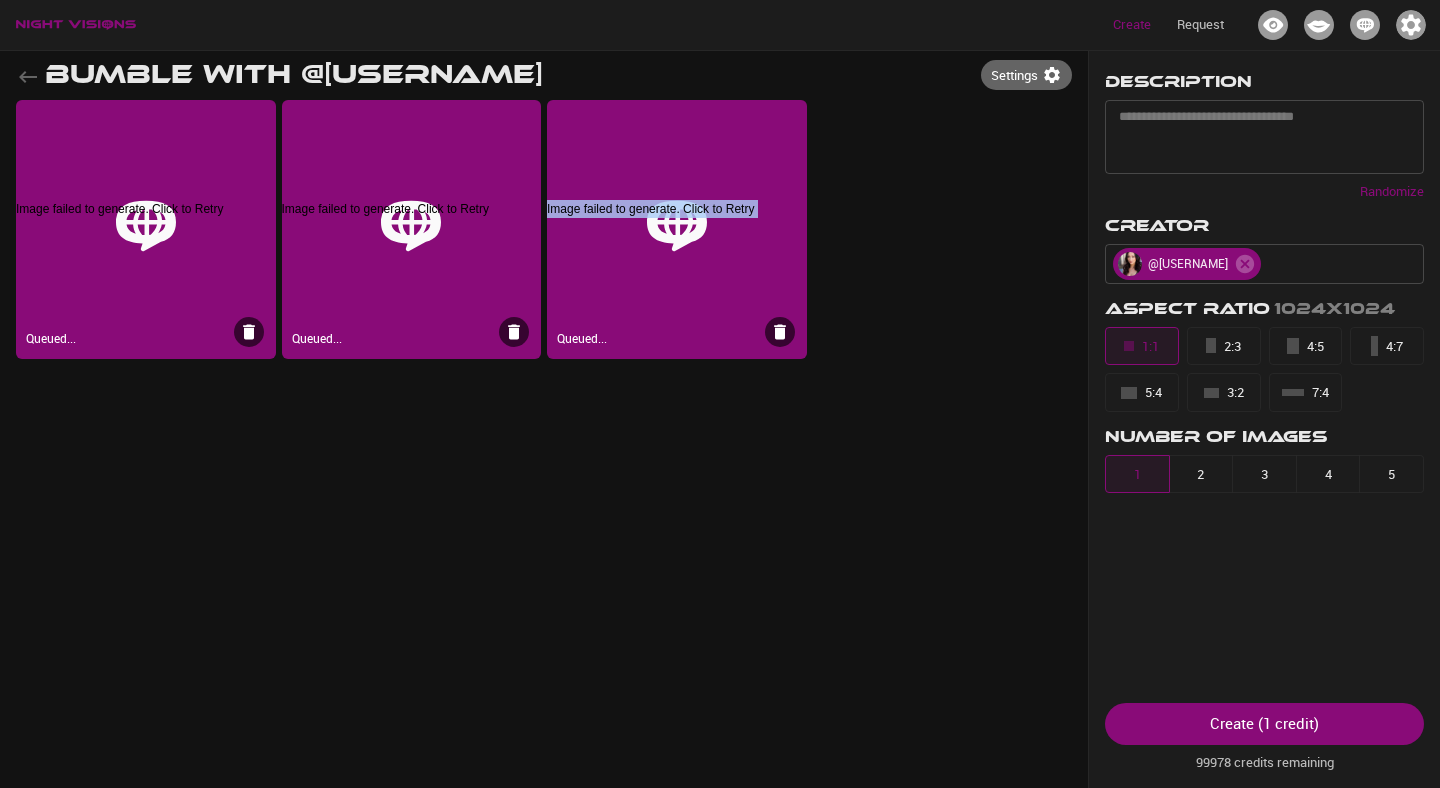 click on "Image failed to generate.  Click to Retry" at bounding box center [677, 215] 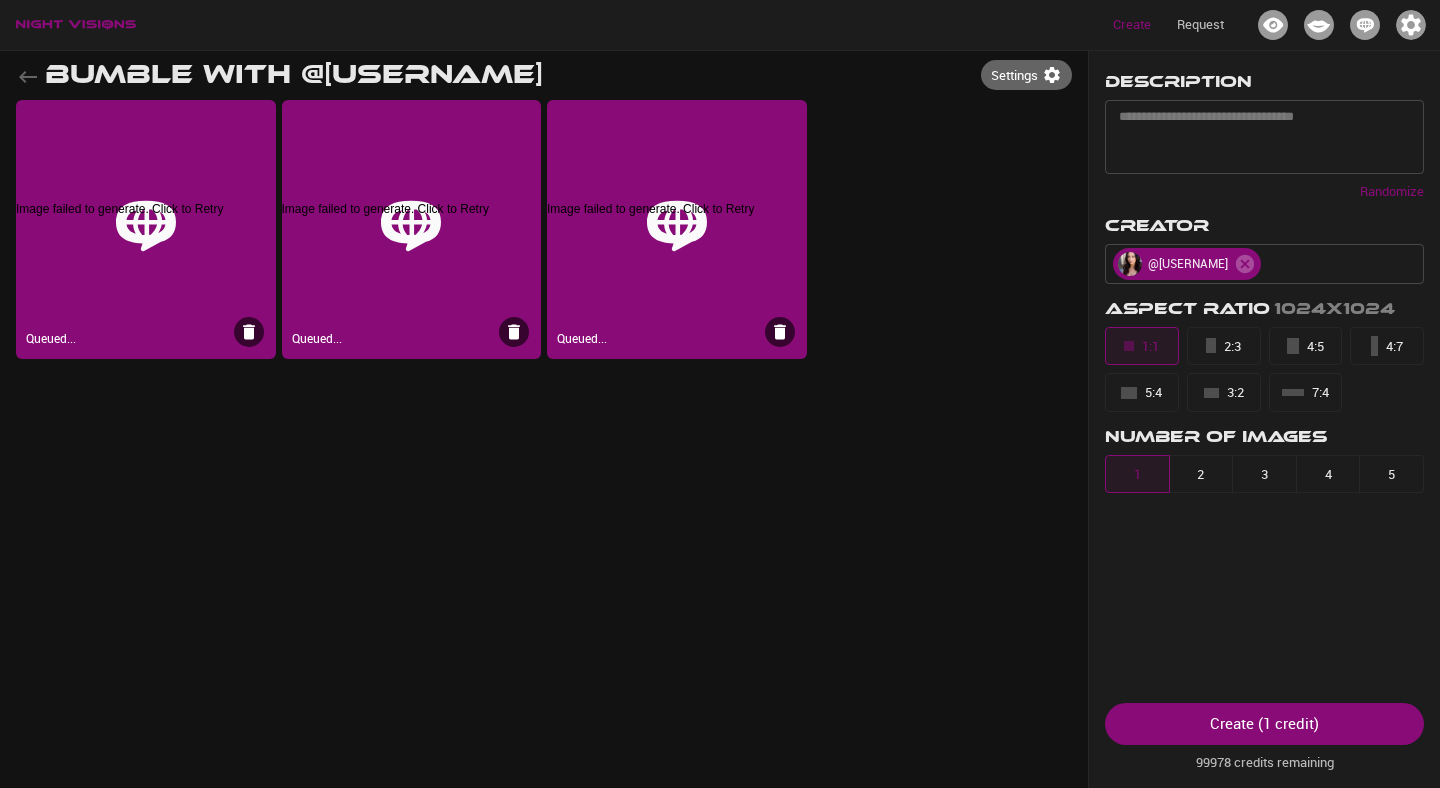 click at bounding box center [943, 238] 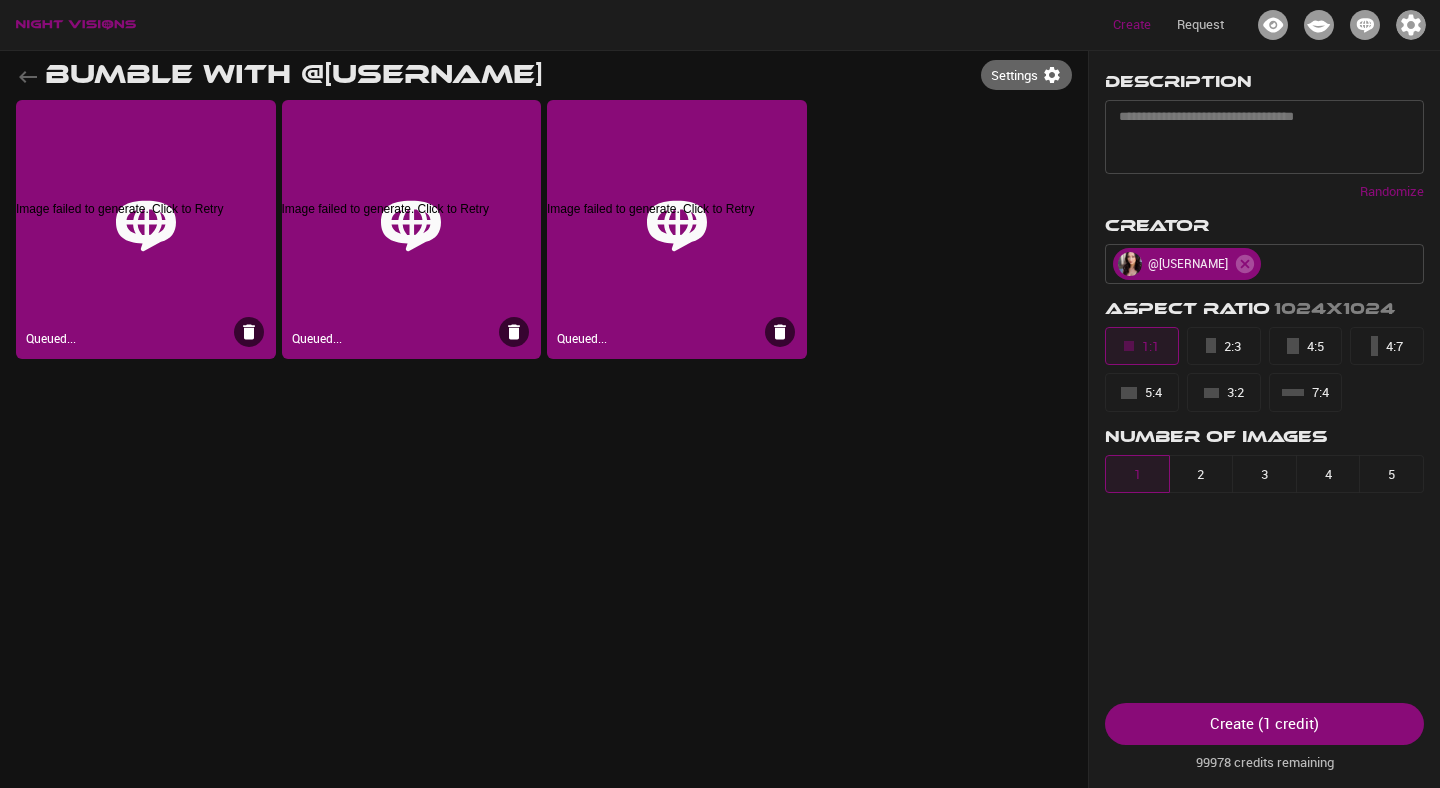 click on "Image failed to generate.  Click to Retry" at bounding box center [677, 215] 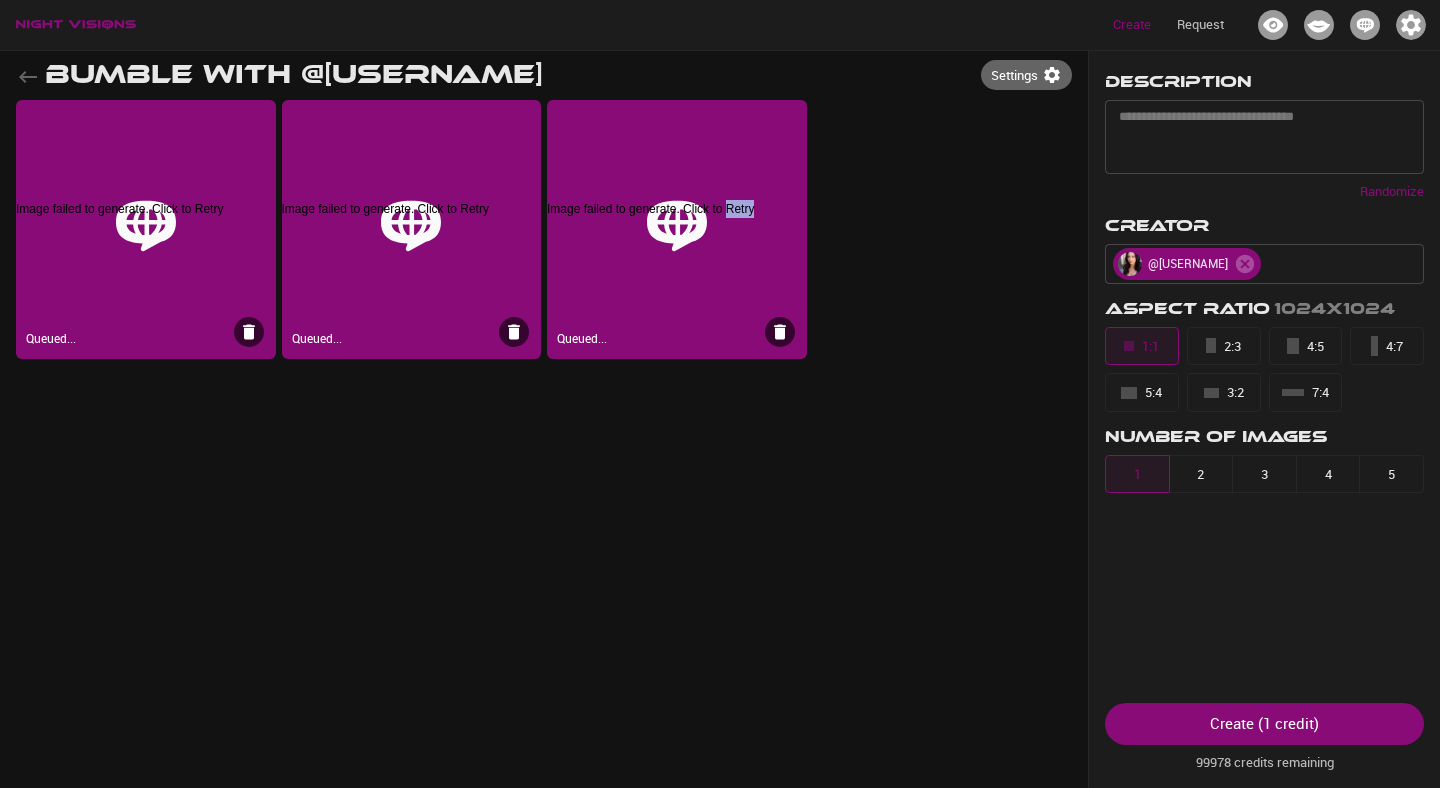 click on "Image failed to generate.  Click to Retry" at bounding box center (677, 215) 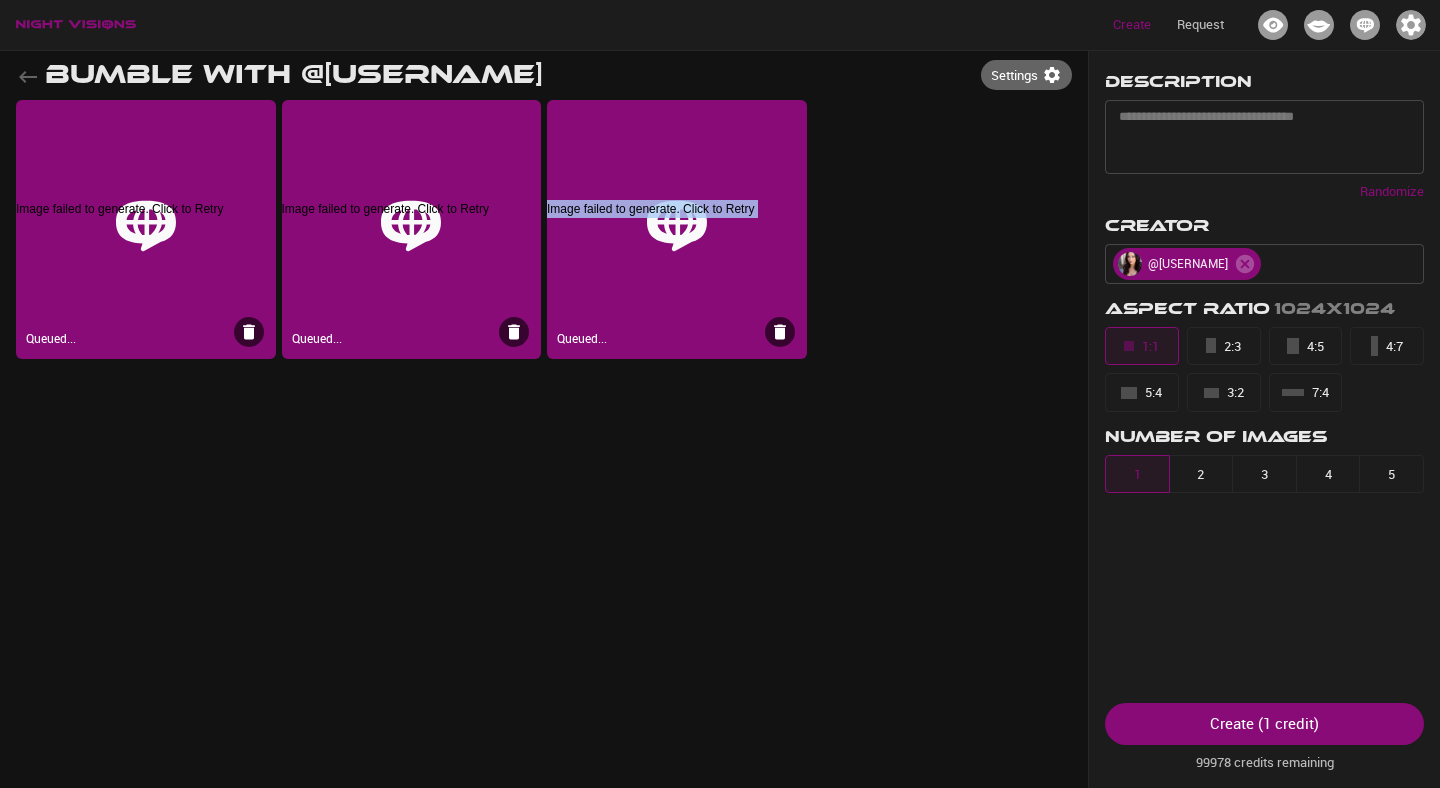 click on "Image failed to generate.  Click to Retry" at bounding box center (677, 215) 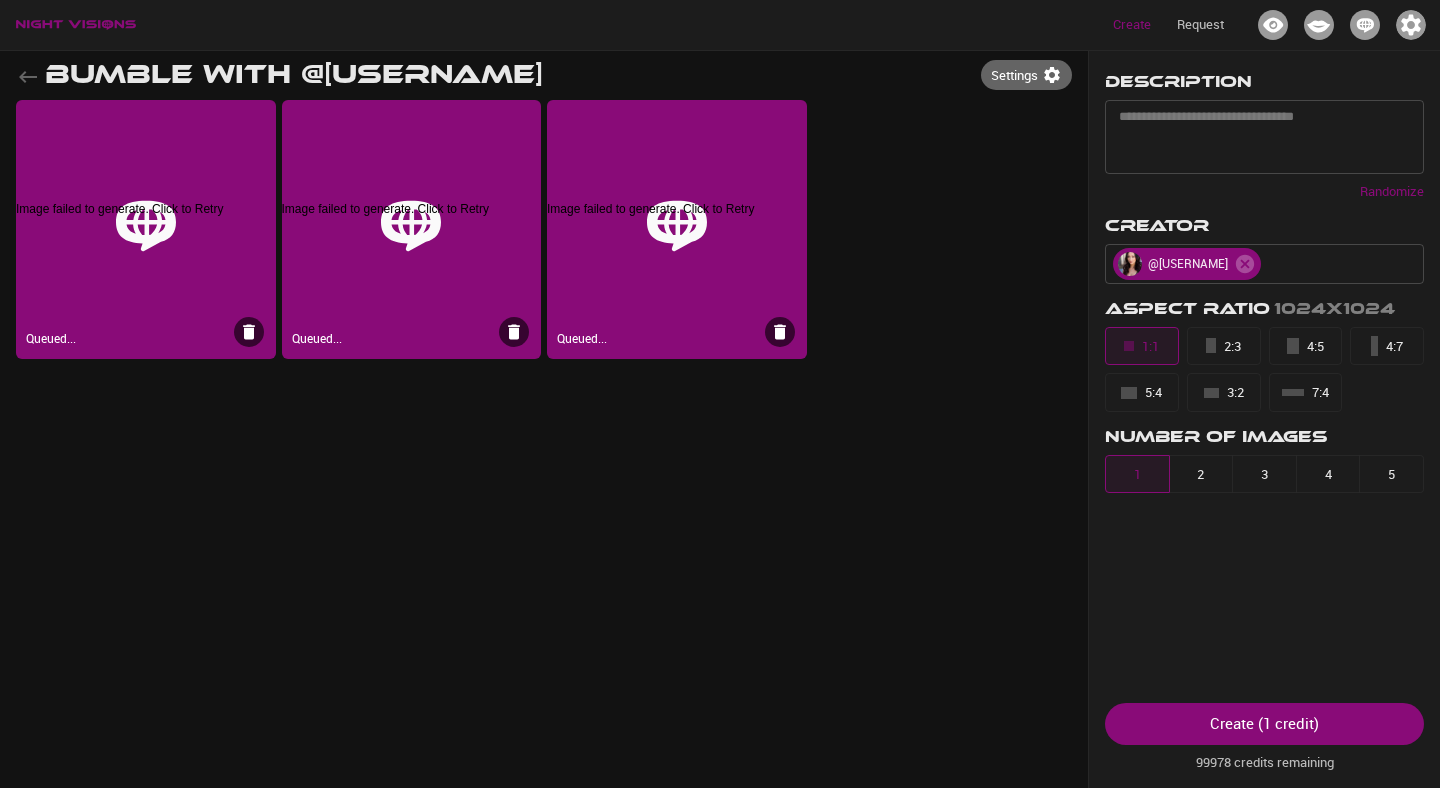click on "Image failed to generate.  Click to Retry" at bounding box center (677, 215) 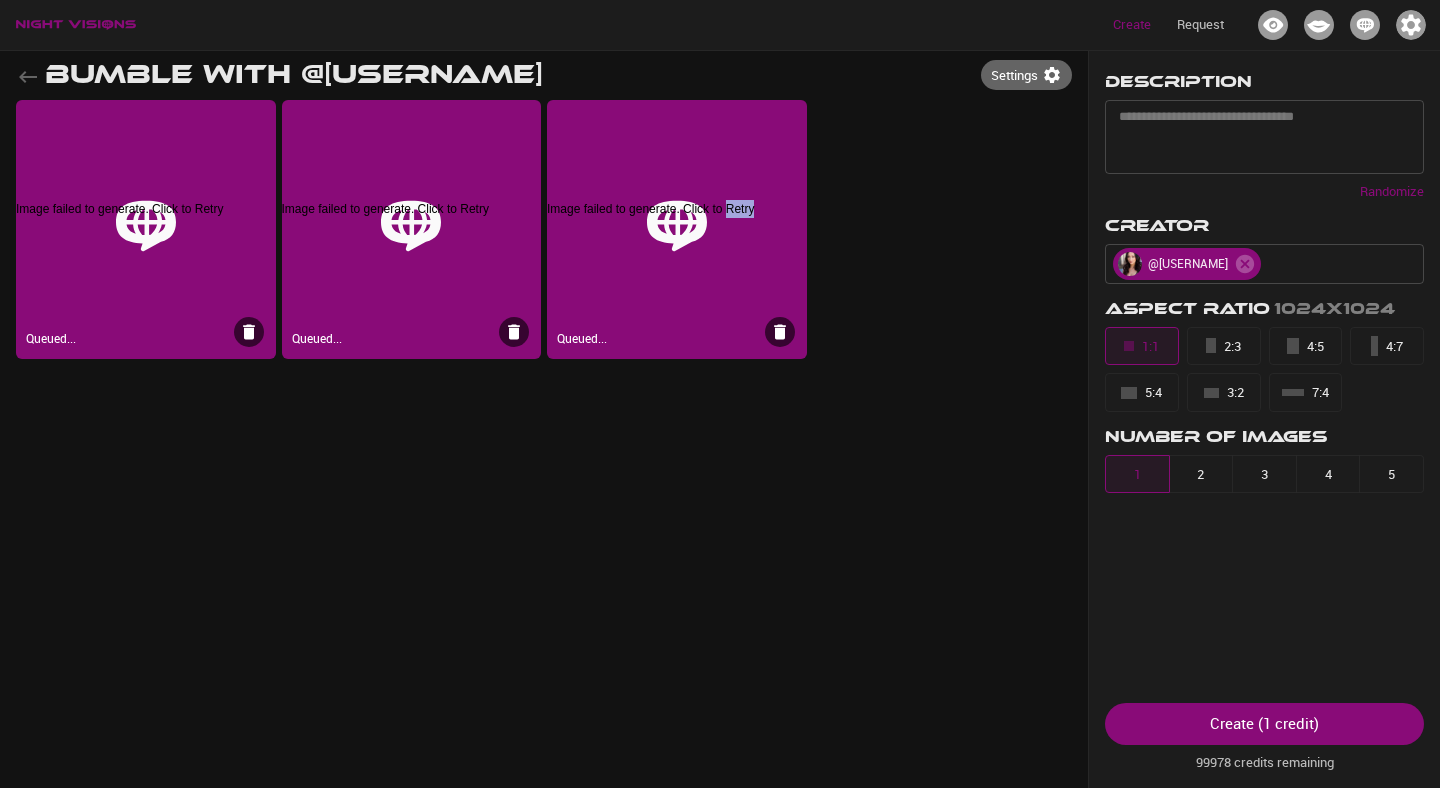 click on "Image failed to generate.  Click to Retry" at bounding box center [677, 215] 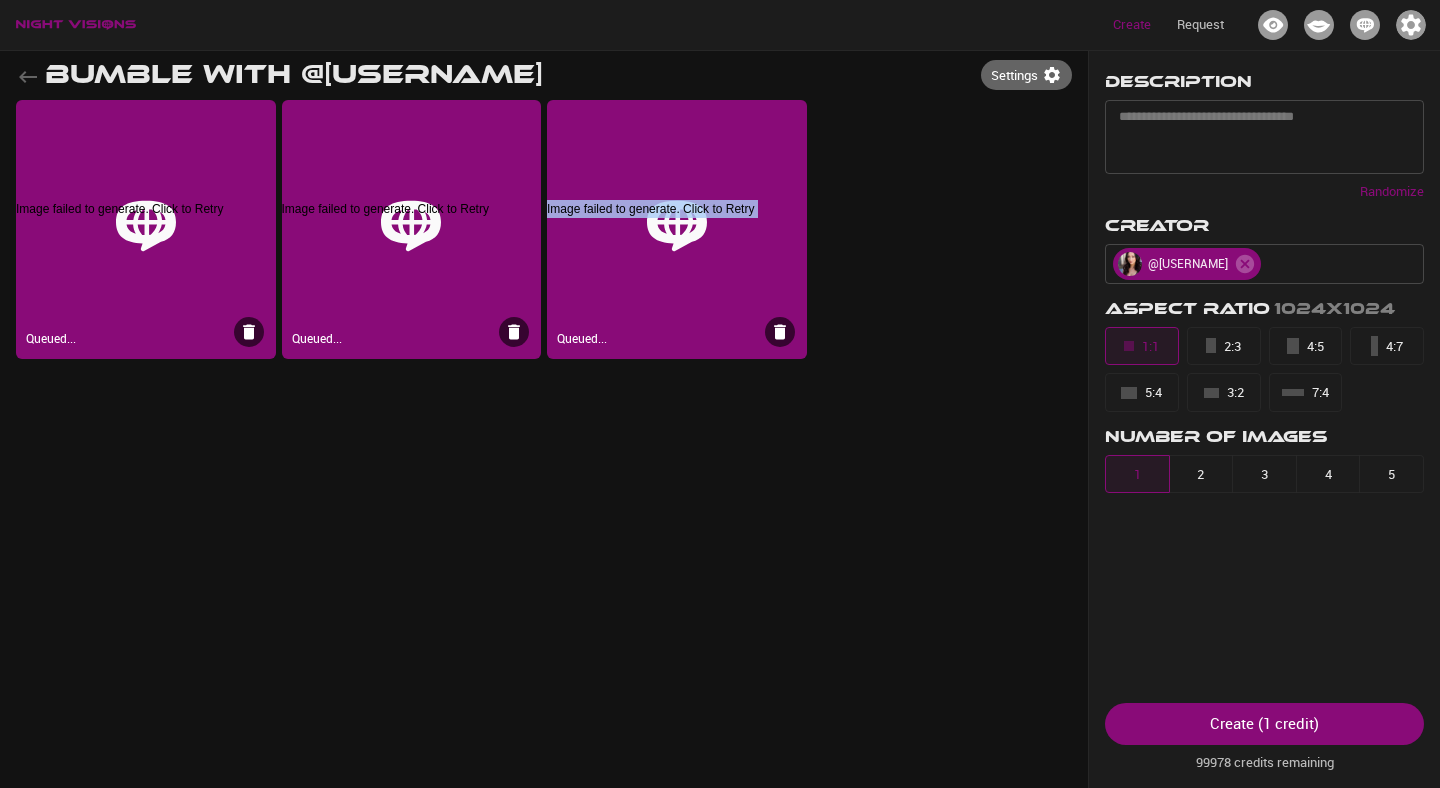 click on "Image failed to generate.  Click to Retry" at bounding box center [677, 215] 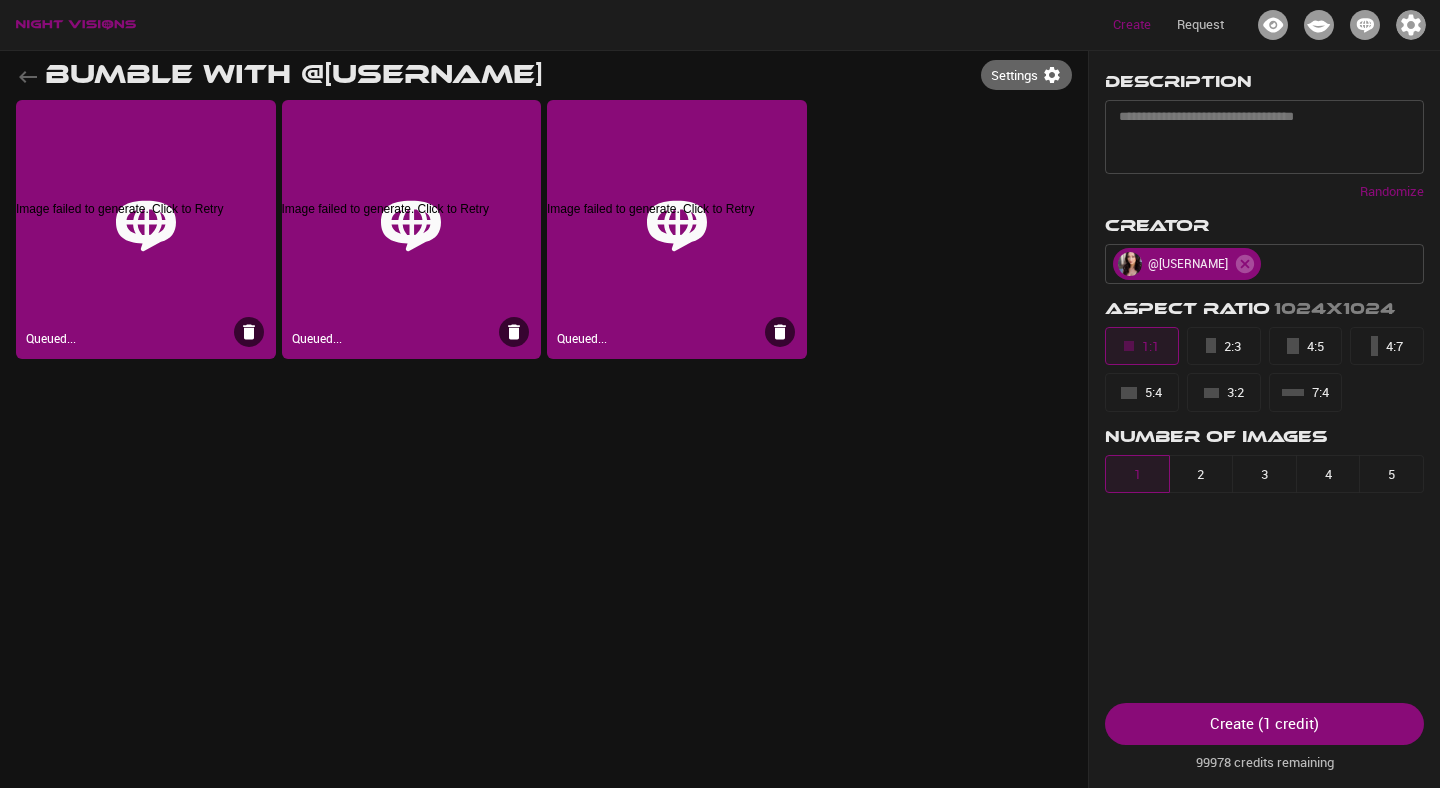 click on "Randomize" at bounding box center [1392, 192] 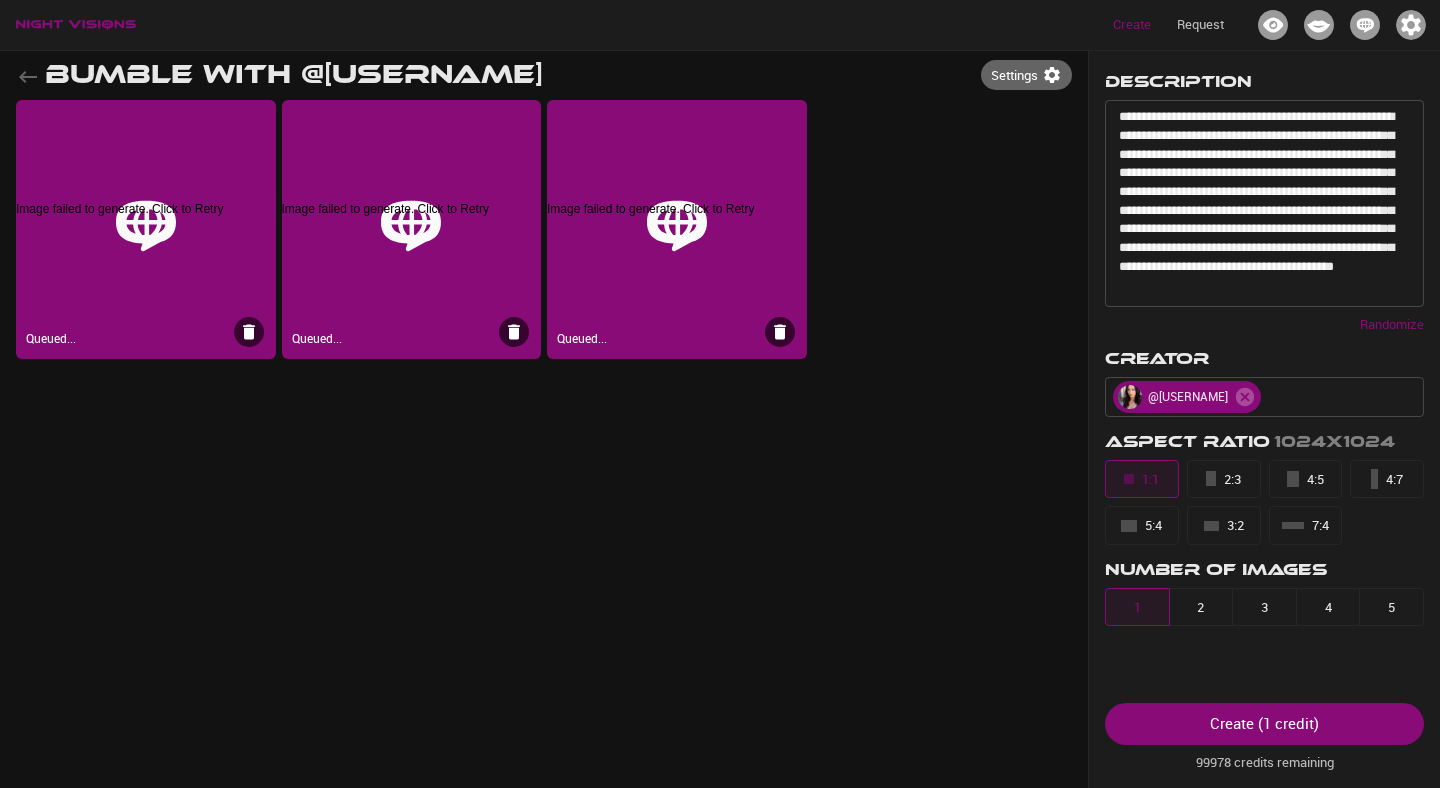 click at bounding box center [249, 332] 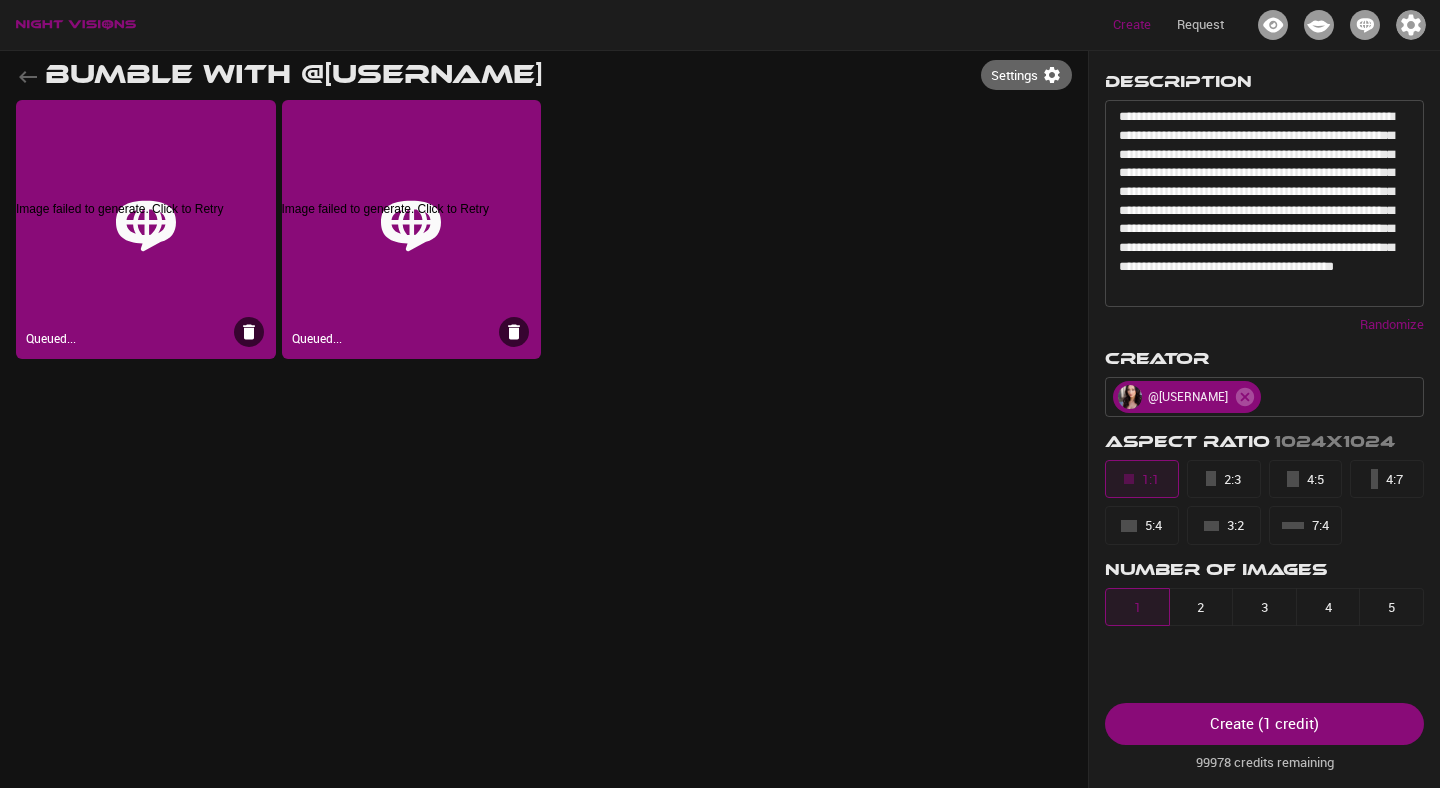 click 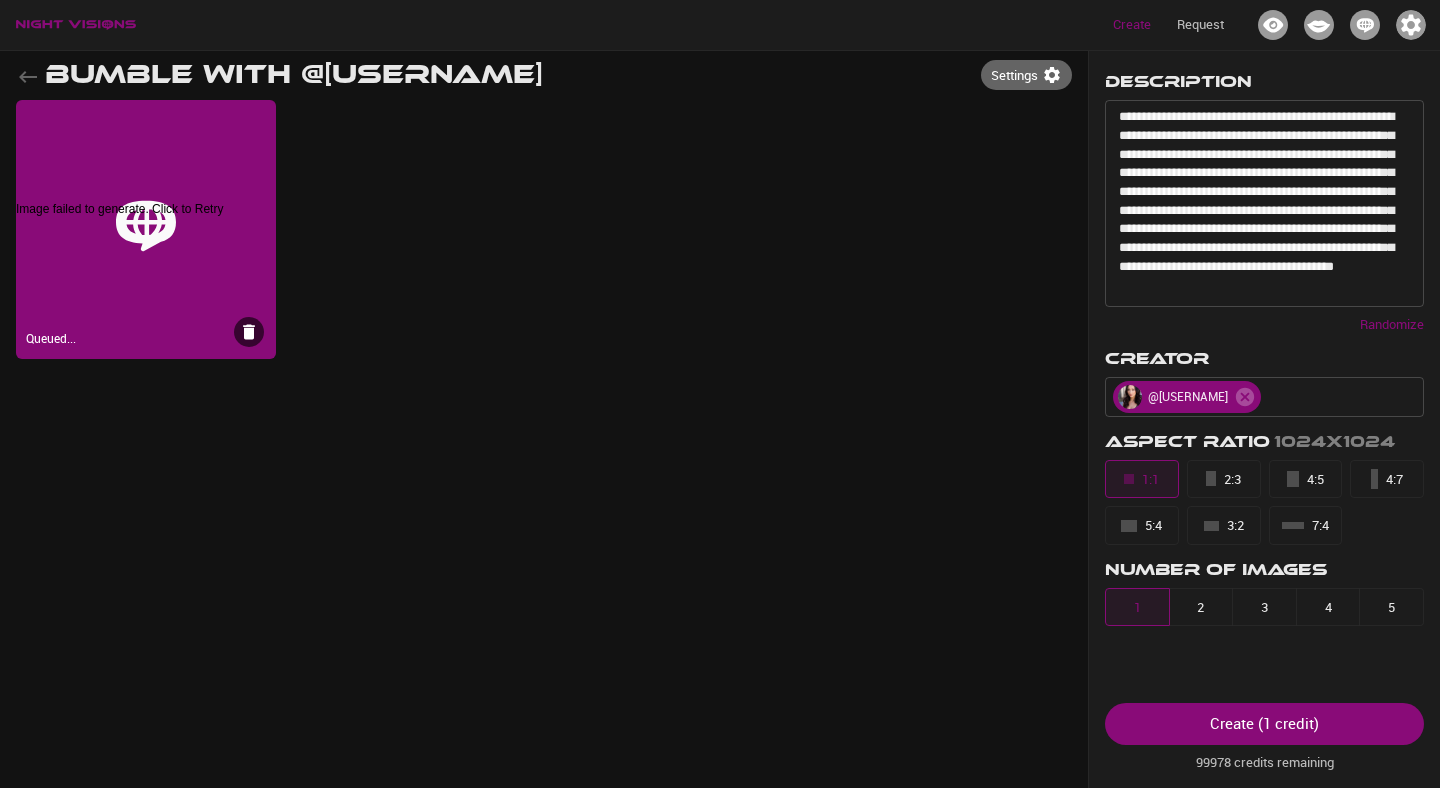 click 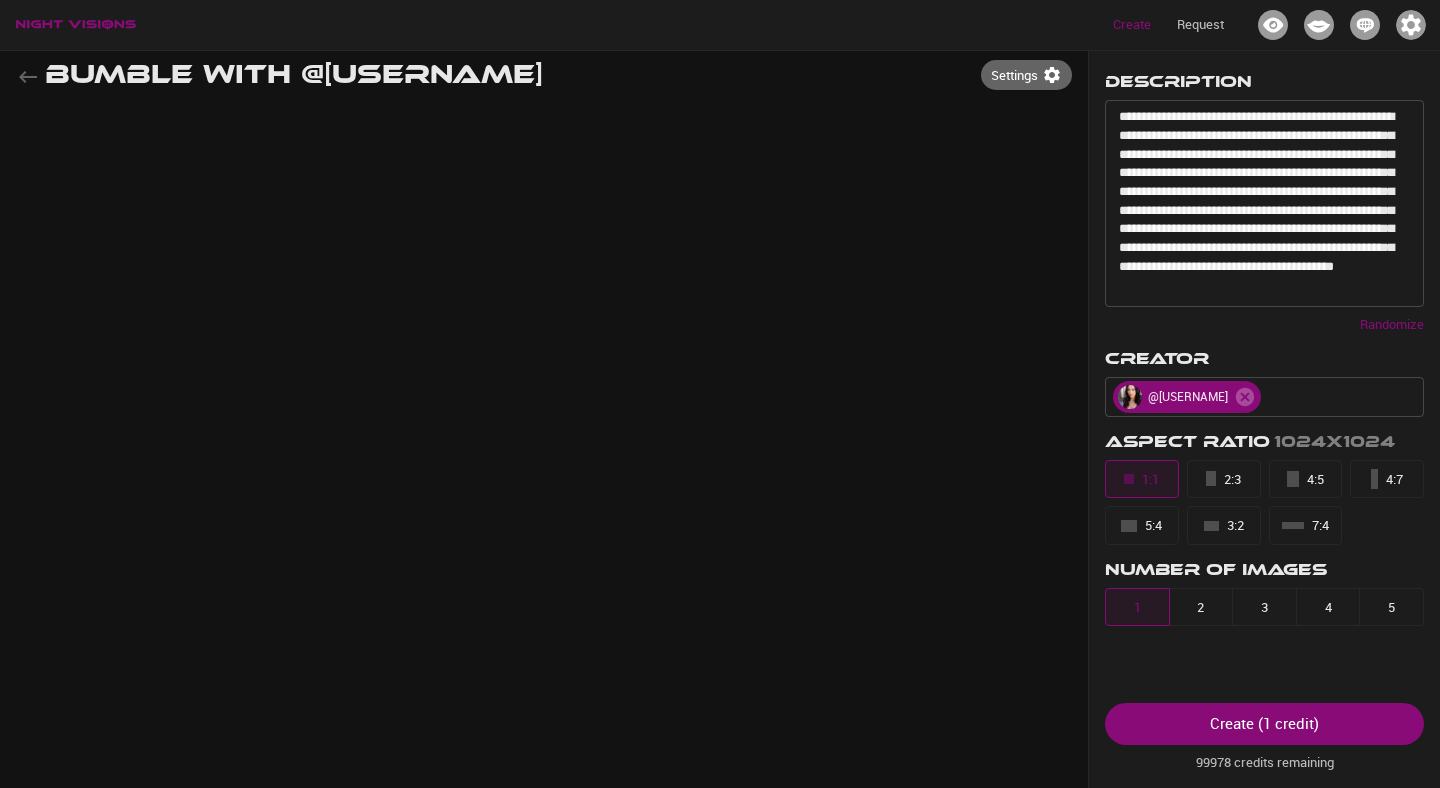 click on "Create ( 1   credit )" at bounding box center (1264, 724) 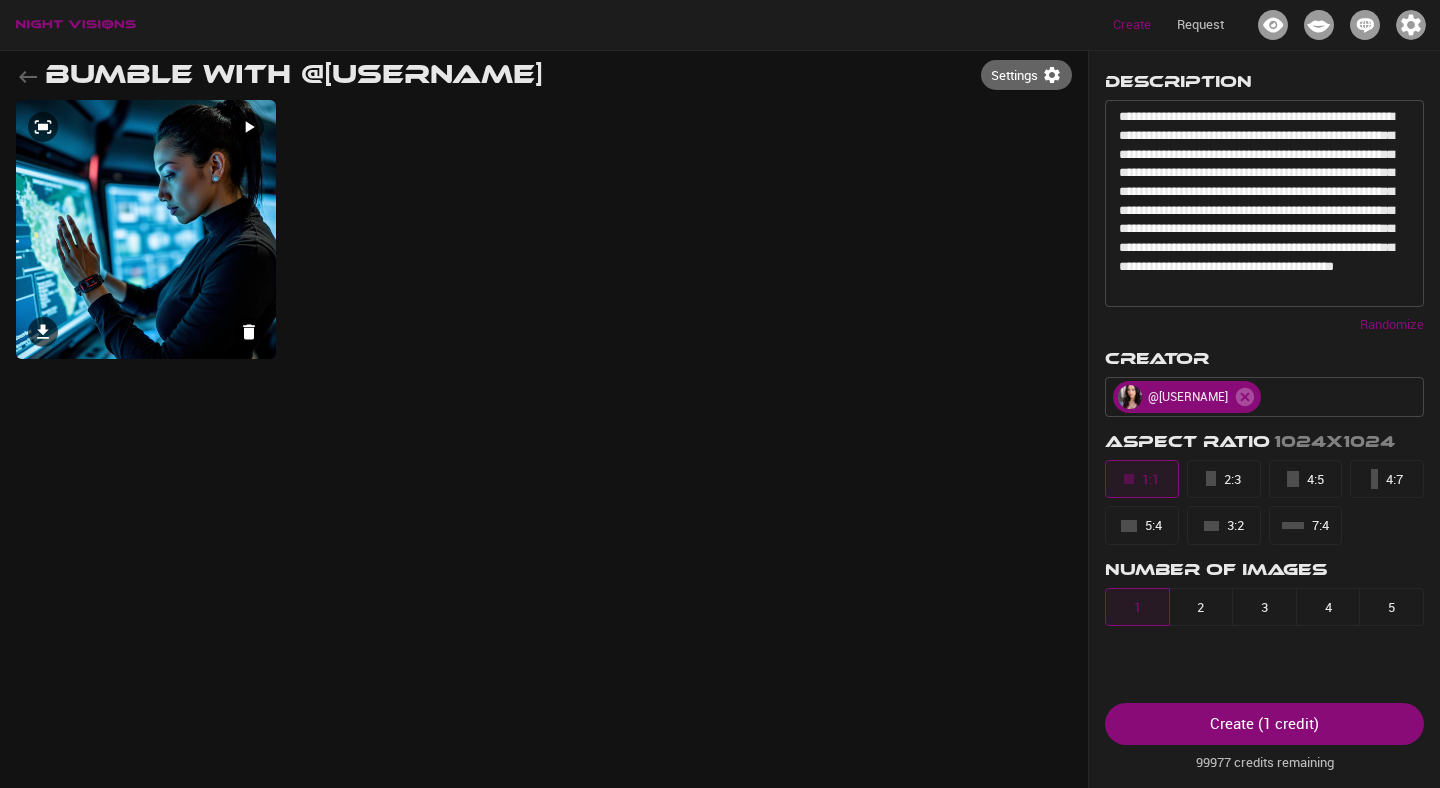 click at bounding box center (146, 230) 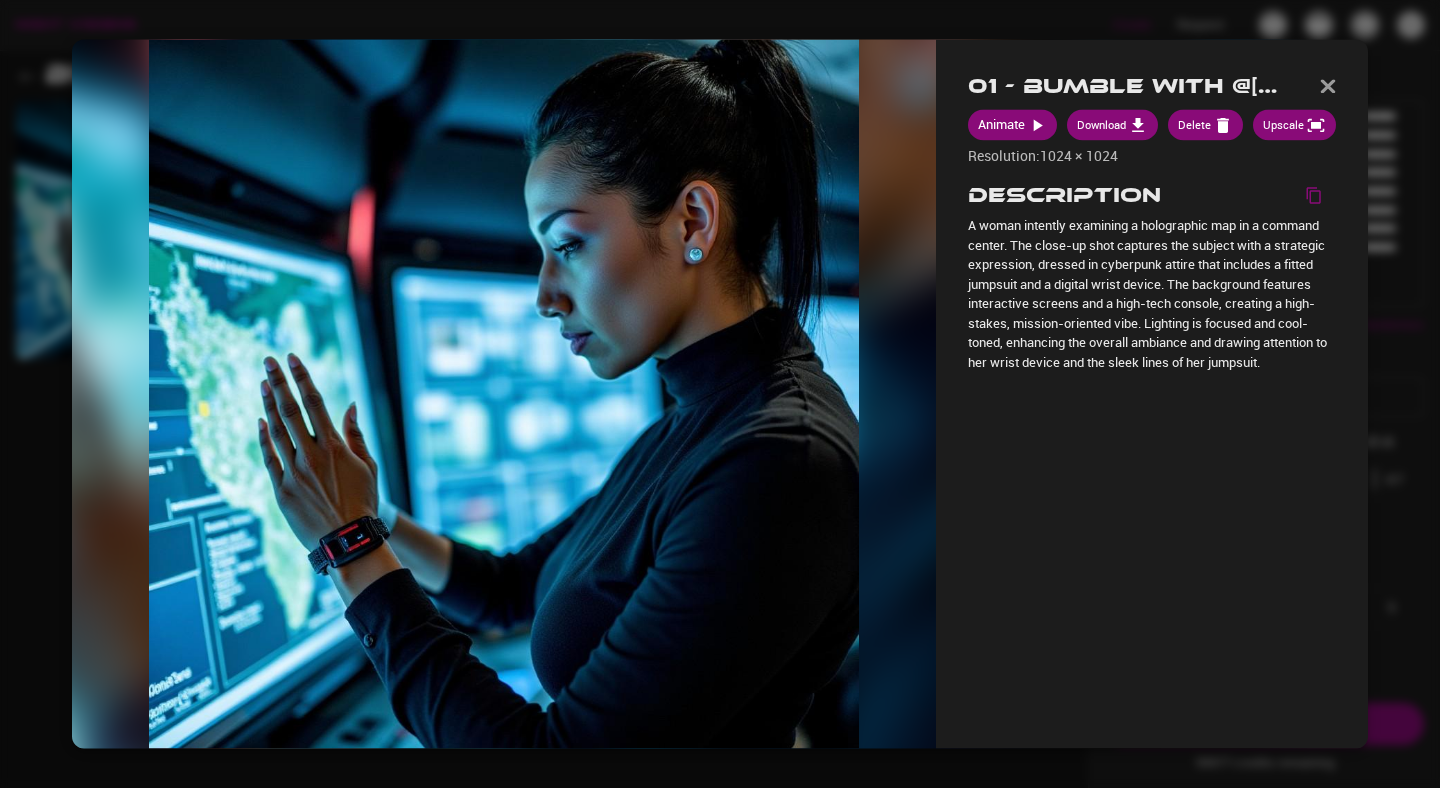 click at bounding box center (720, 394) 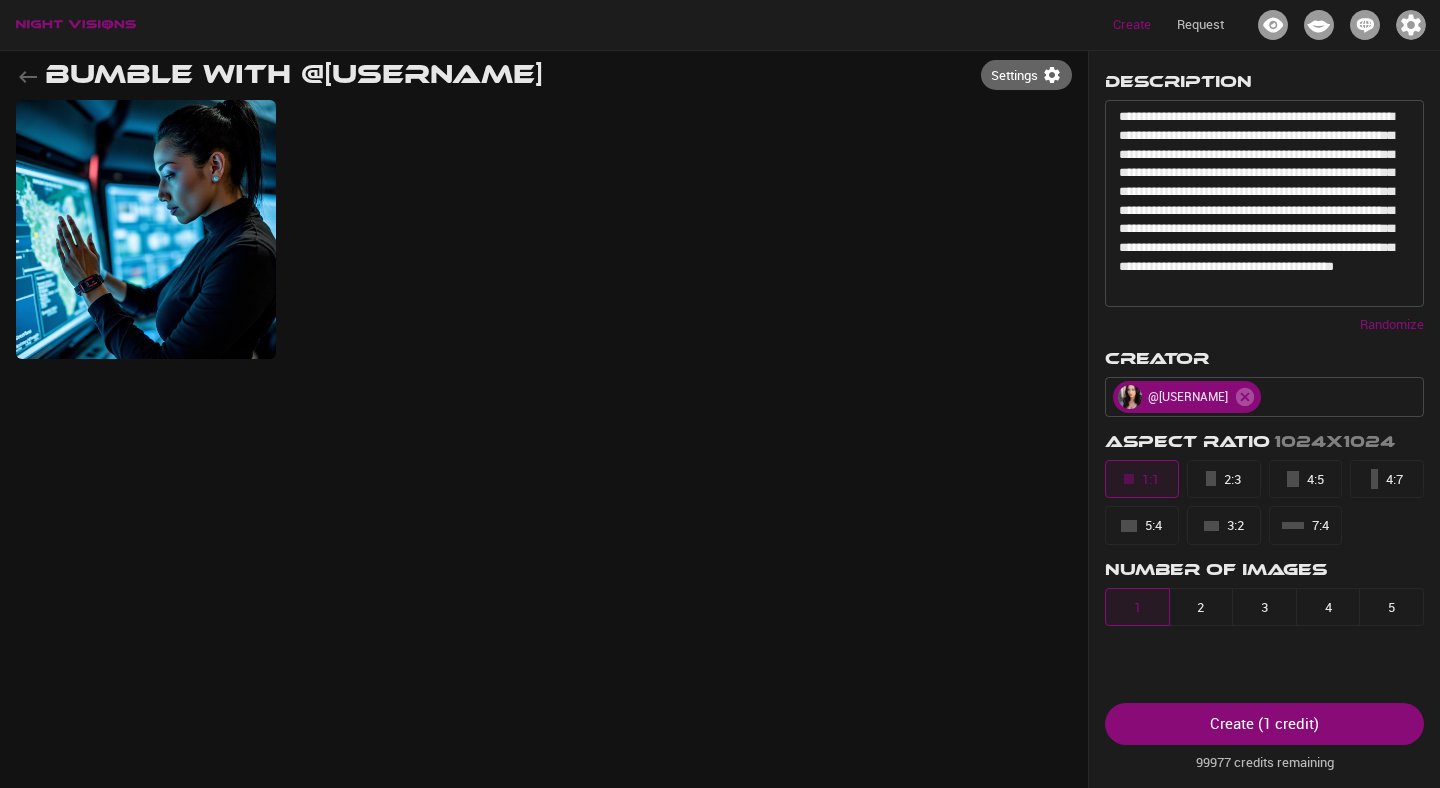 click on "Randomize" at bounding box center [1392, 325] 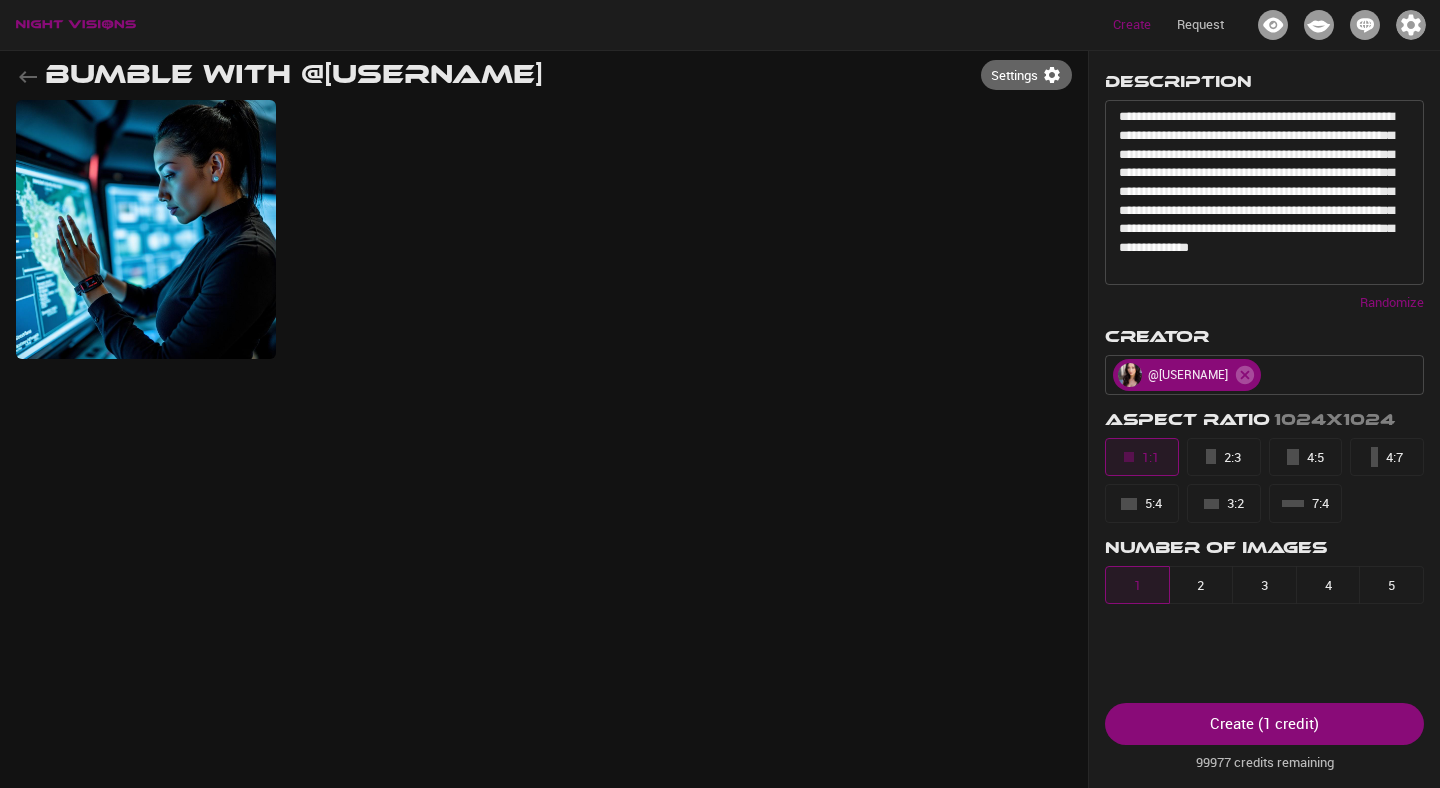 click on "Create ( 1   credit )" at bounding box center [1264, 724] 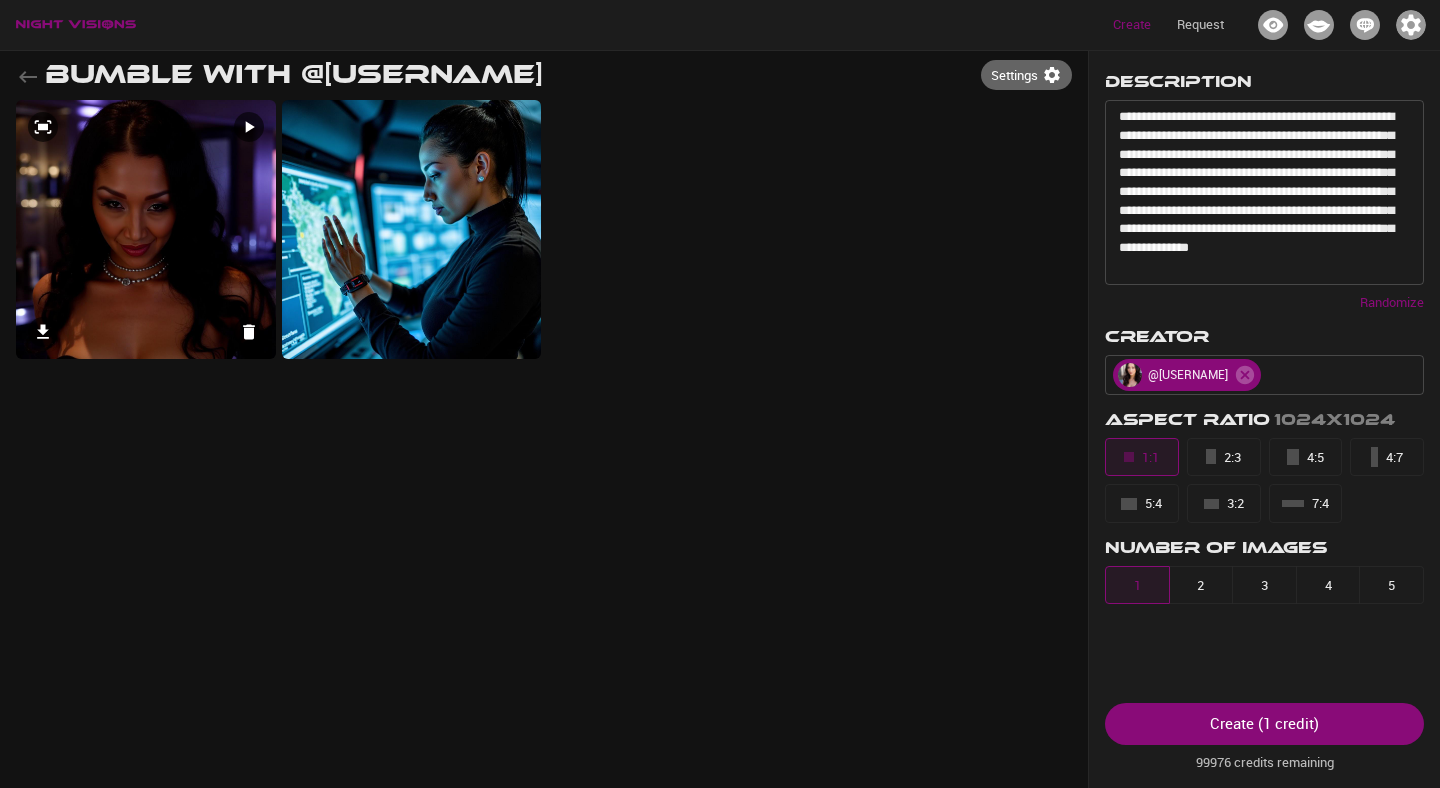 click at bounding box center (146, 230) 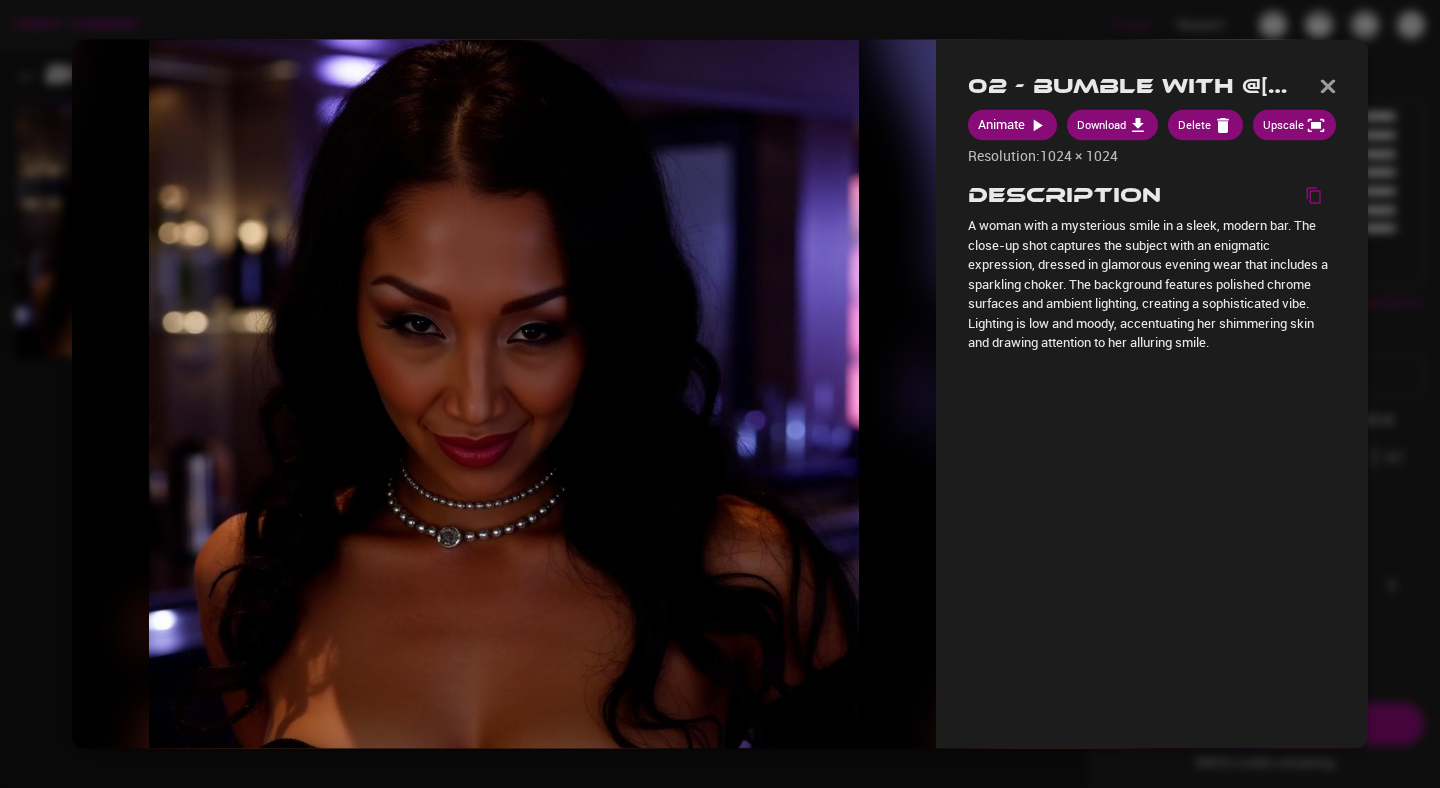 click at bounding box center (720, 394) 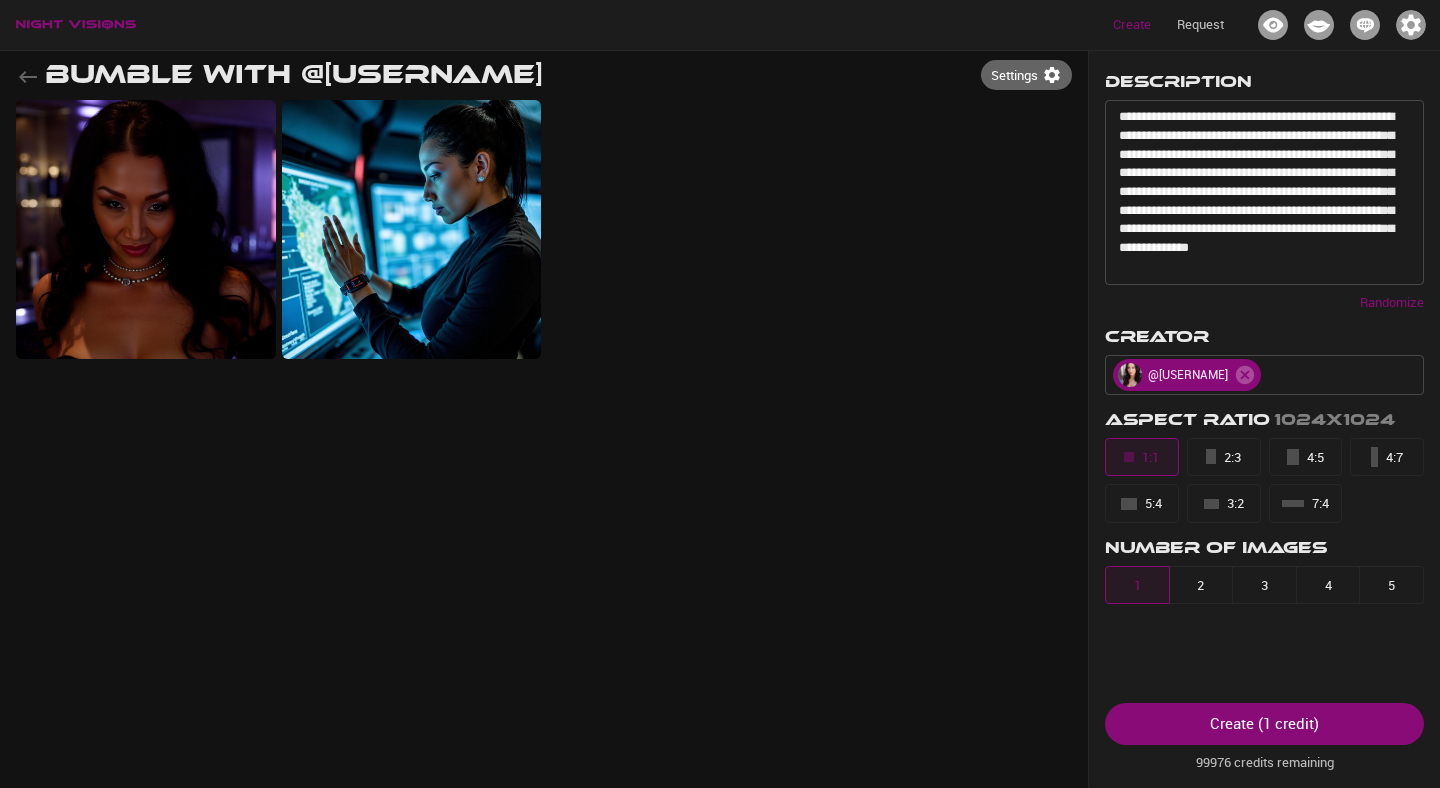 click on "Randomize" at bounding box center (1392, 303) 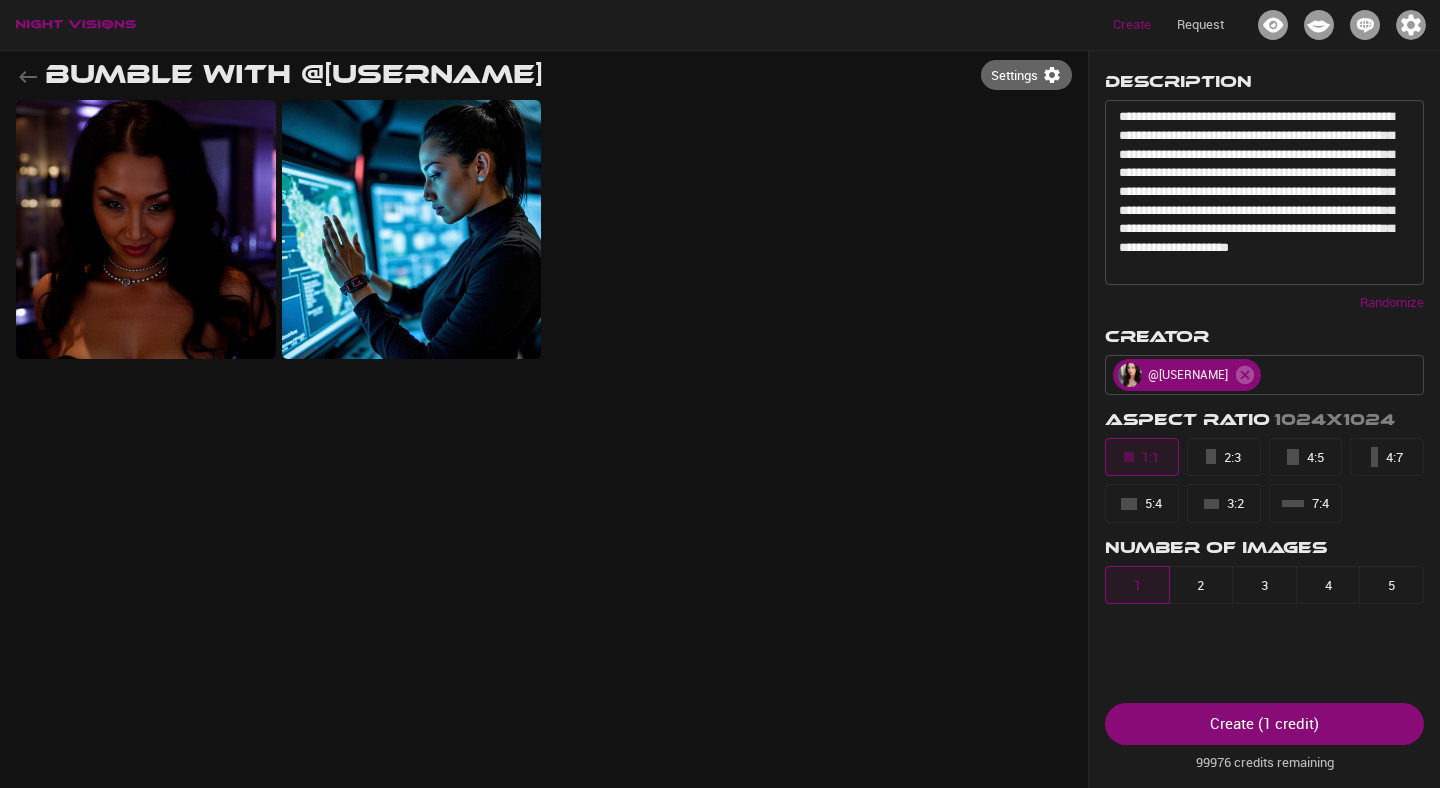 click on "3" at bounding box center (1264, 585) 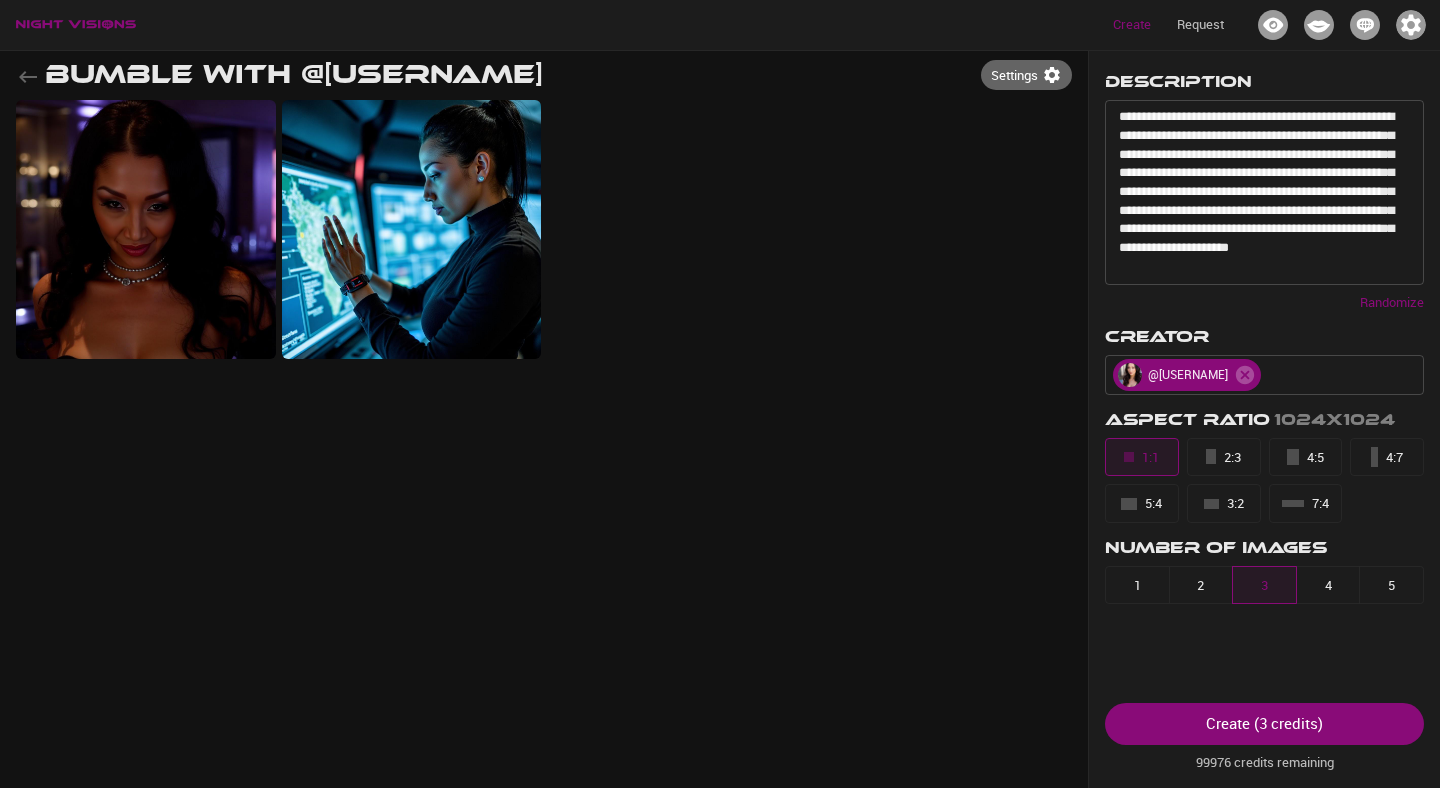 click on "99976 credits remaining" at bounding box center (1264, 759) 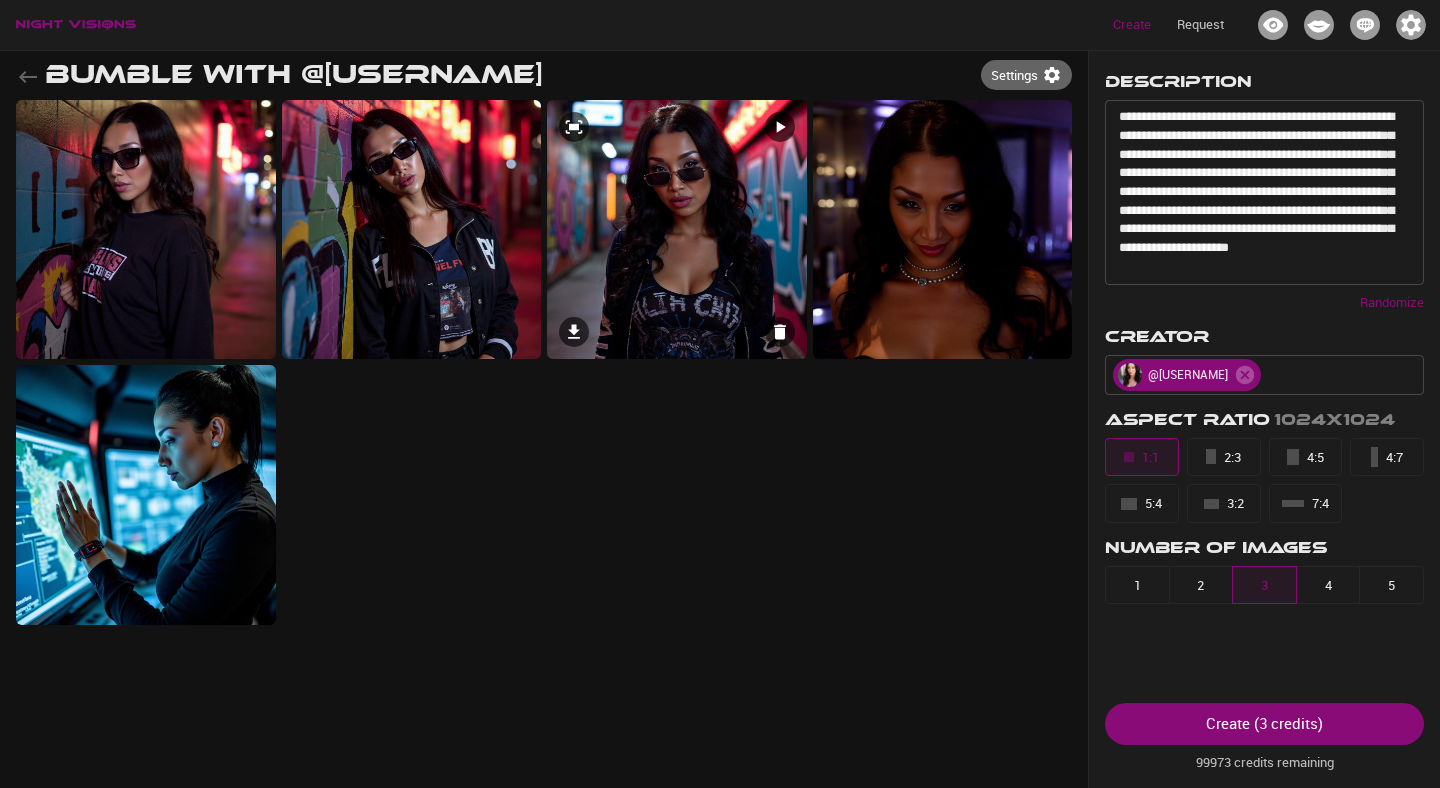 click at bounding box center [677, 230] 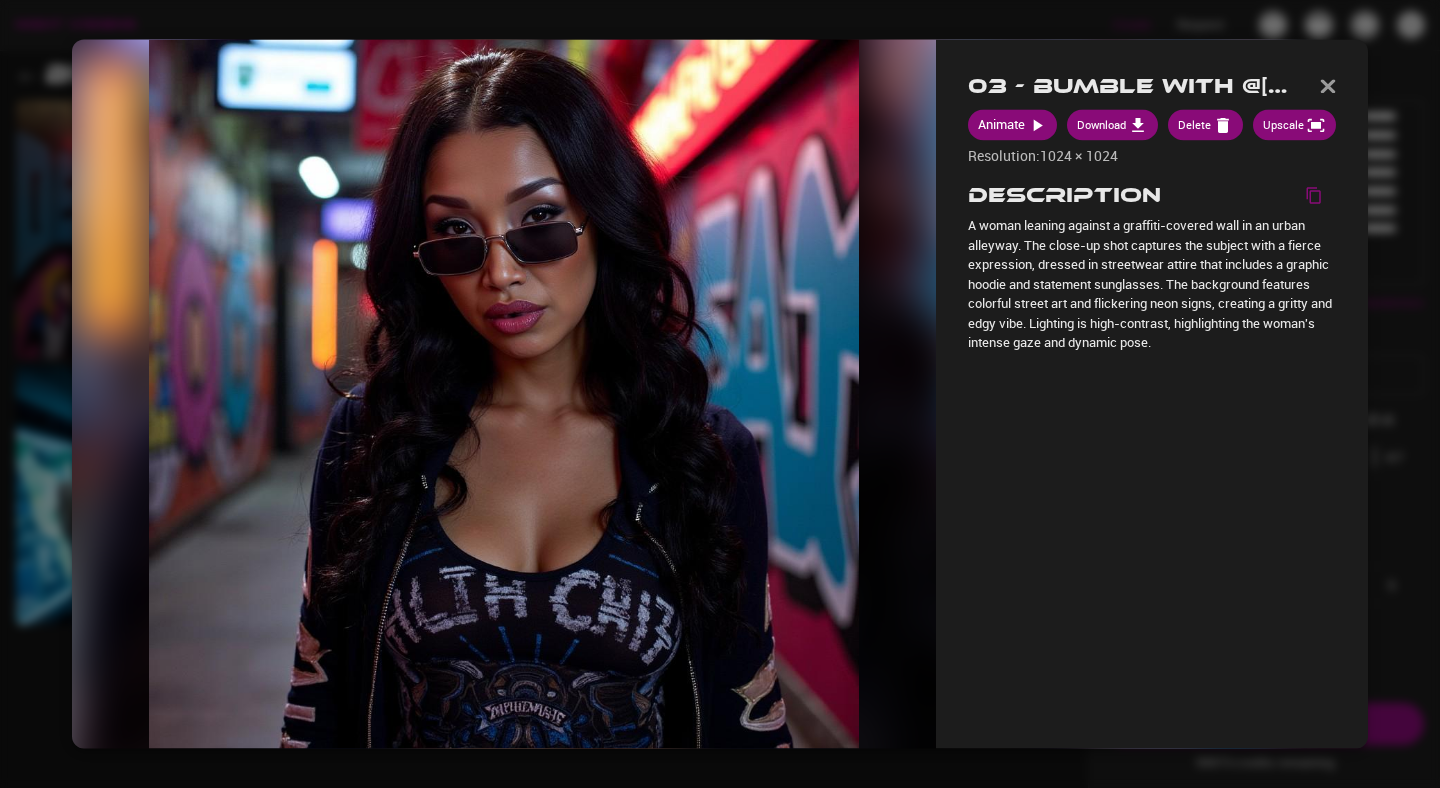 click at bounding box center [720, 394] 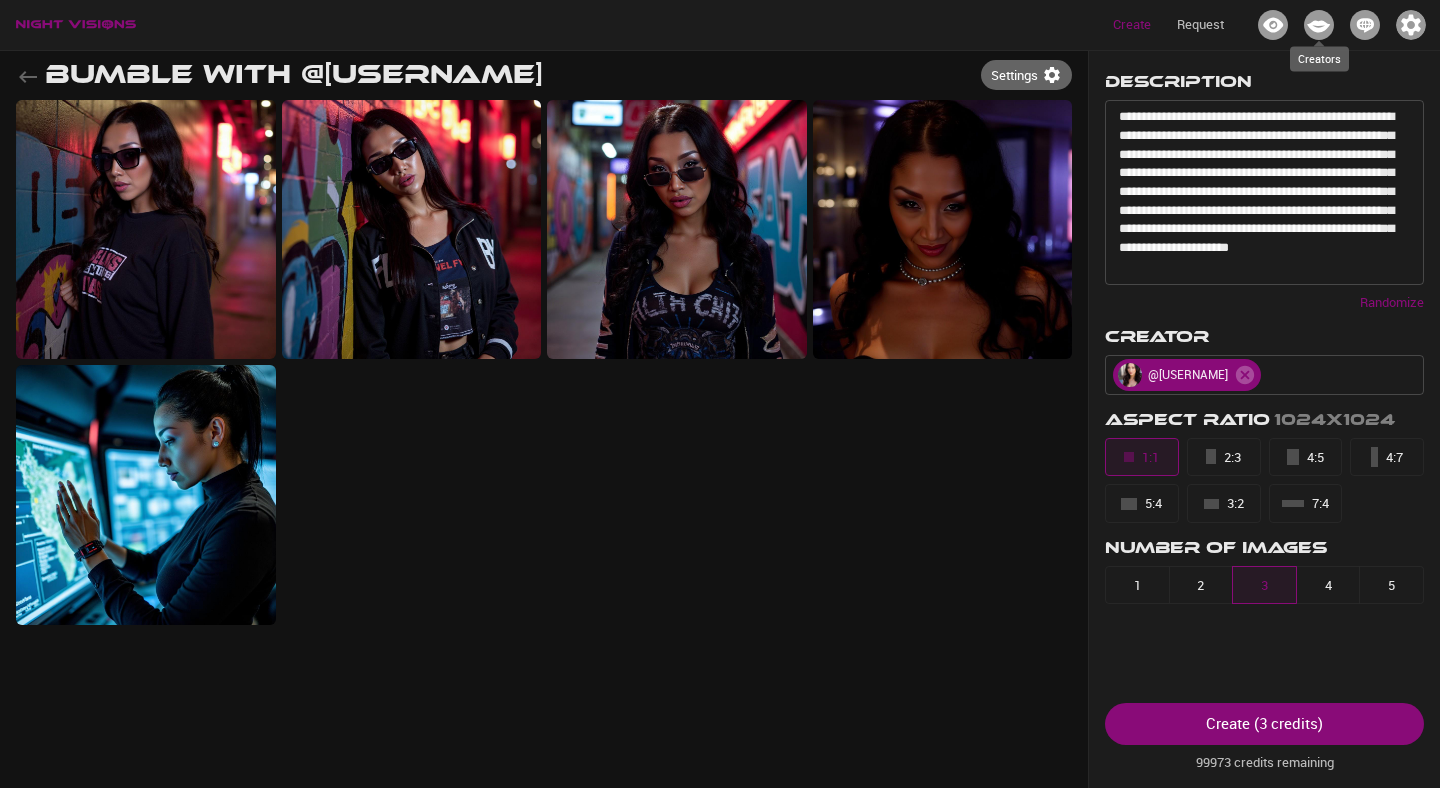 click at bounding box center [1319, 25] 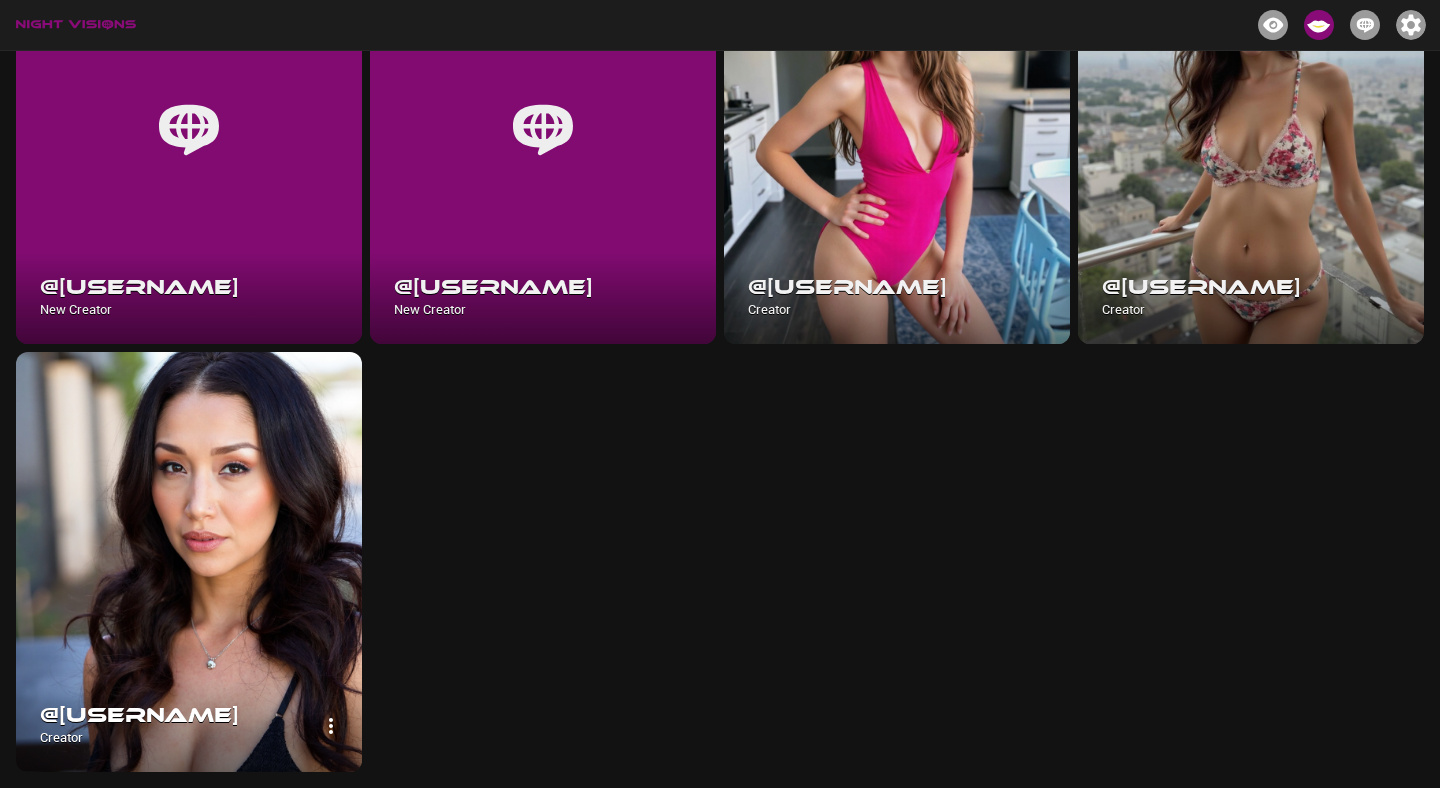 click at bounding box center (189, 562) 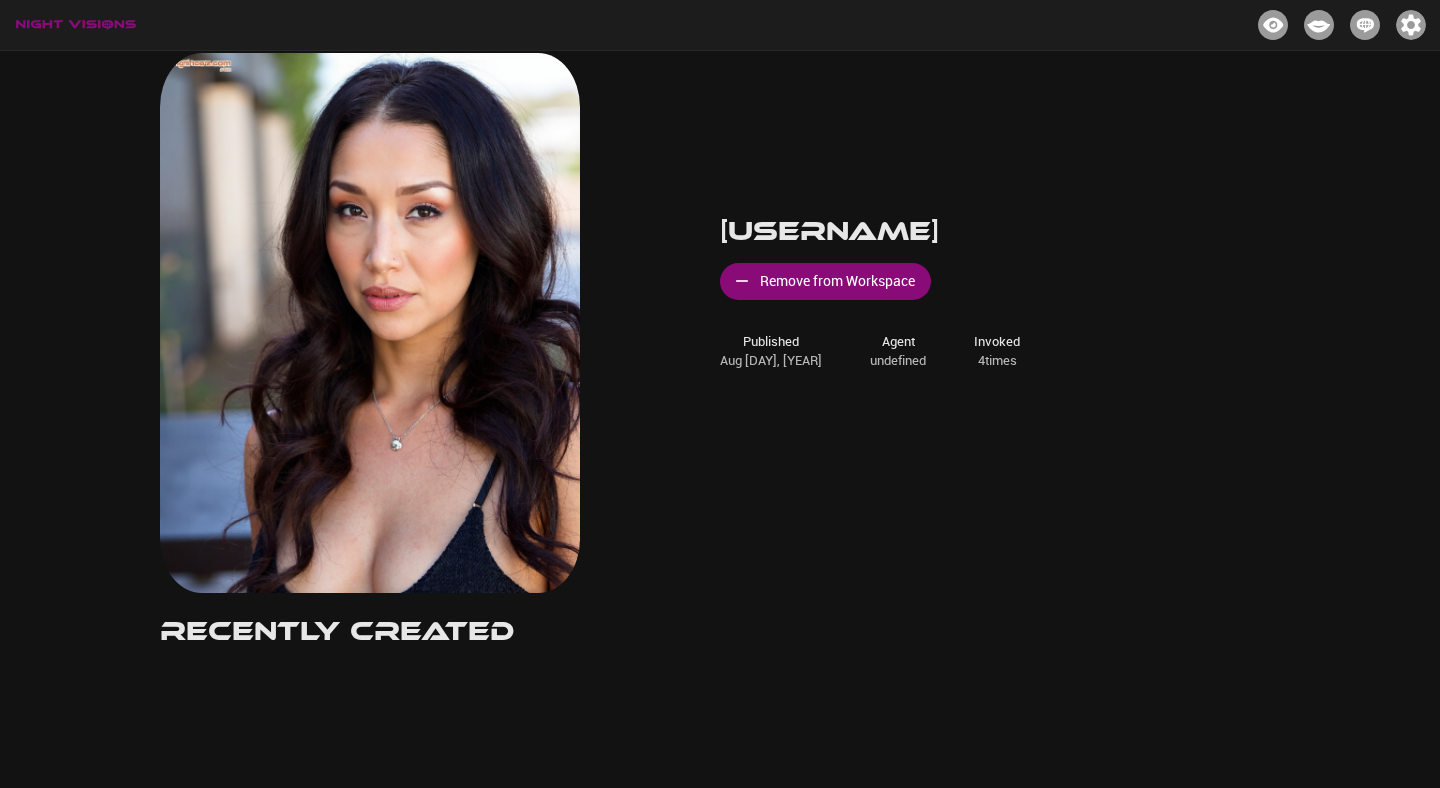 scroll, scrollTop: 26, scrollLeft: 0, axis: vertical 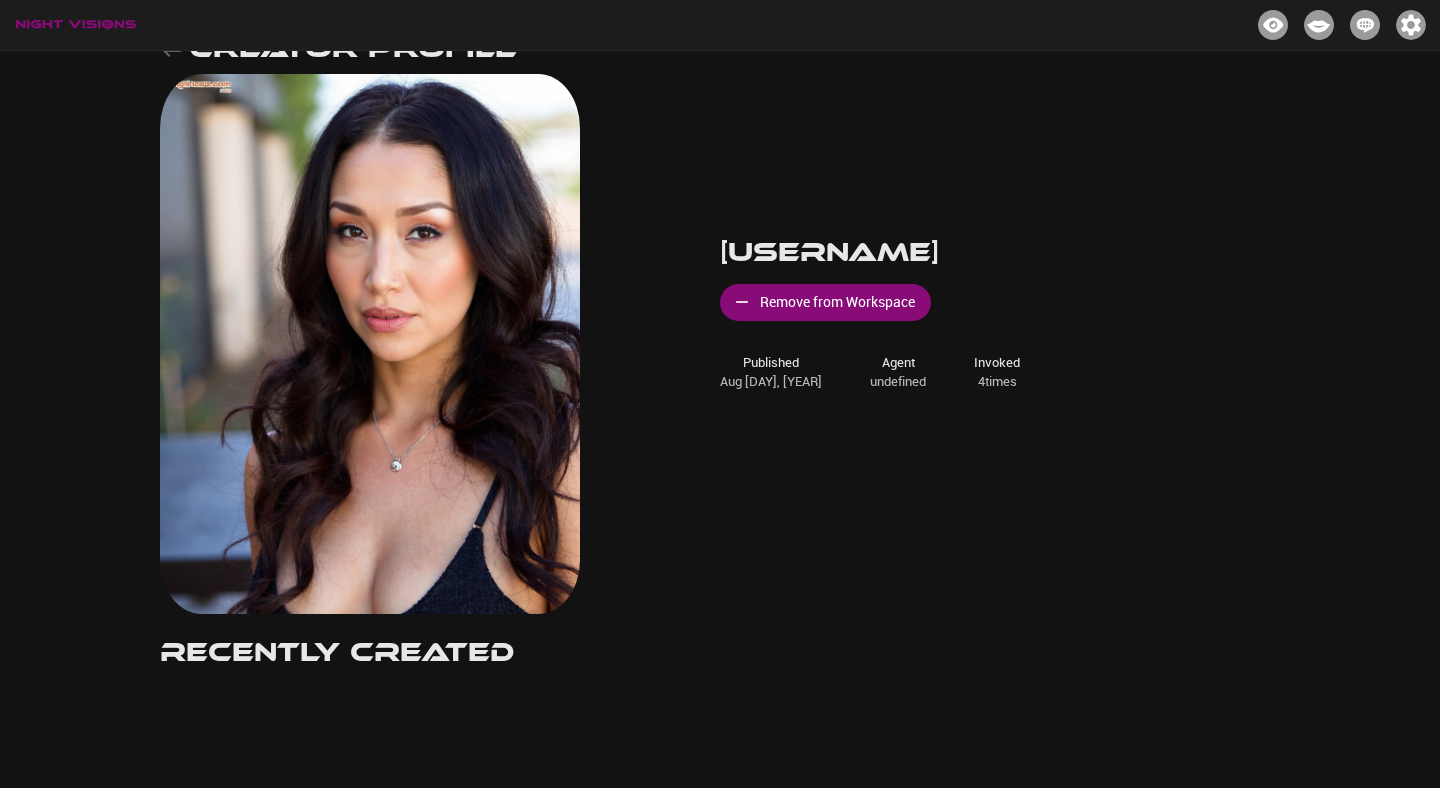 click on "undefined" at bounding box center (898, 382) 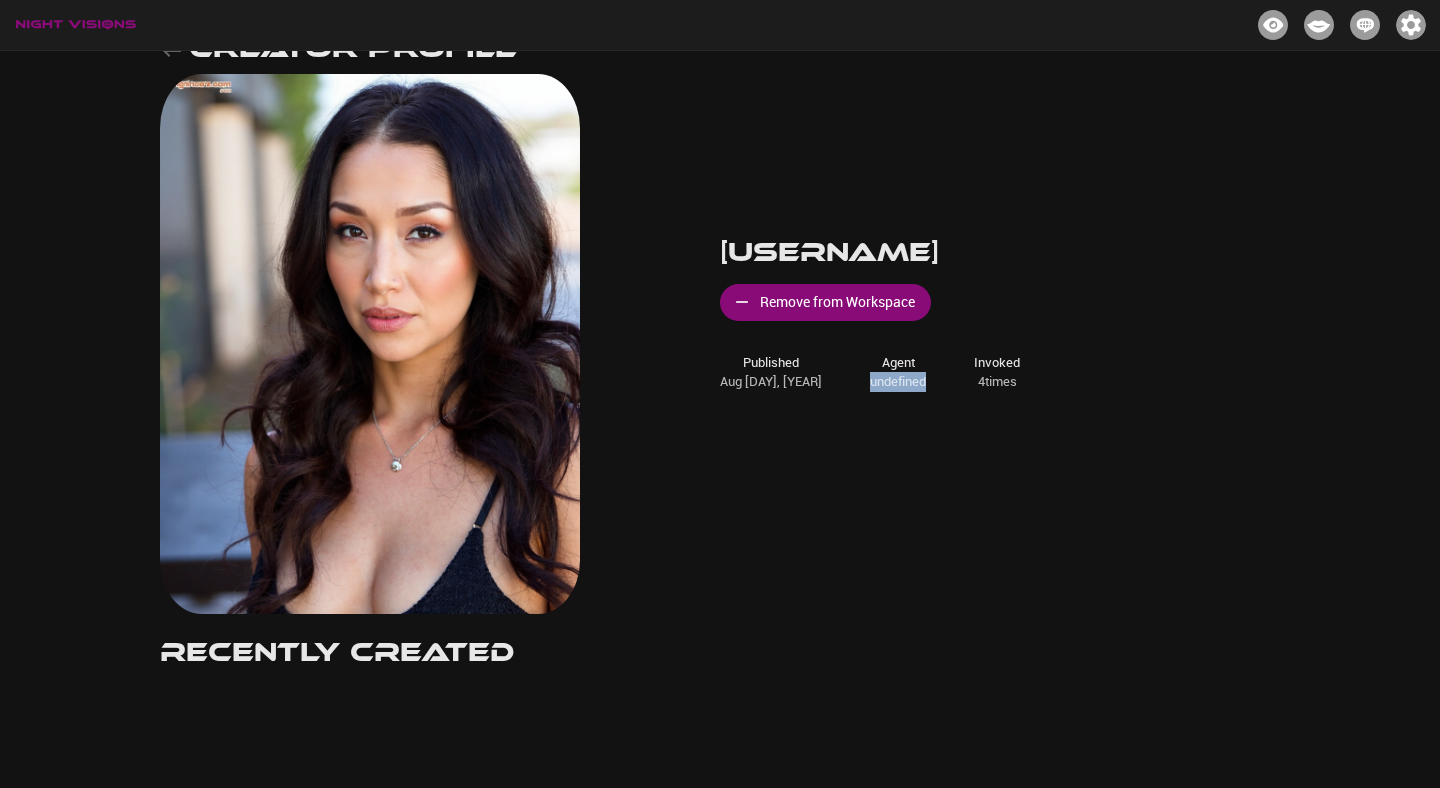 click on "undefined" at bounding box center [898, 382] 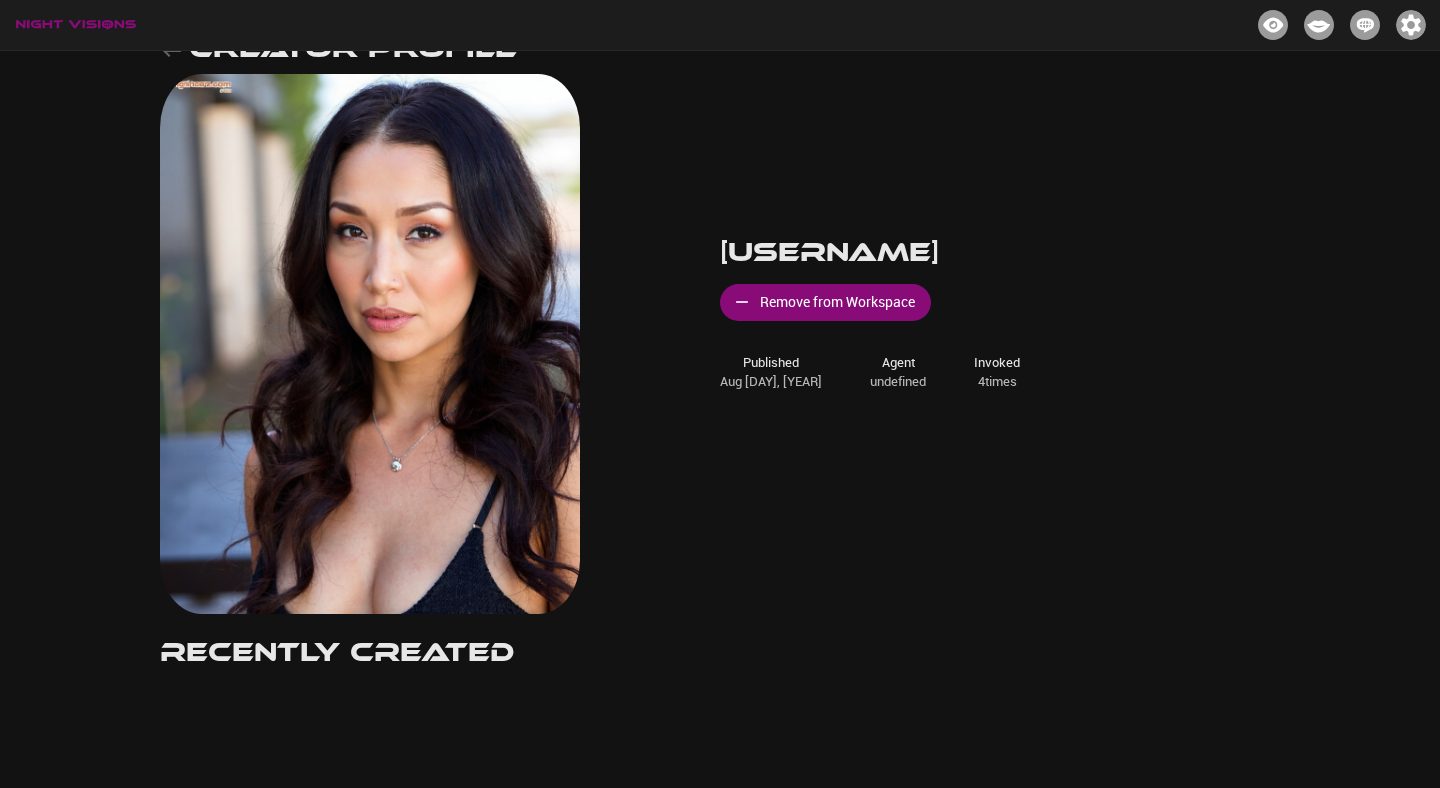 click on "4  times" at bounding box center (997, 382) 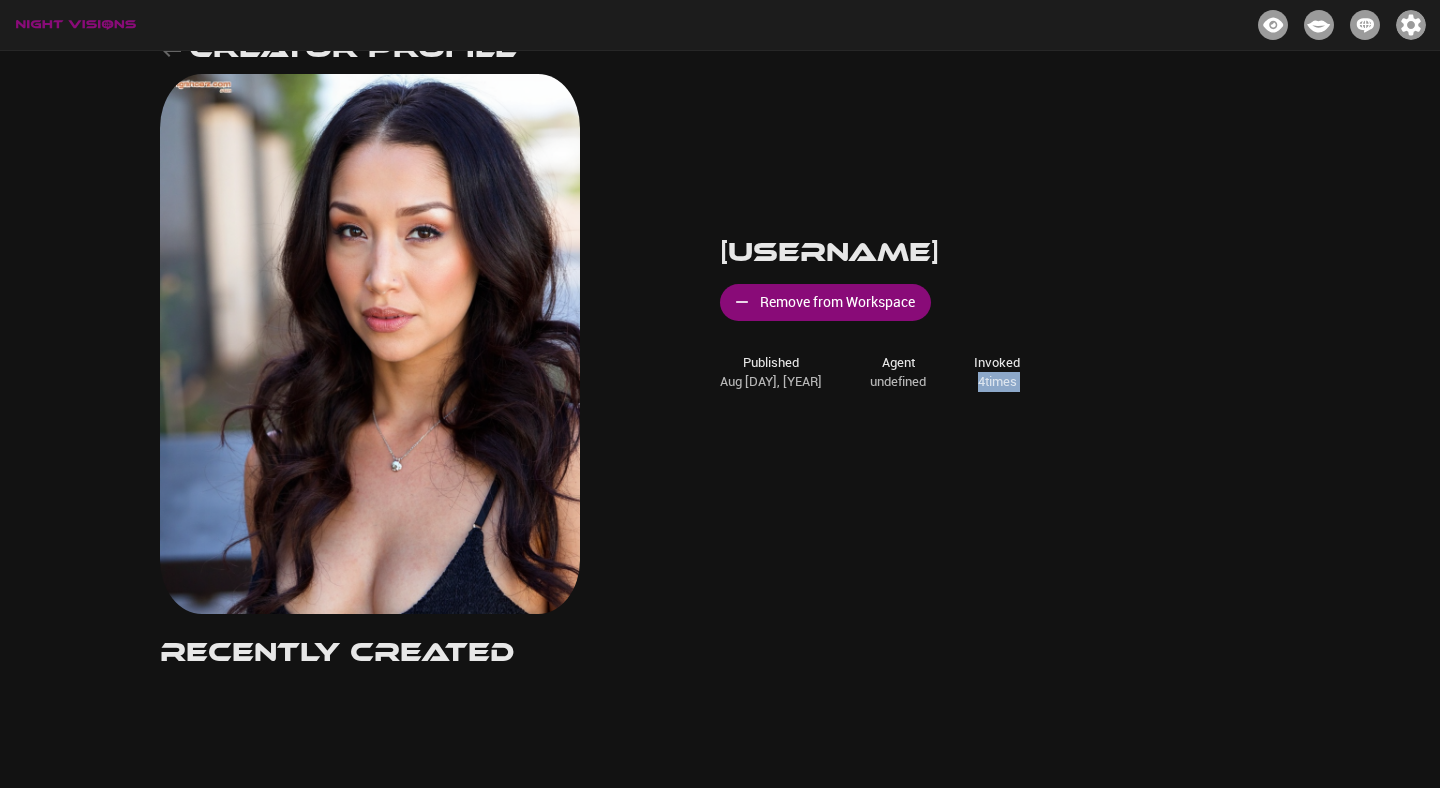click on "4  times" at bounding box center [997, 382] 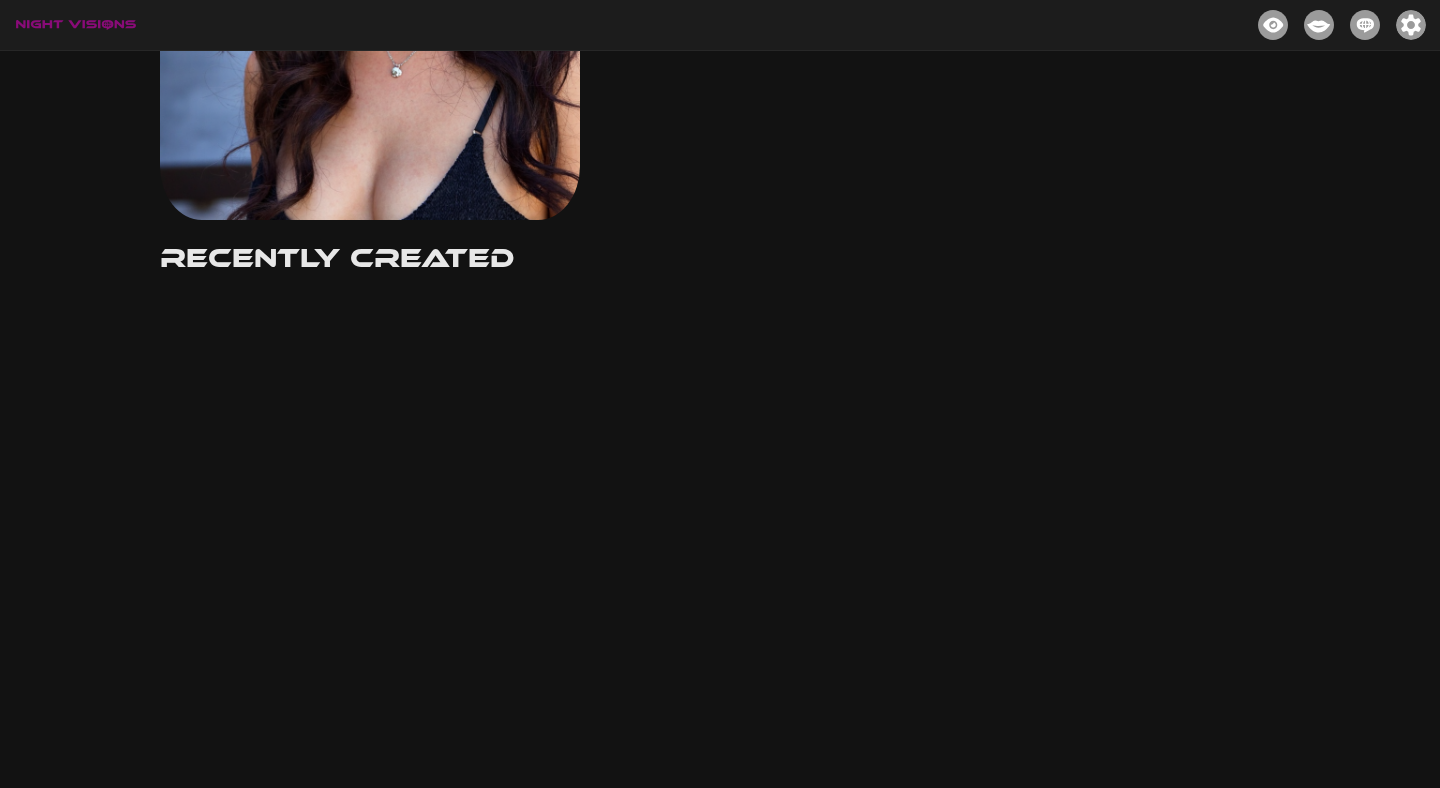 scroll, scrollTop: 0, scrollLeft: 0, axis: both 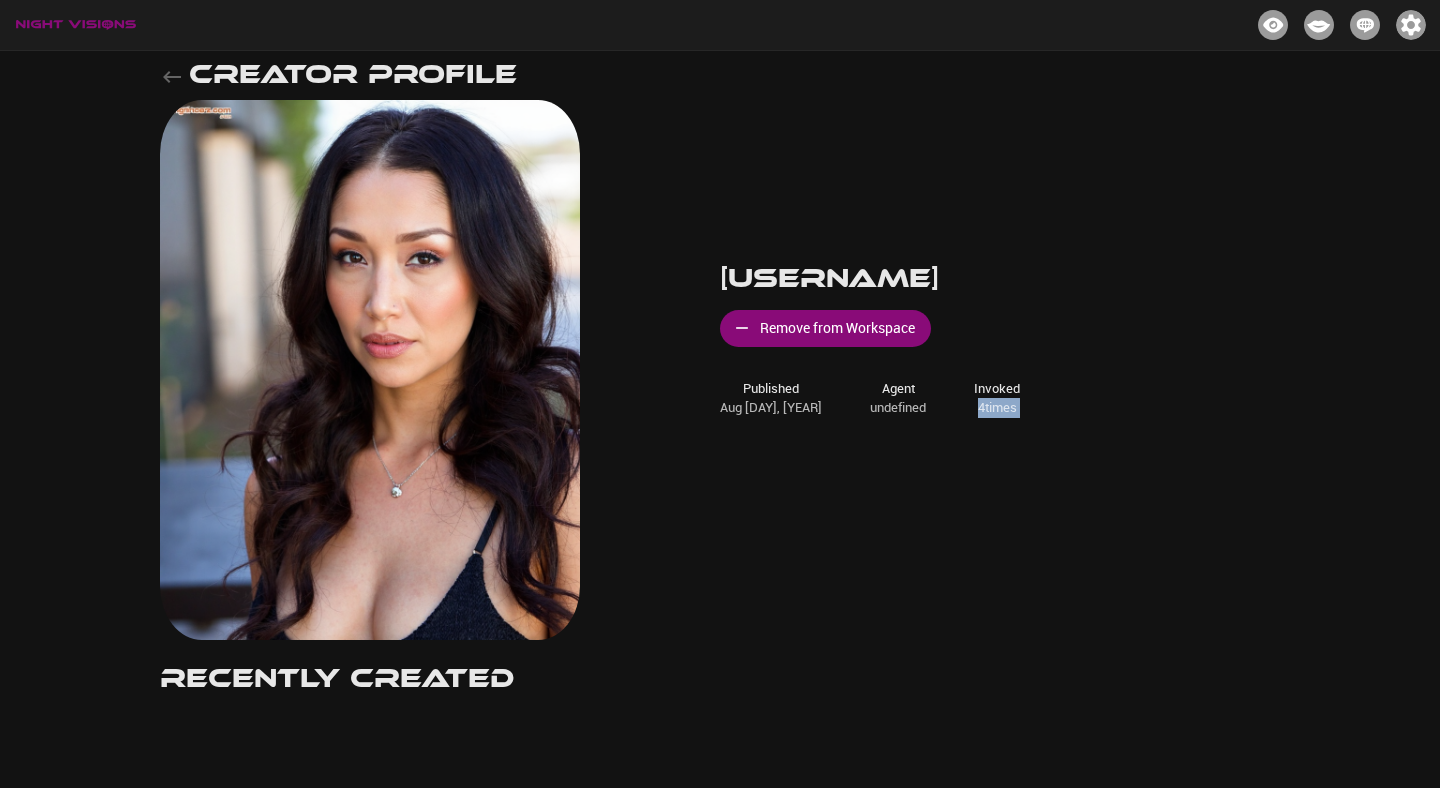 click 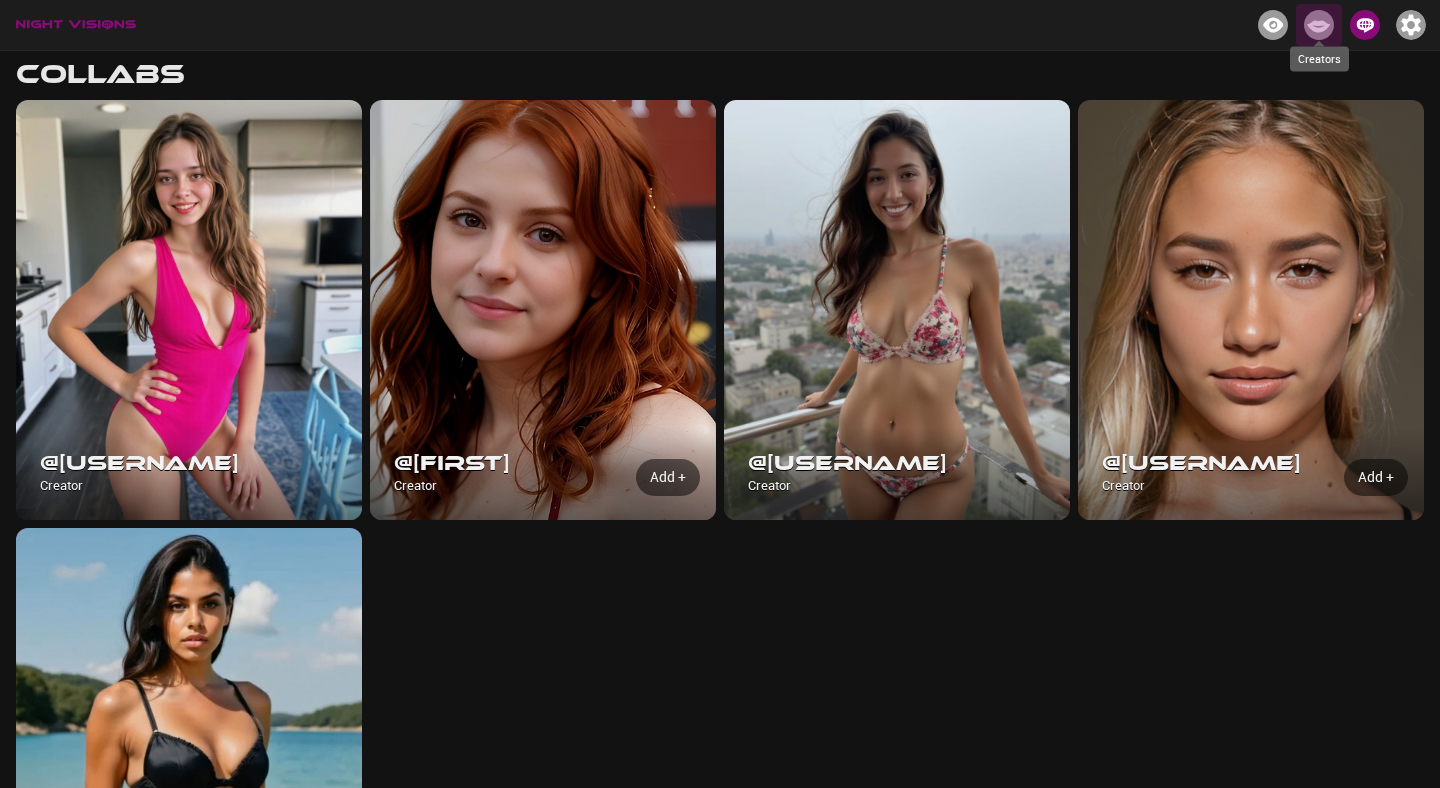 click at bounding box center (1319, 25) 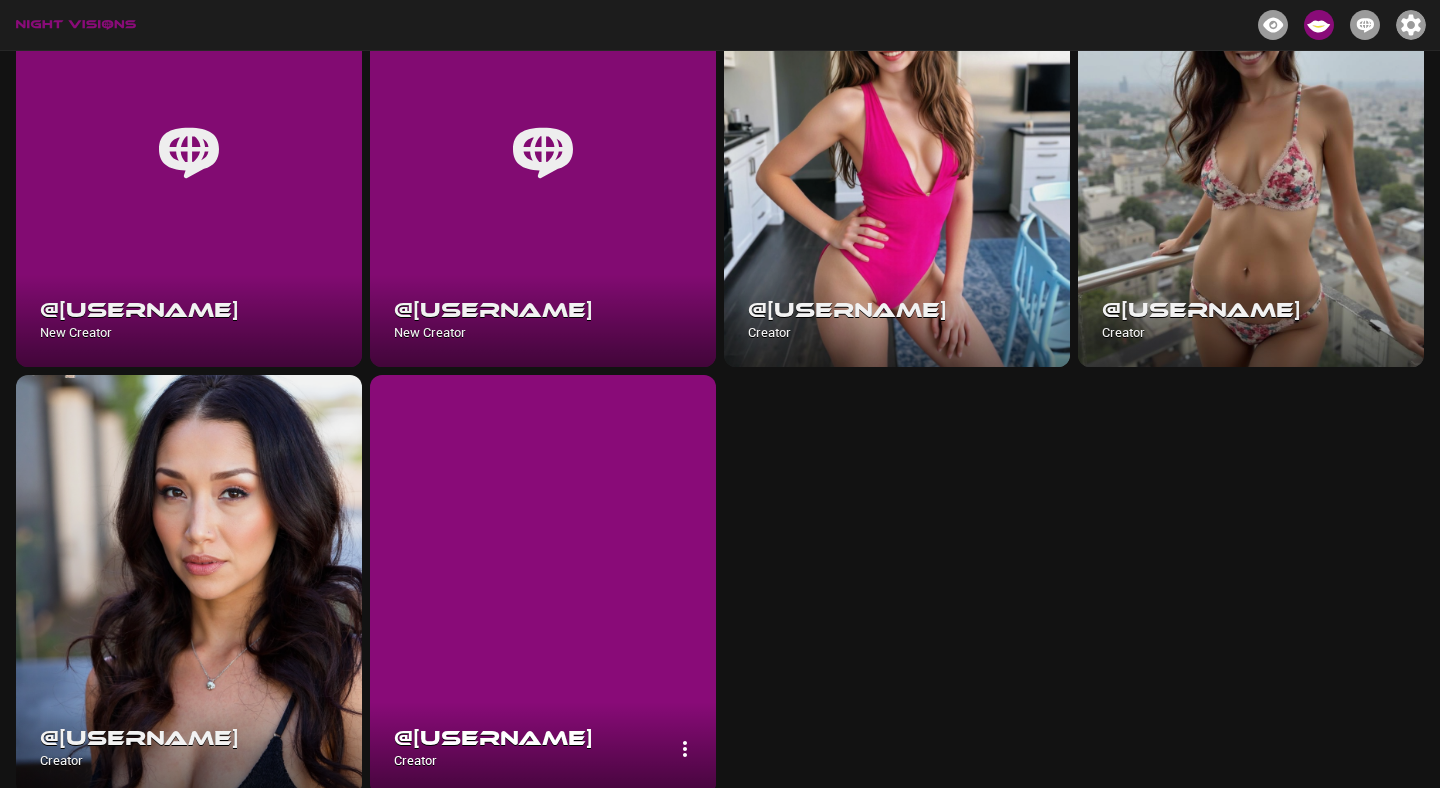 scroll, scrollTop: 176, scrollLeft: 0, axis: vertical 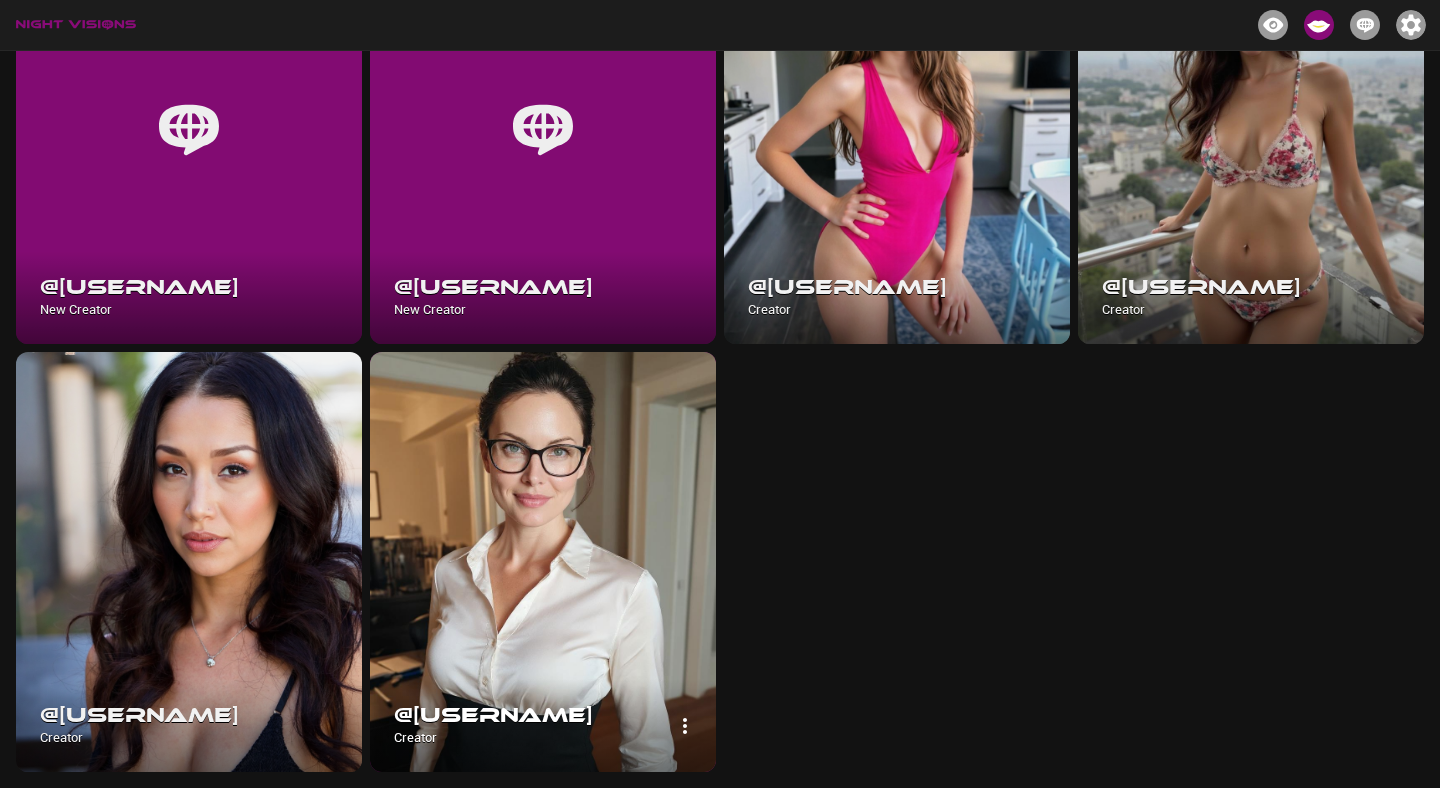 click at bounding box center (543, 562) 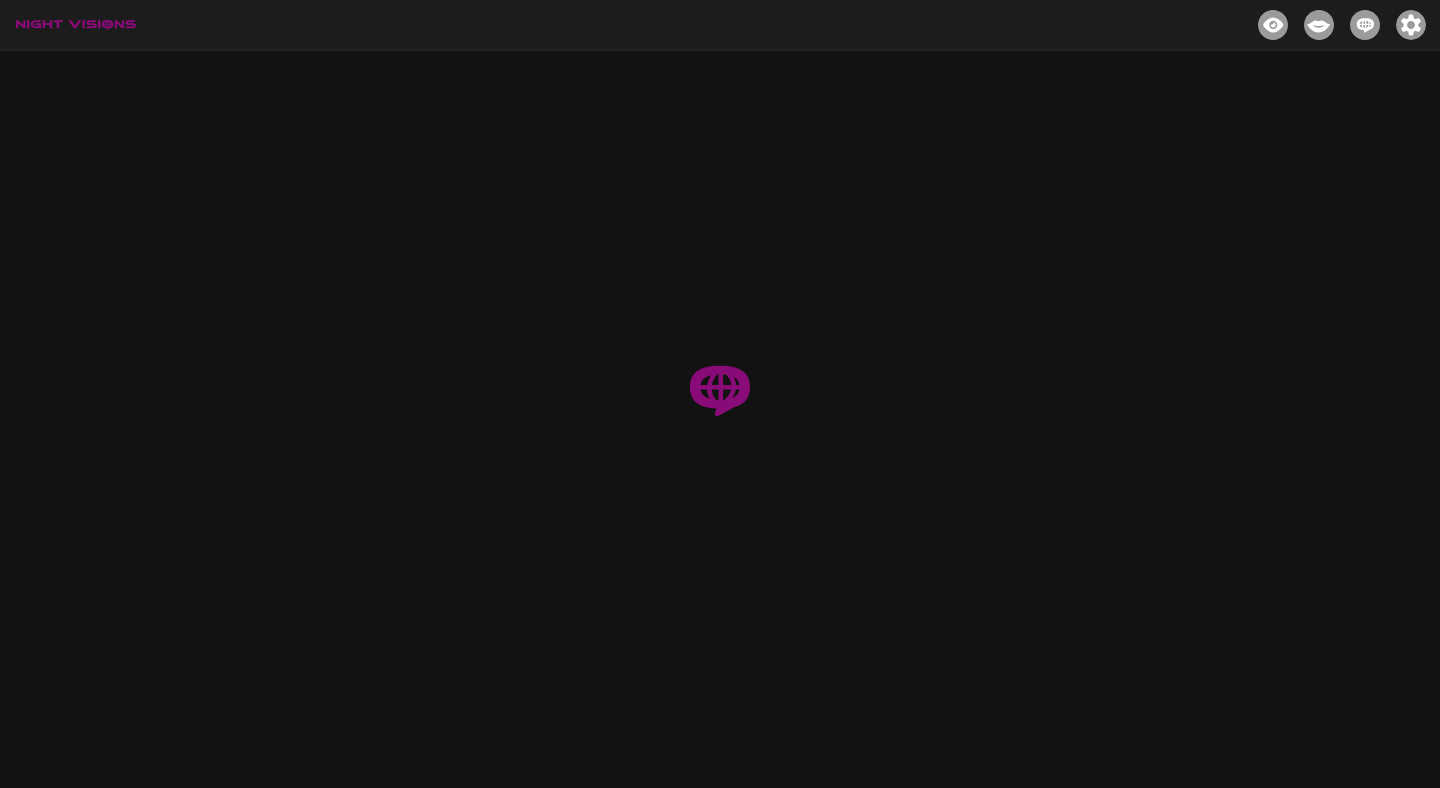 scroll, scrollTop: 0, scrollLeft: 0, axis: both 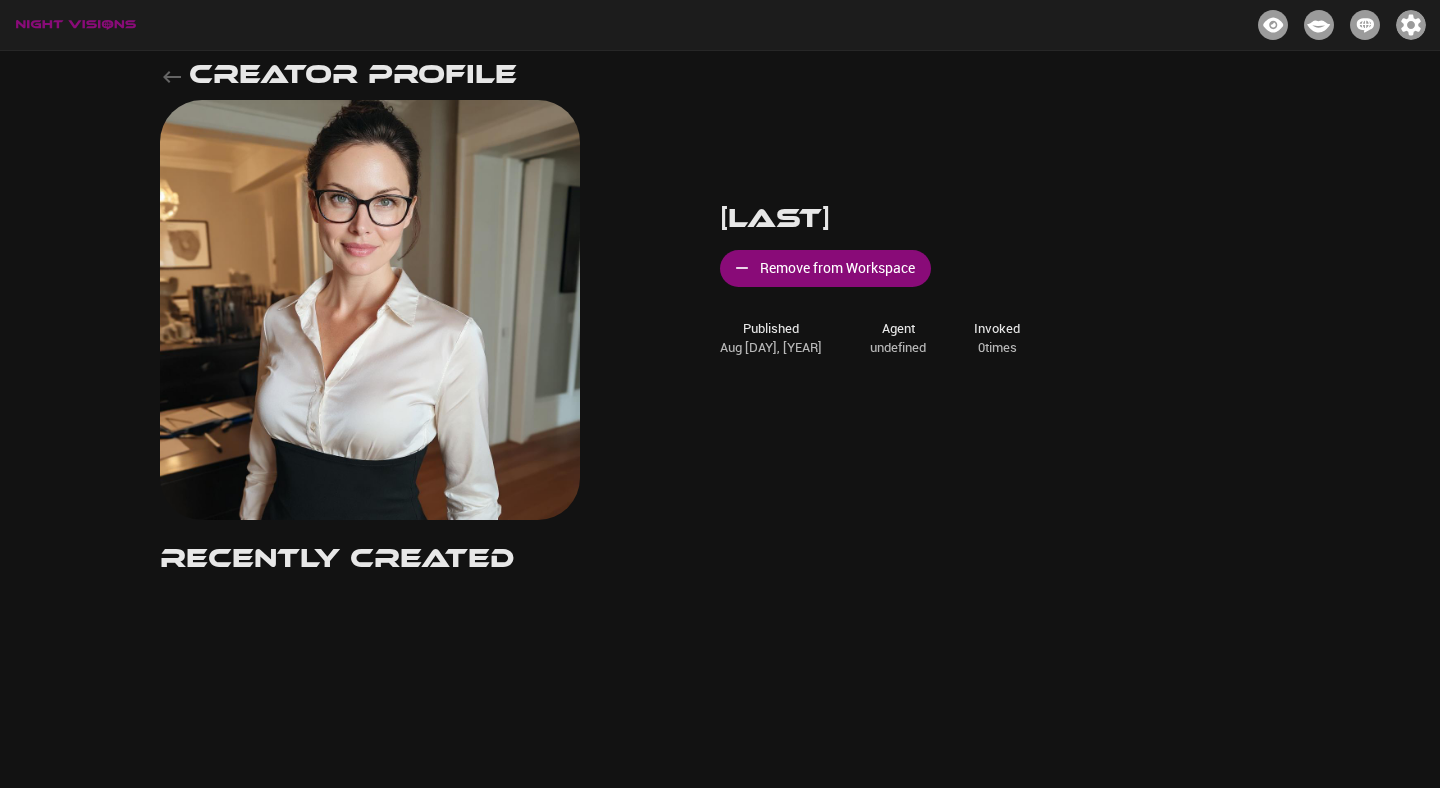 click 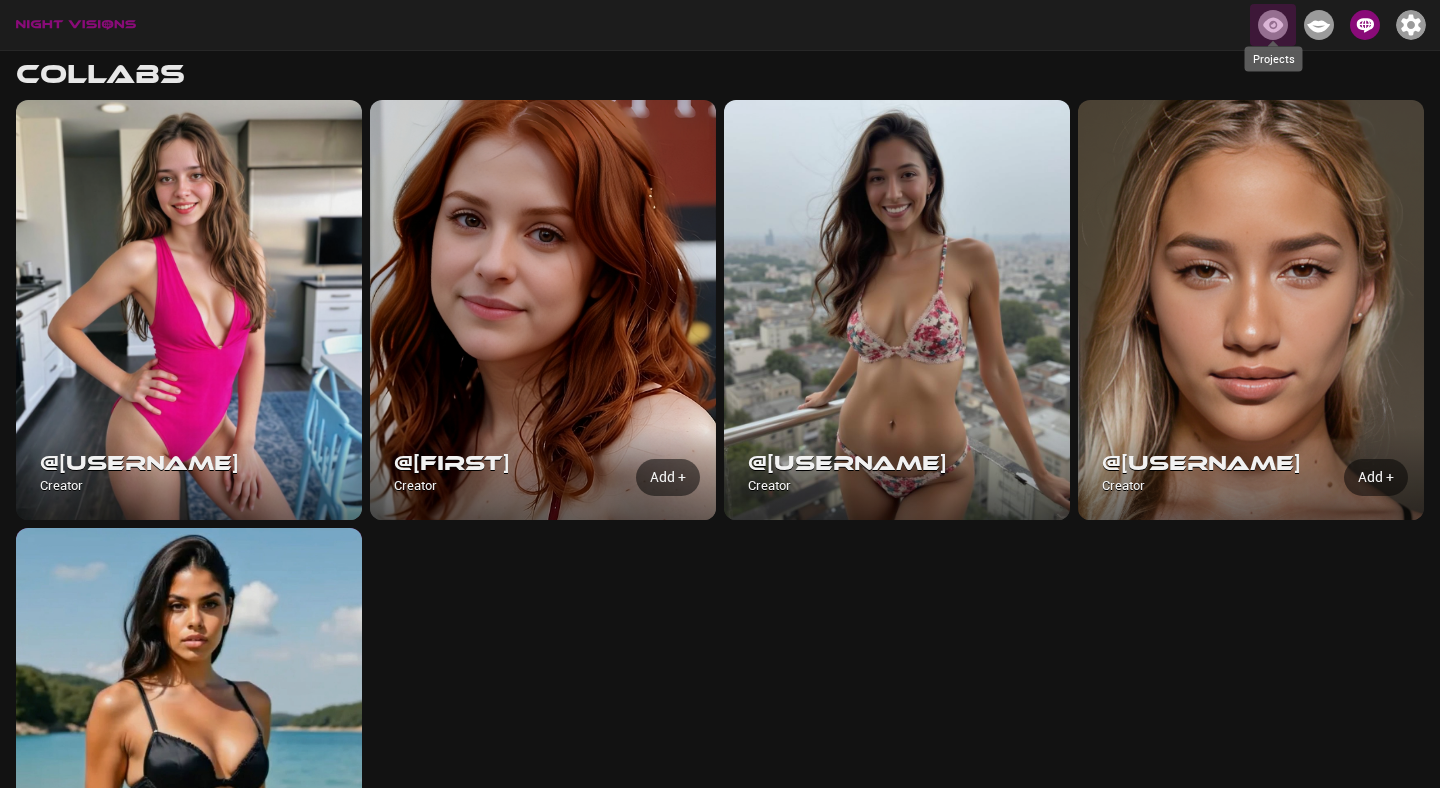 click at bounding box center (1273, 25) 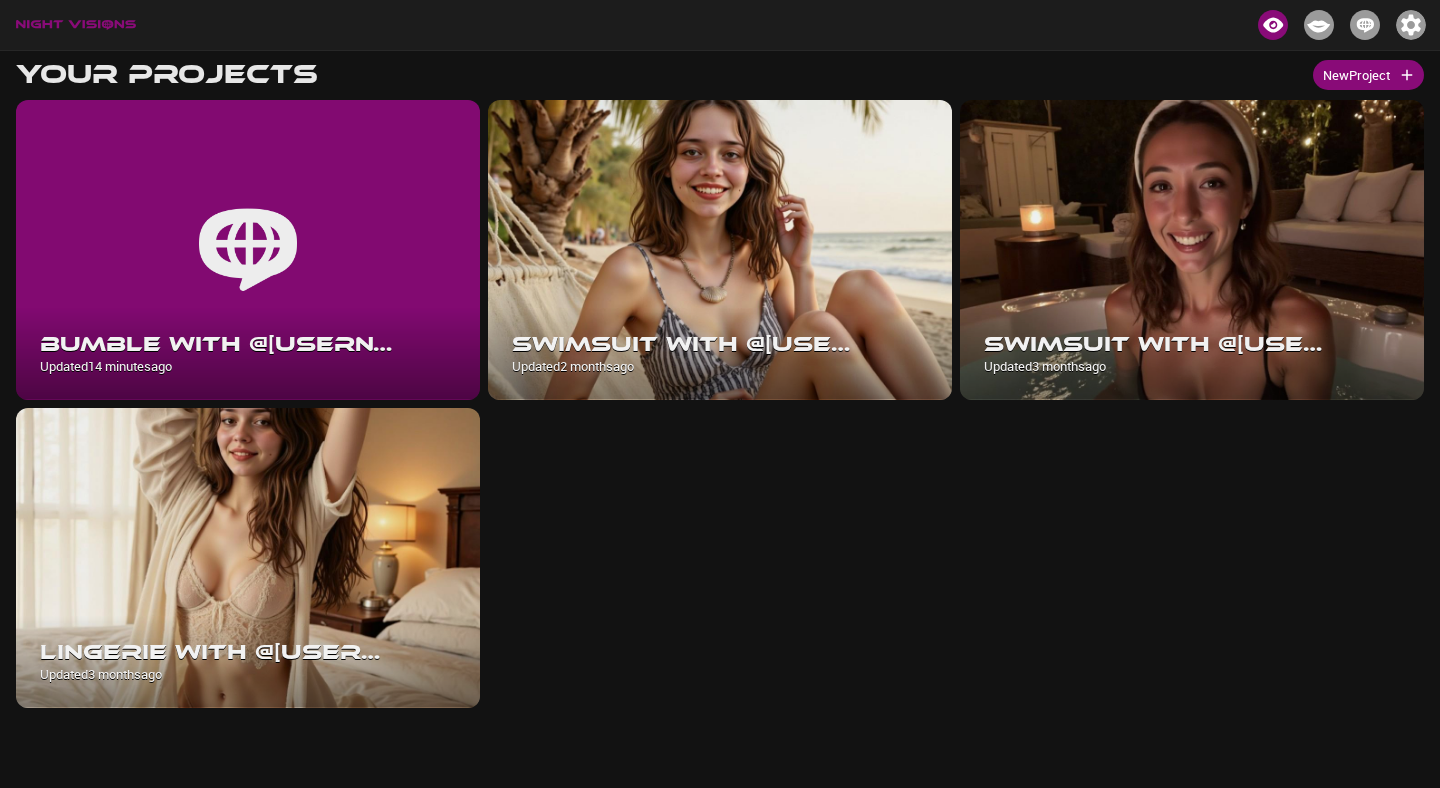 click on "New  Project" at bounding box center [1368, 75] 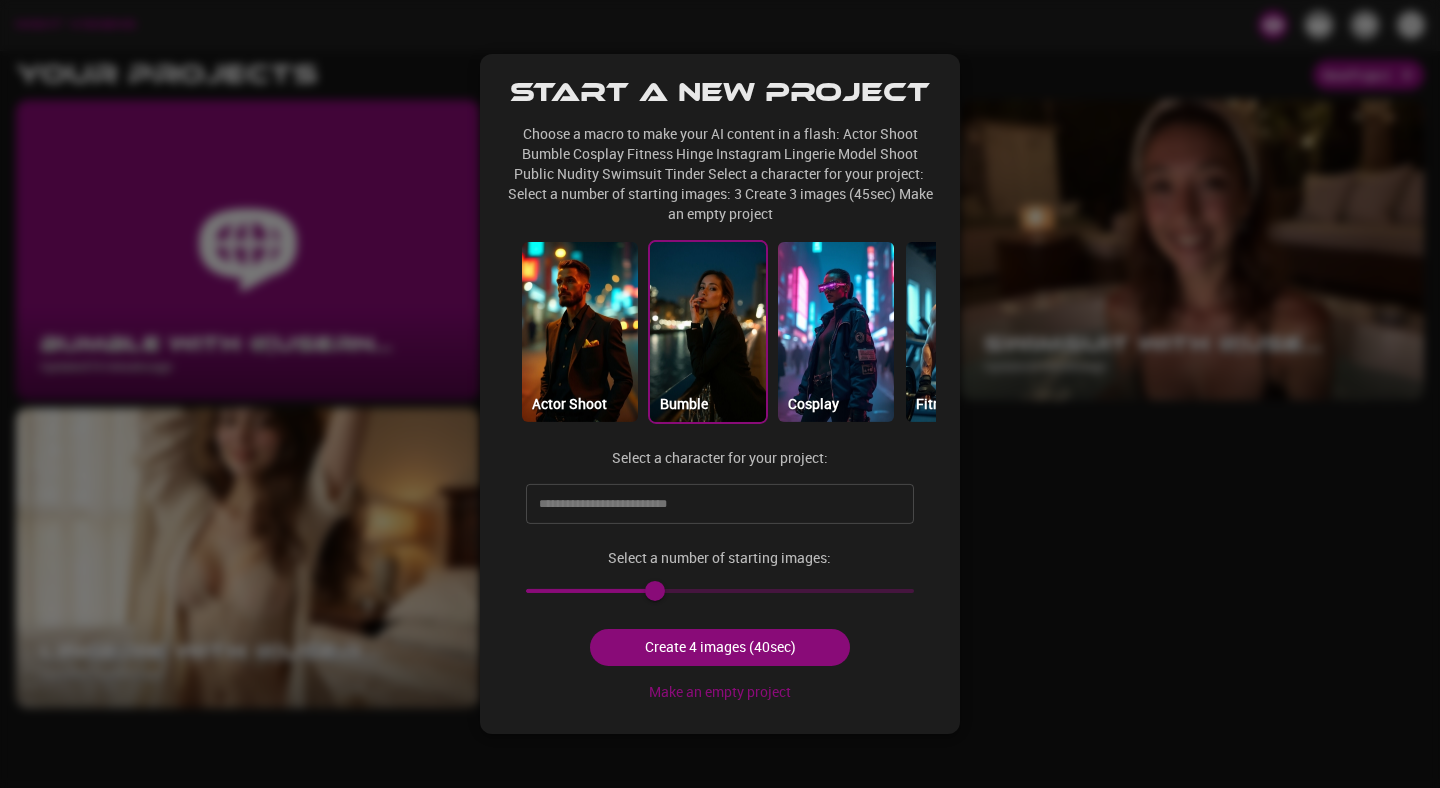 click at bounding box center (708, 332) 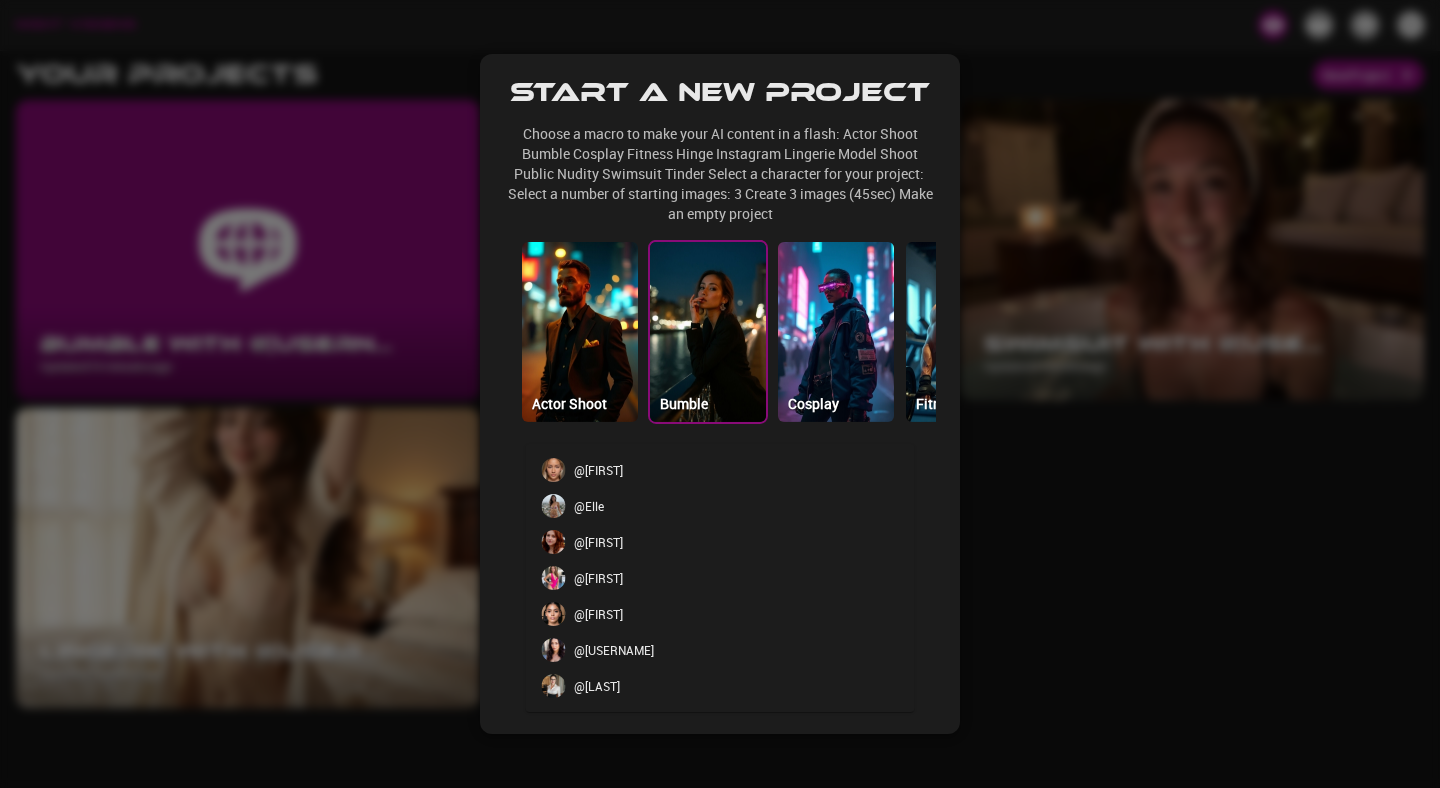 click at bounding box center (705, 504) 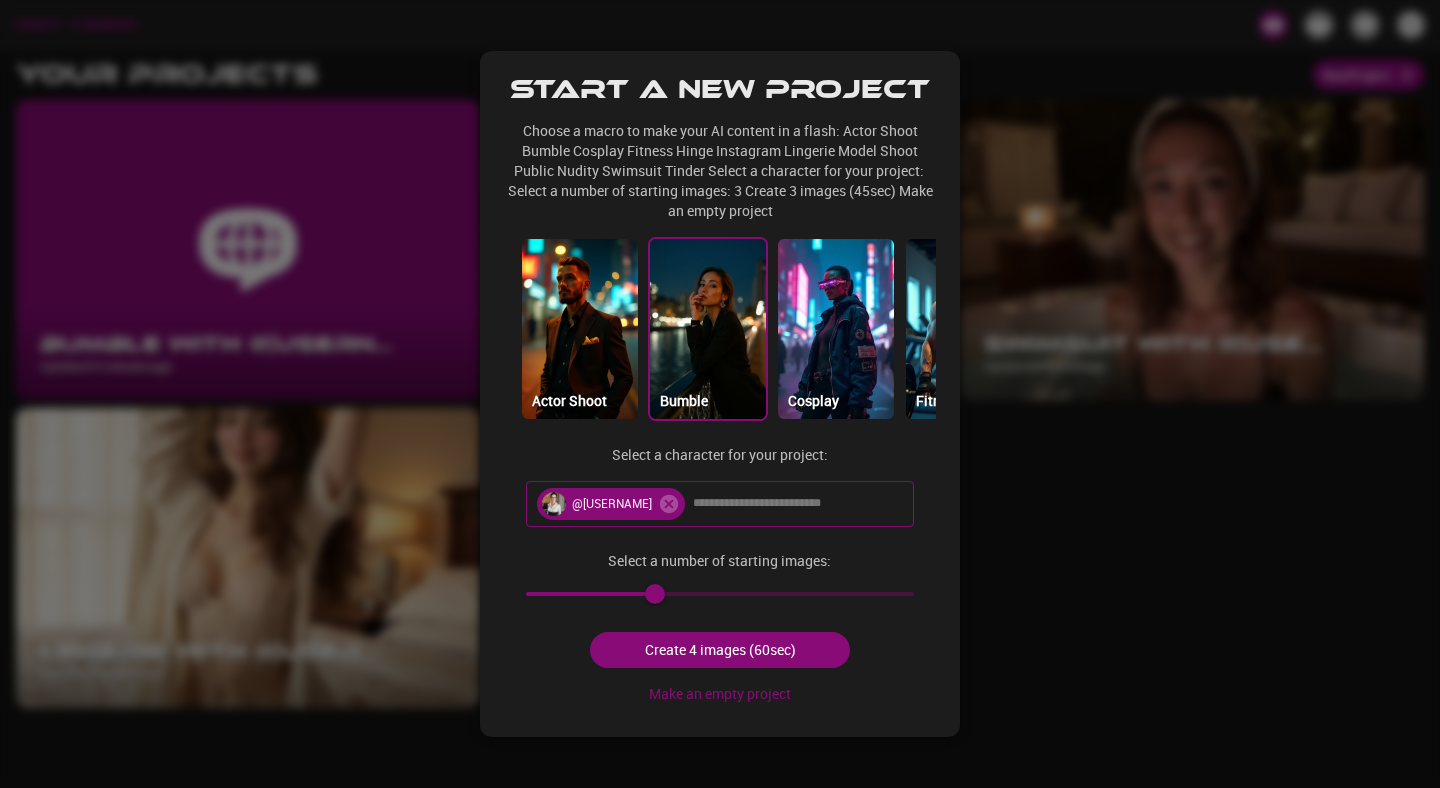 click on "Create 4 images (60sec)" at bounding box center [719, 650] 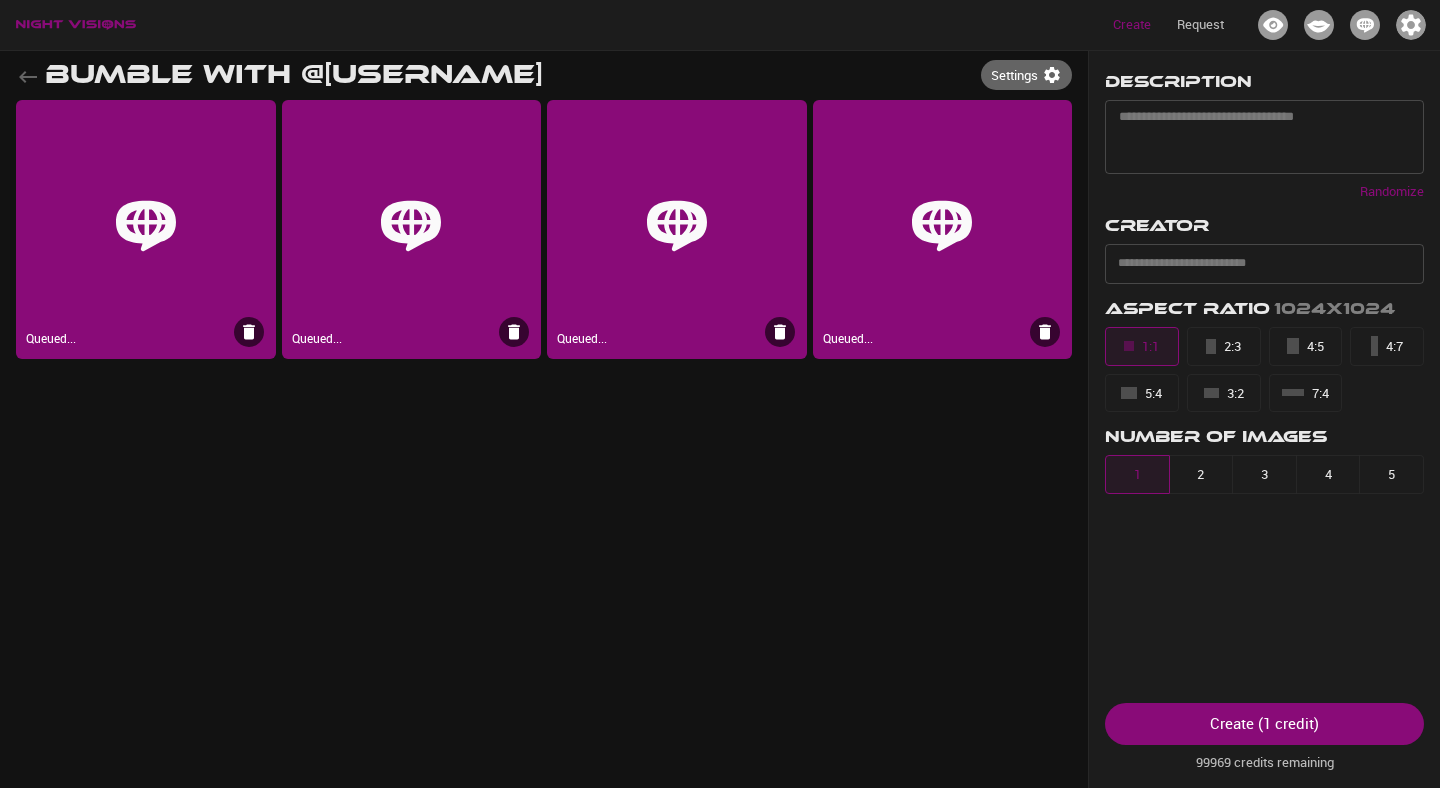 type on "**********" 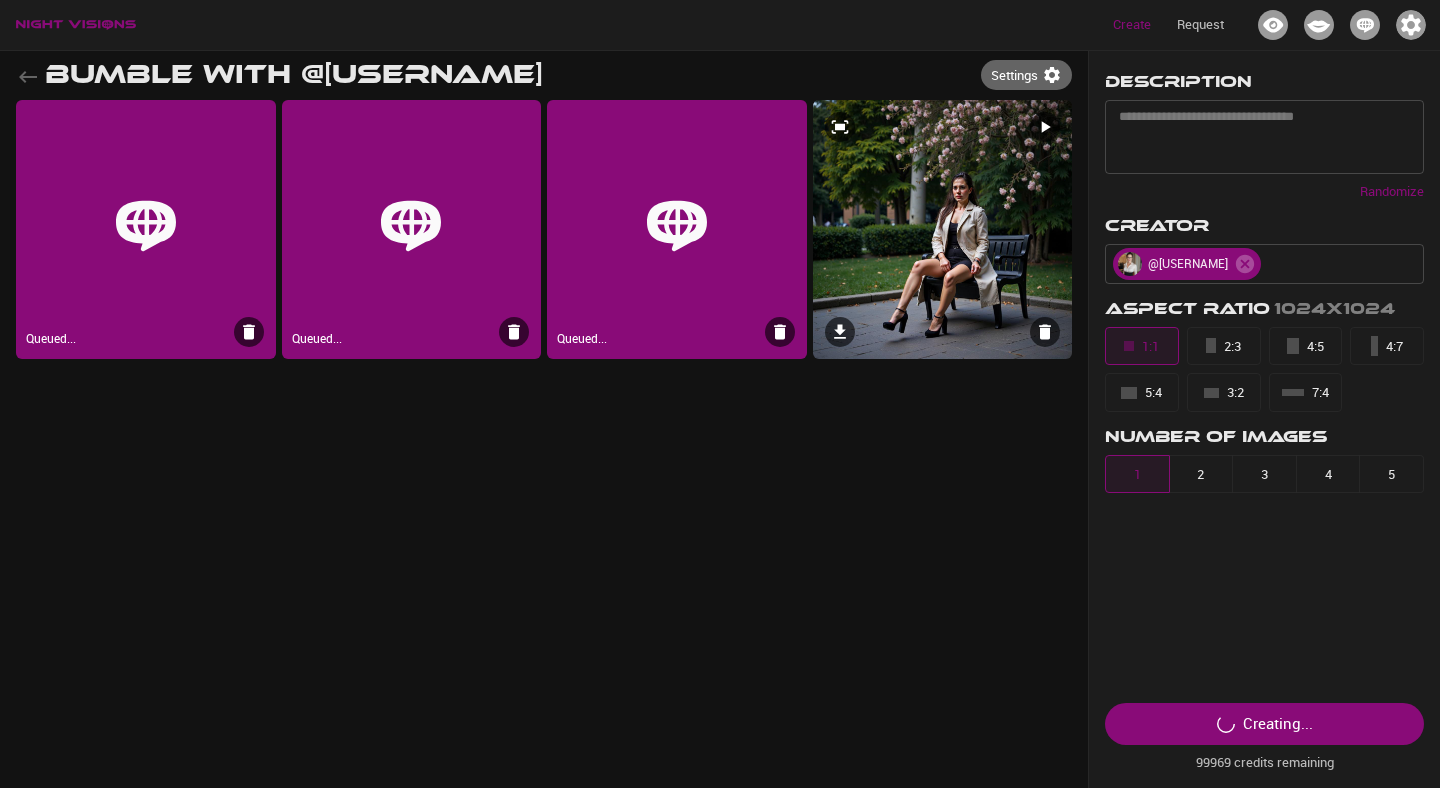 click at bounding box center (943, 230) 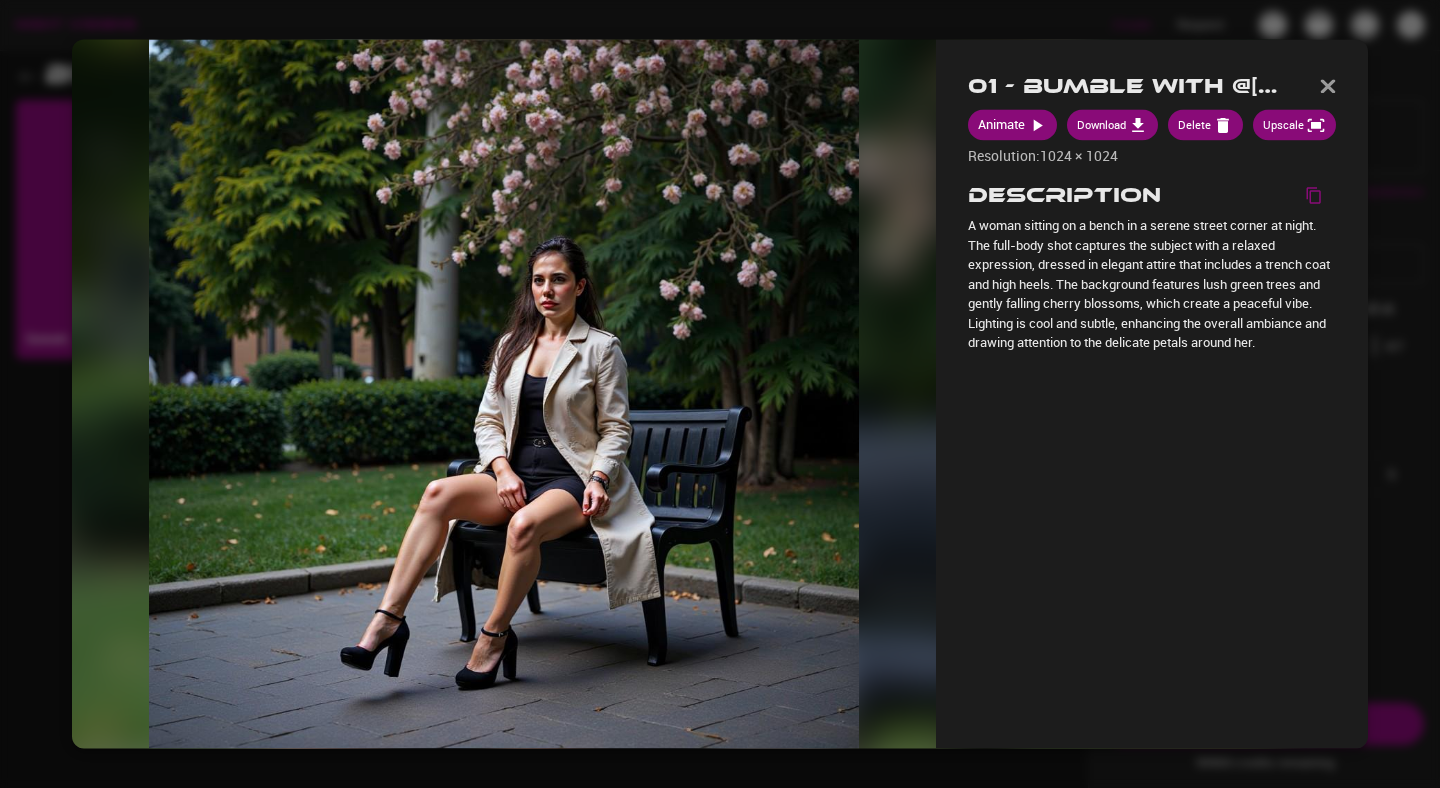 click at bounding box center [720, 394] 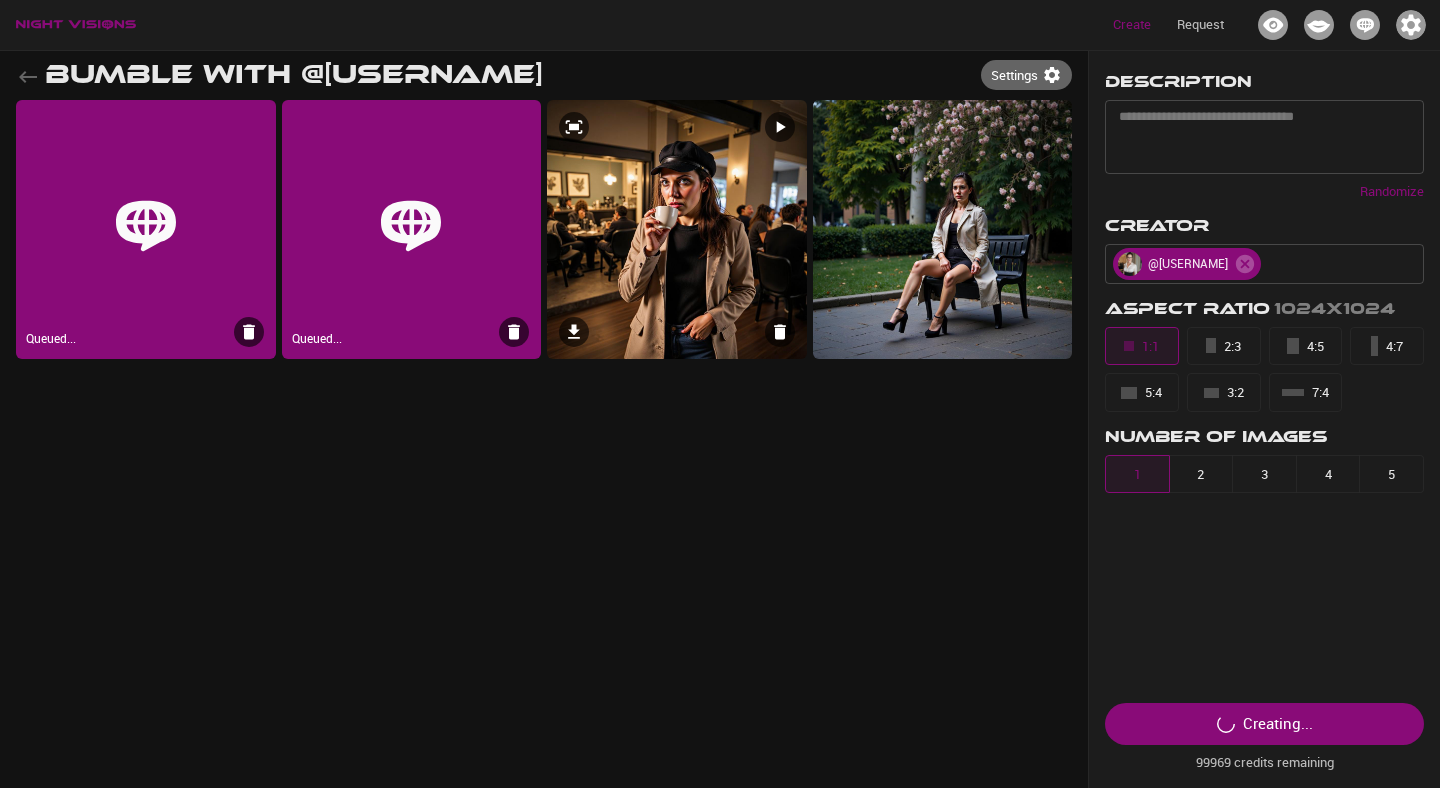click at bounding box center (677, 230) 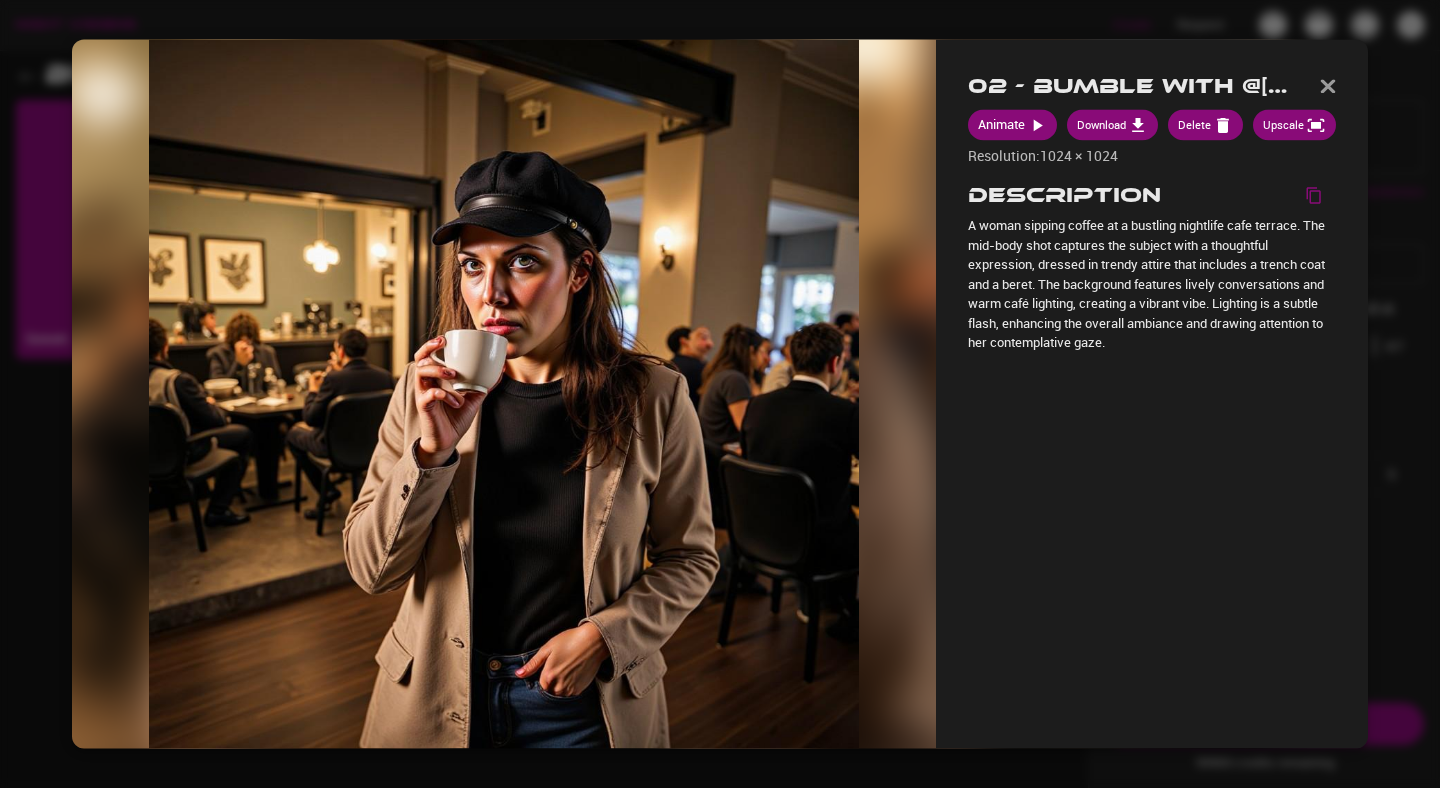 click at bounding box center [720, 394] 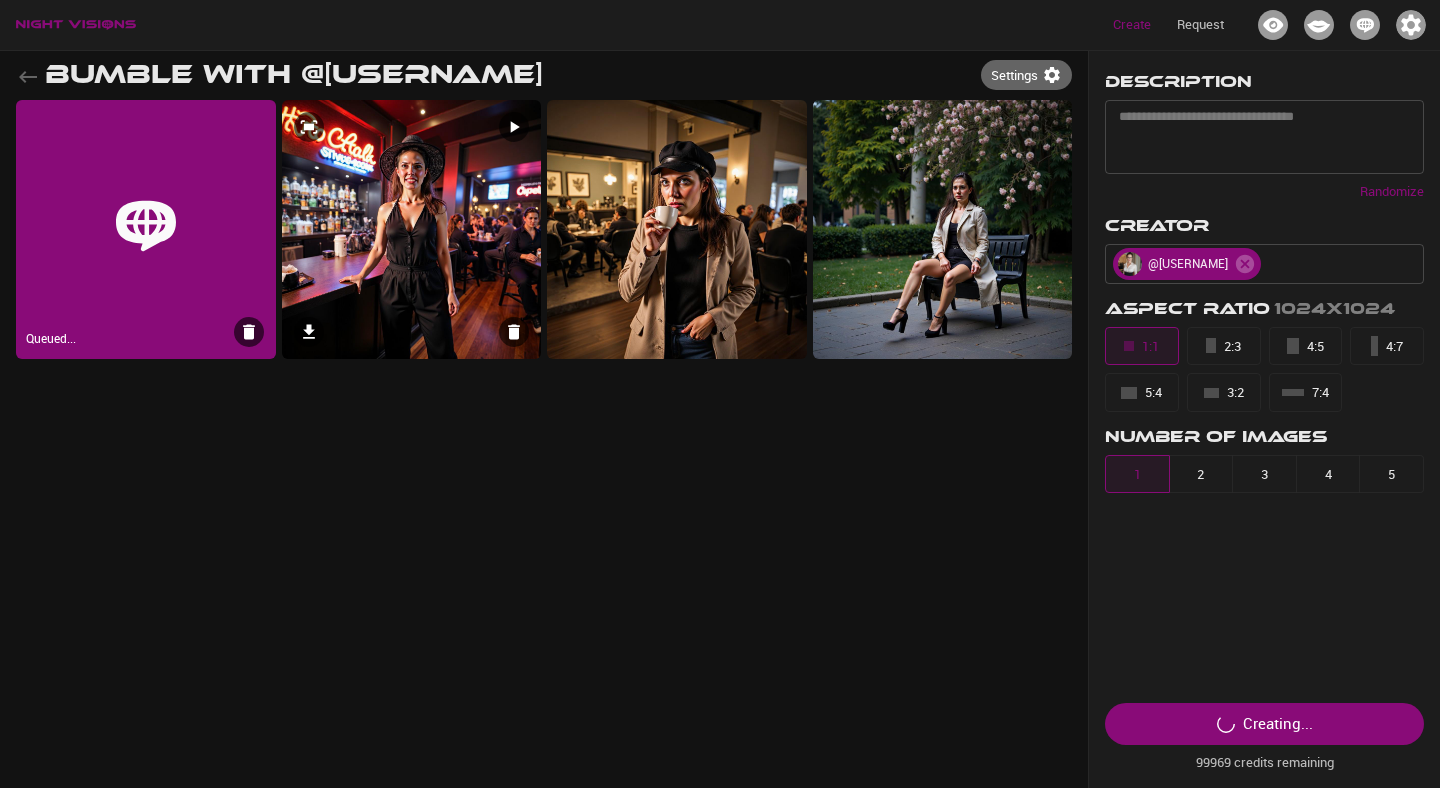 click at bounding box center [412, 230] 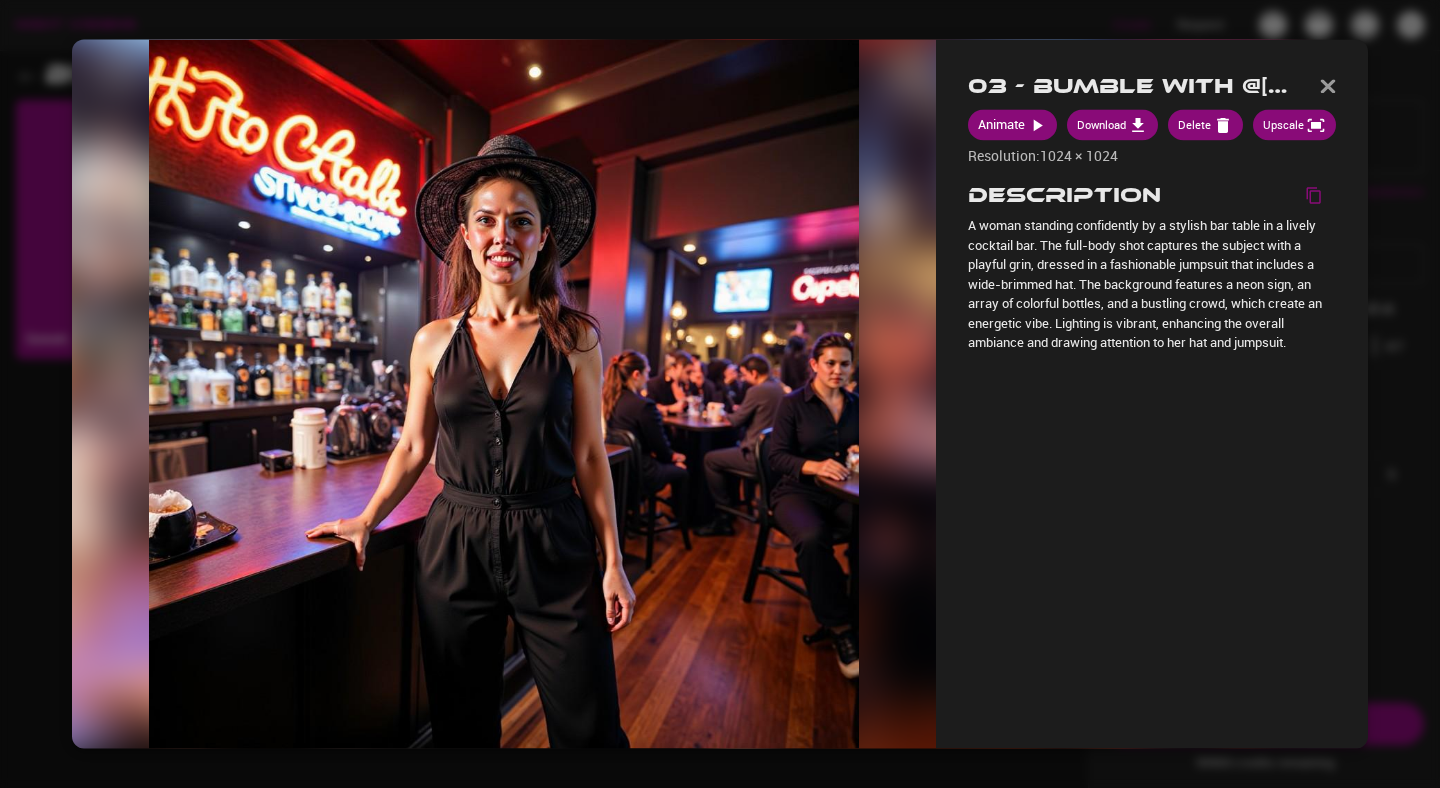 click at bounding box center (720, 394) 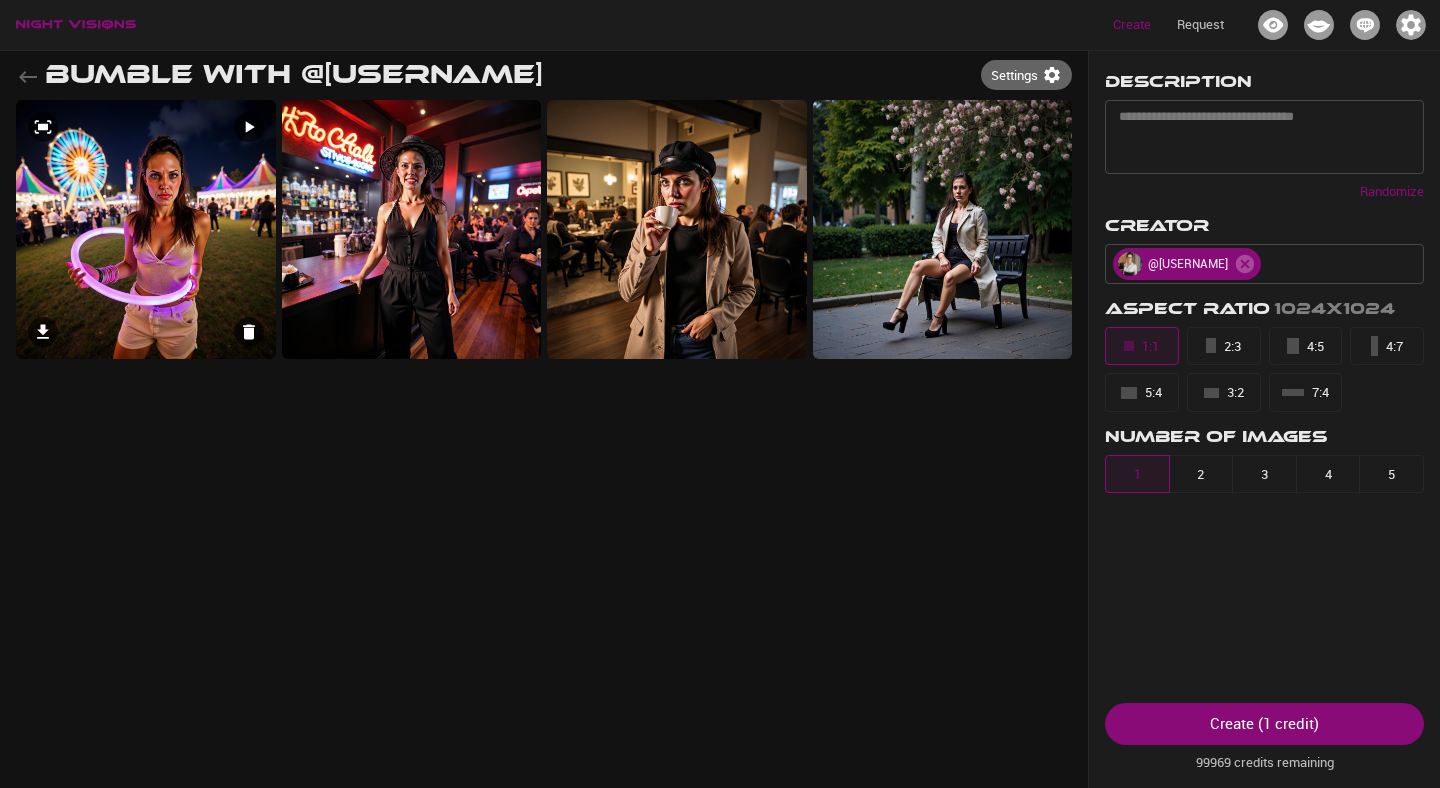 click at bounding box center (146, 230) 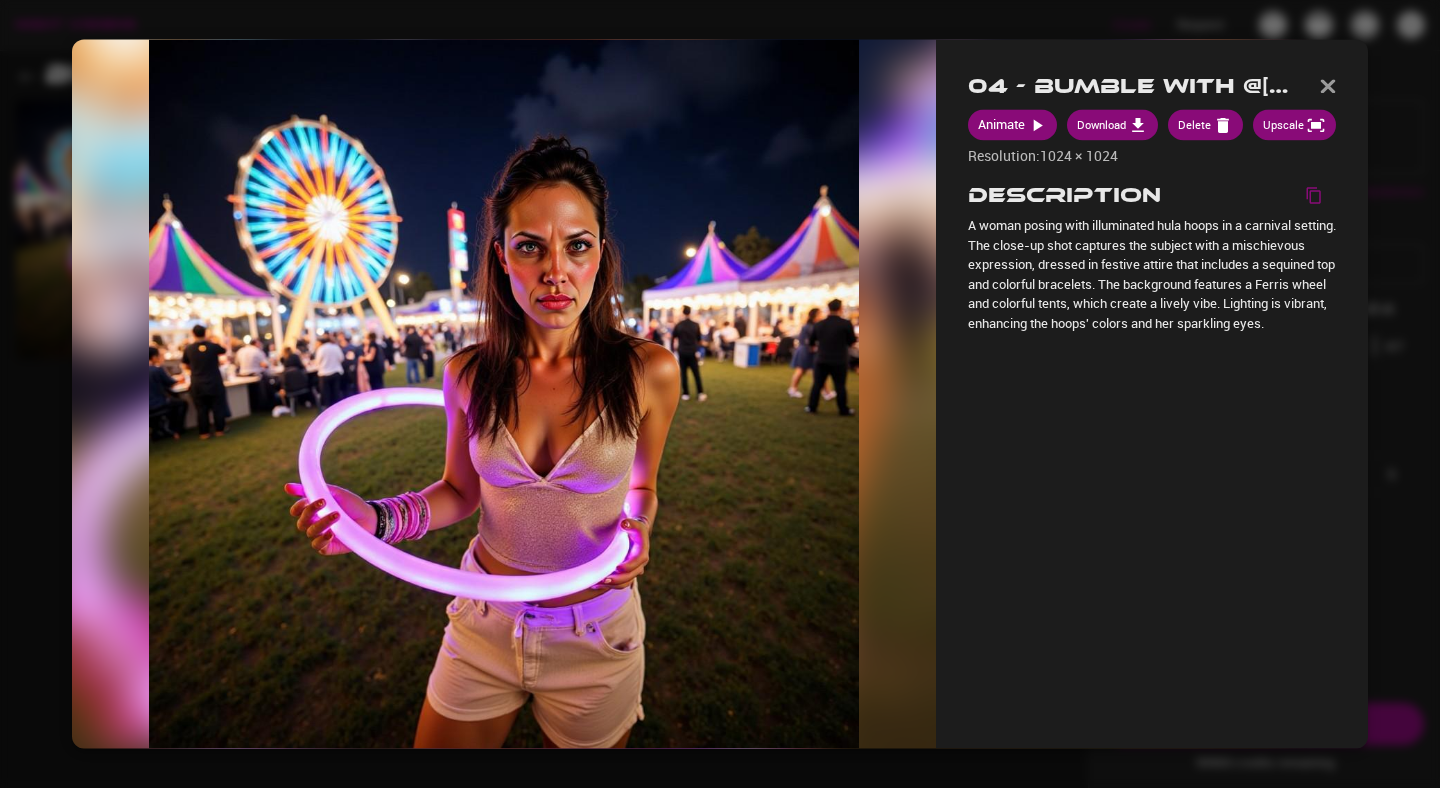 click at bounding box center (720, 394) 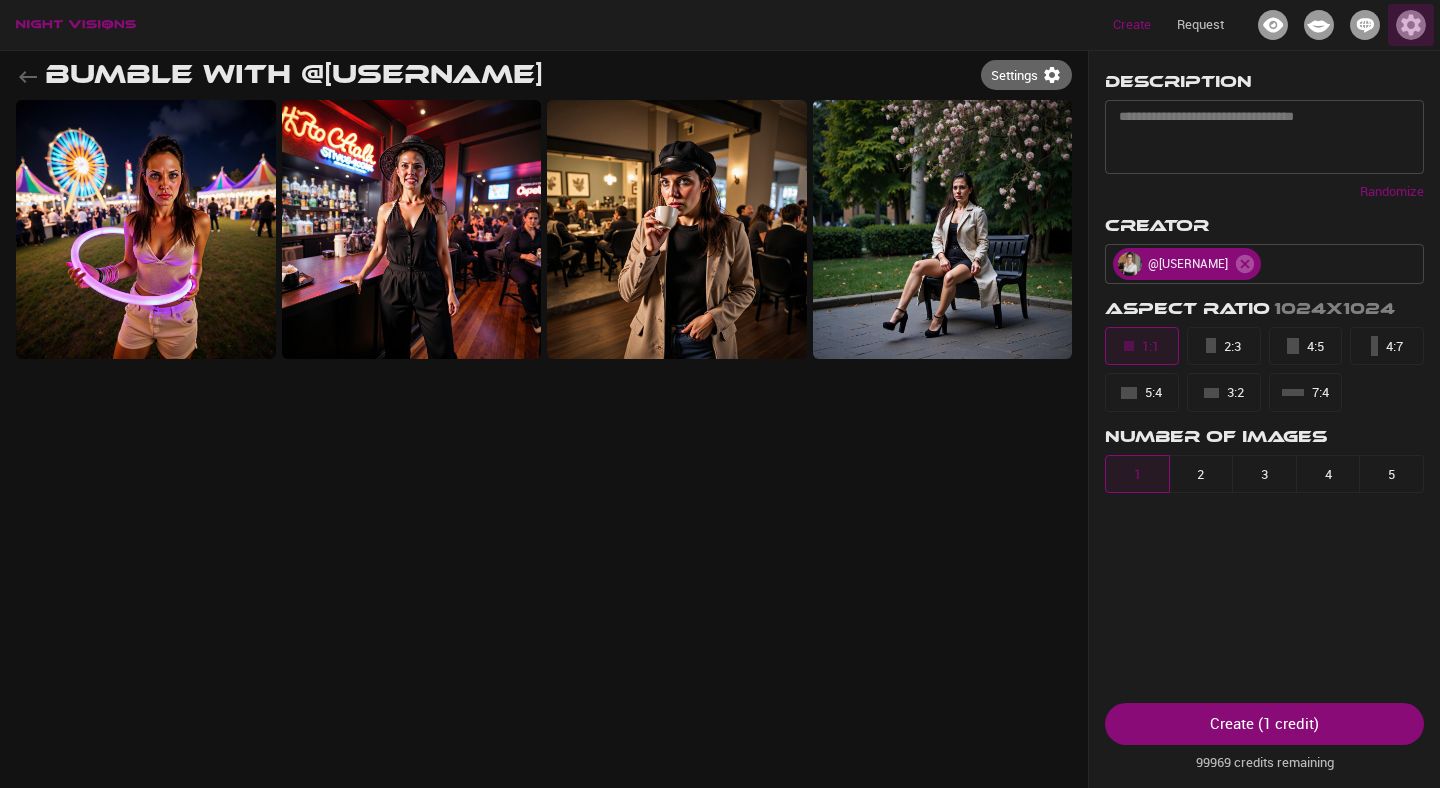 click at bounding box center [1411, 25] 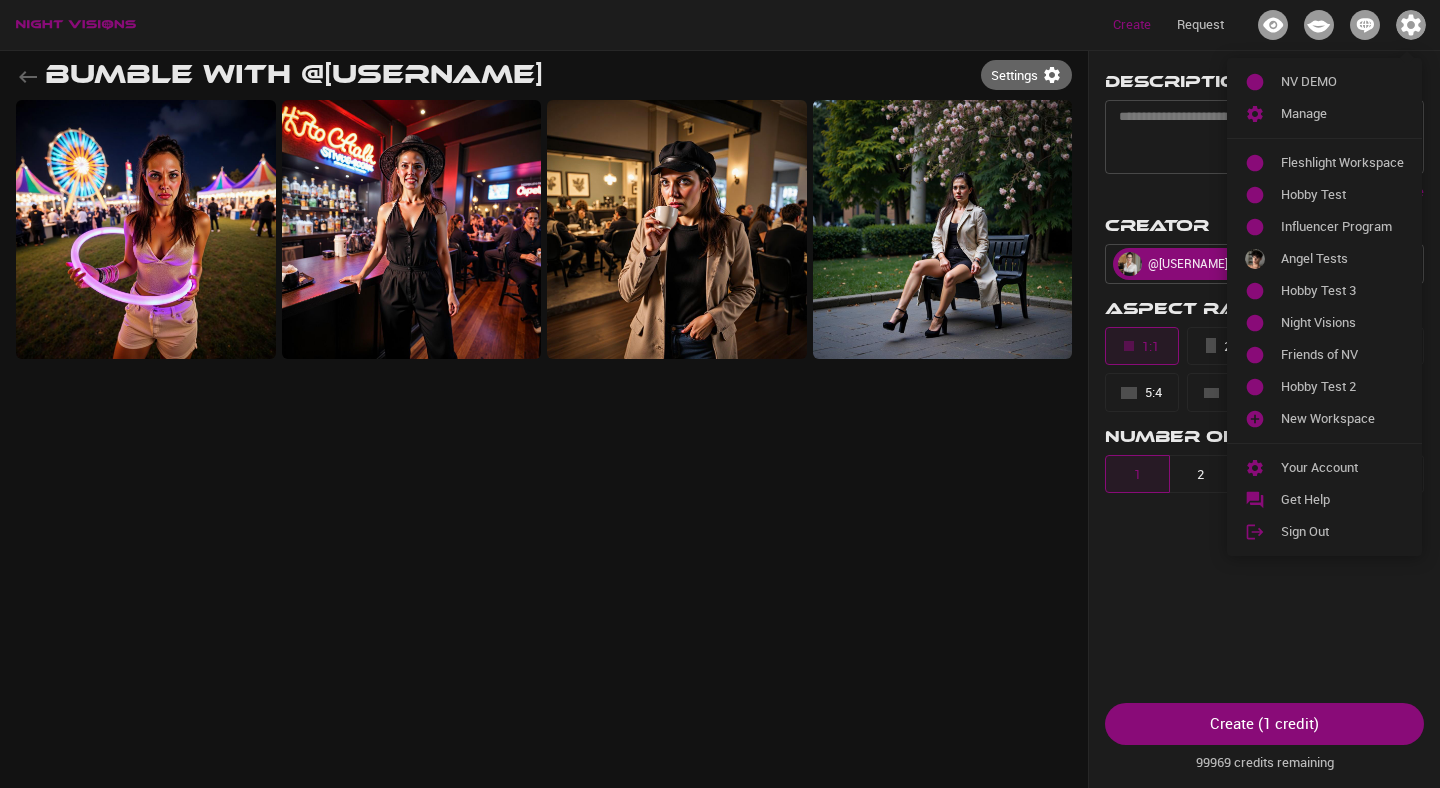 click at bounding box center [720, 394] 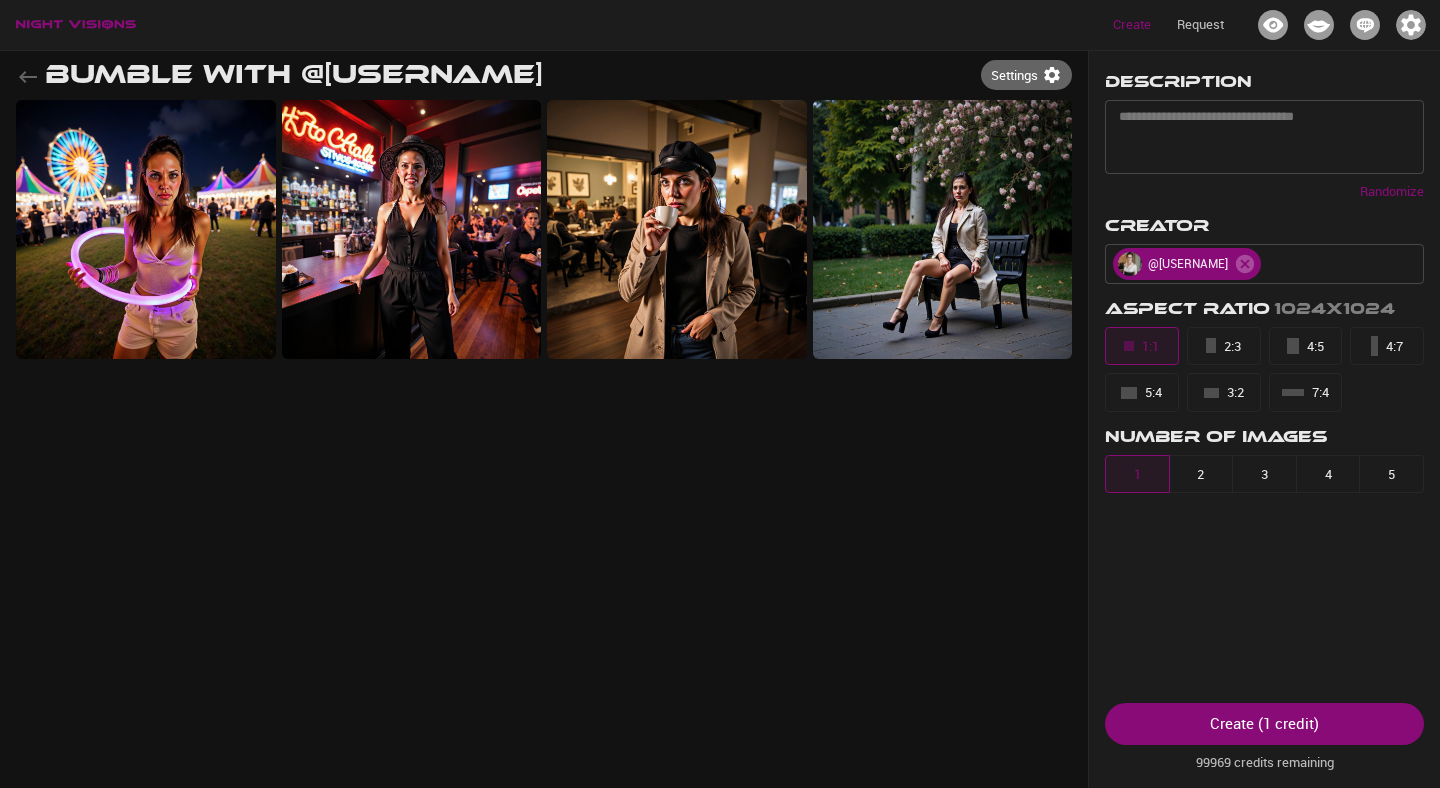click at bounding box center [1411, 25] 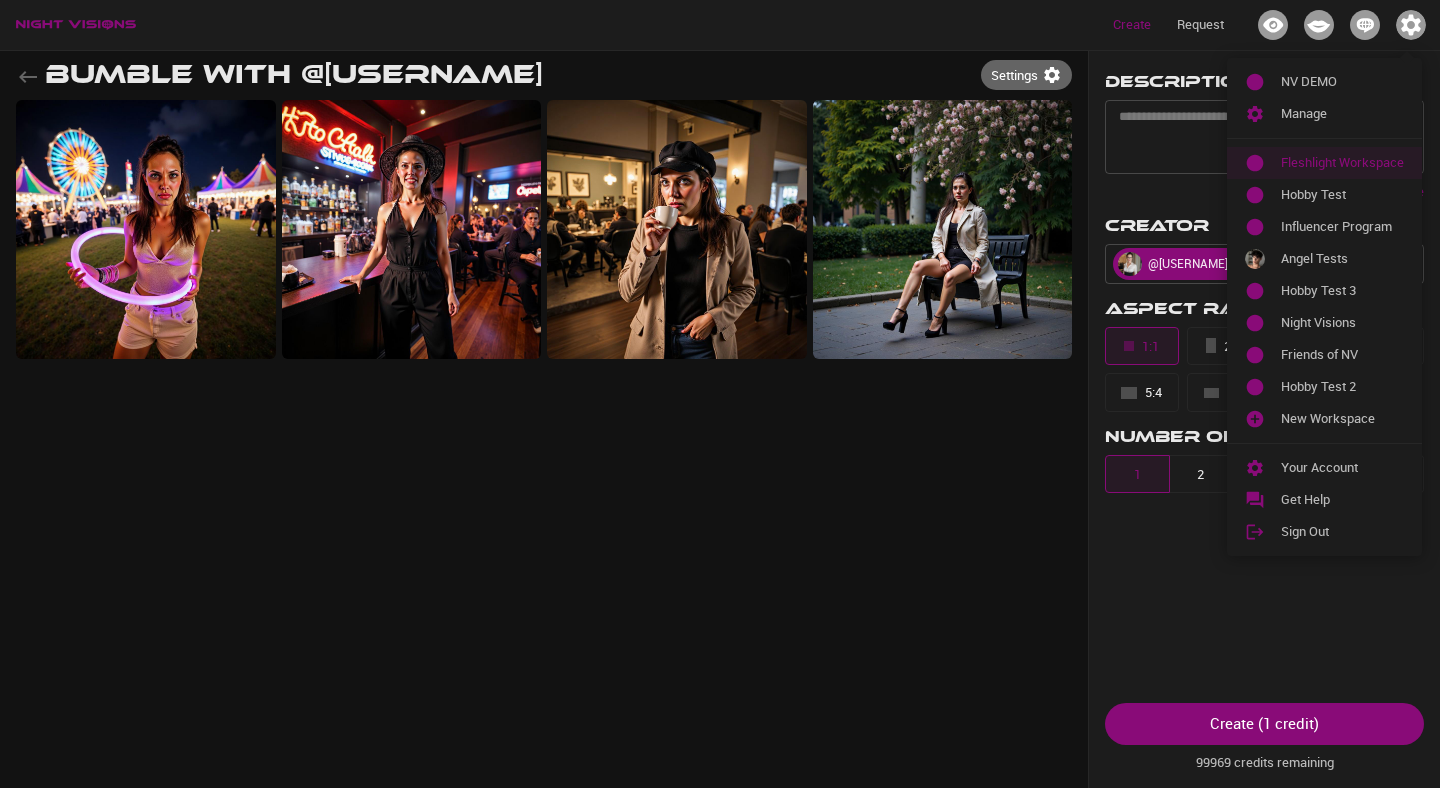 click on "Fleshlight Workspace" at bounding box center (1342, 163) 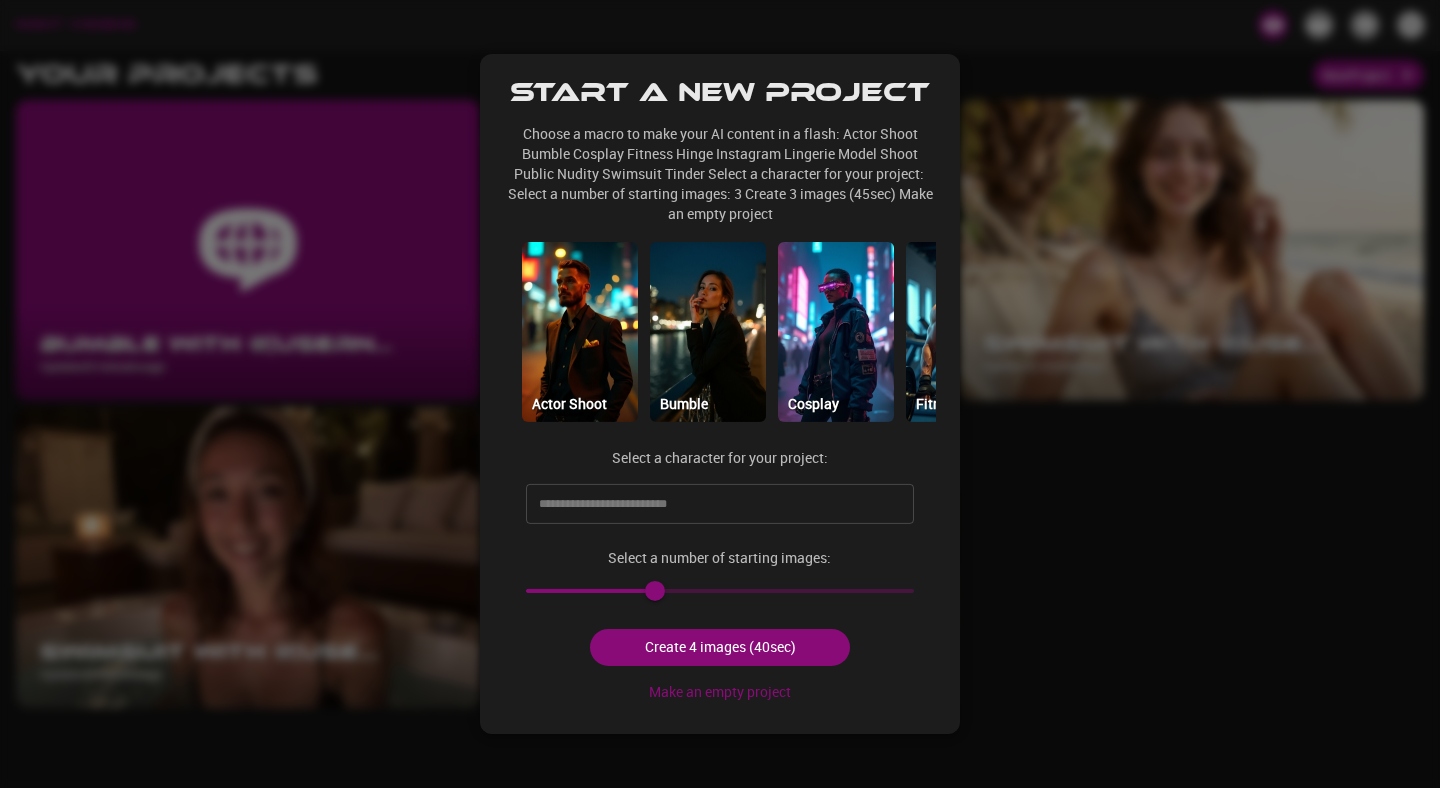click at bounding box center [720, 394] 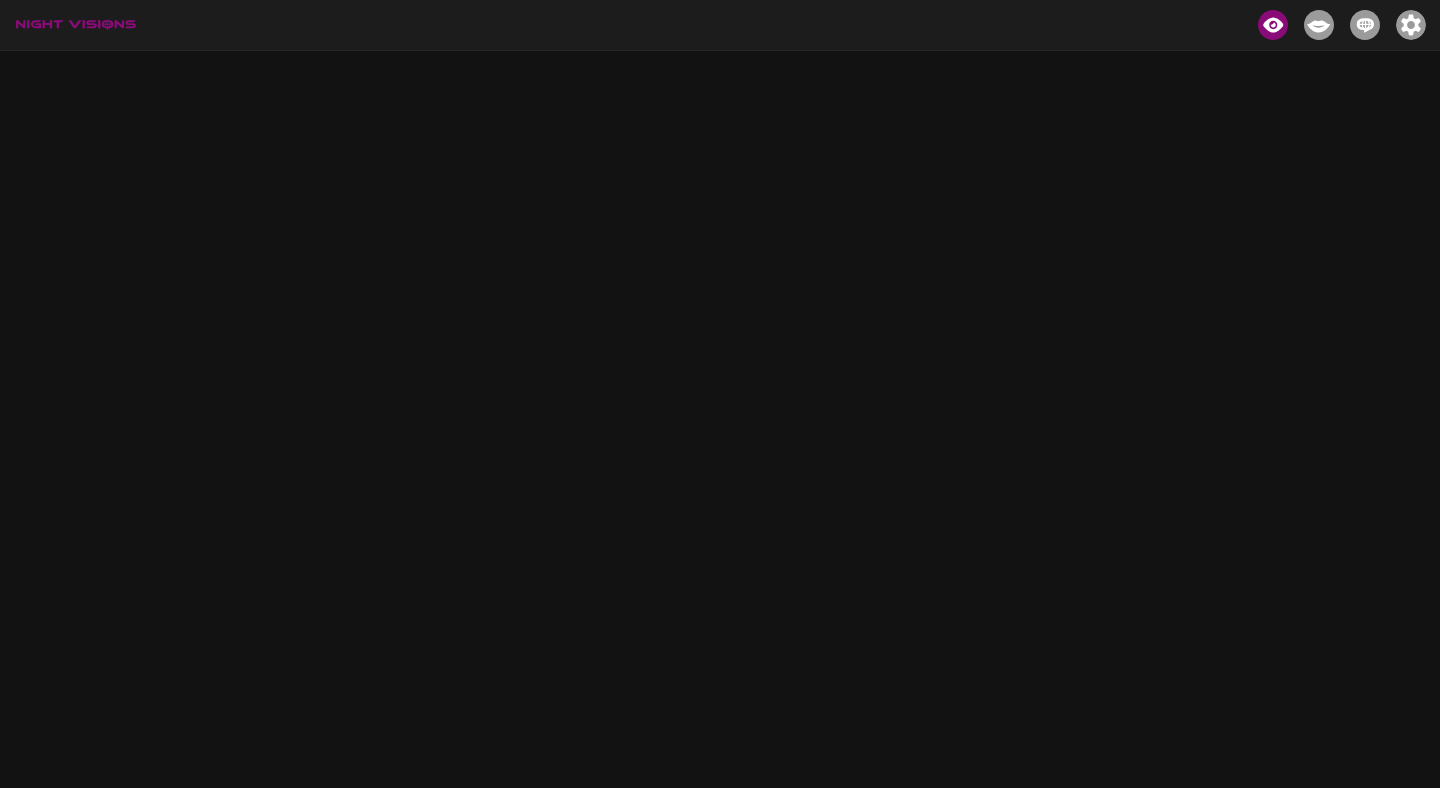 scroll, scrollTop: 0, scrollLeft: 0, axis: both 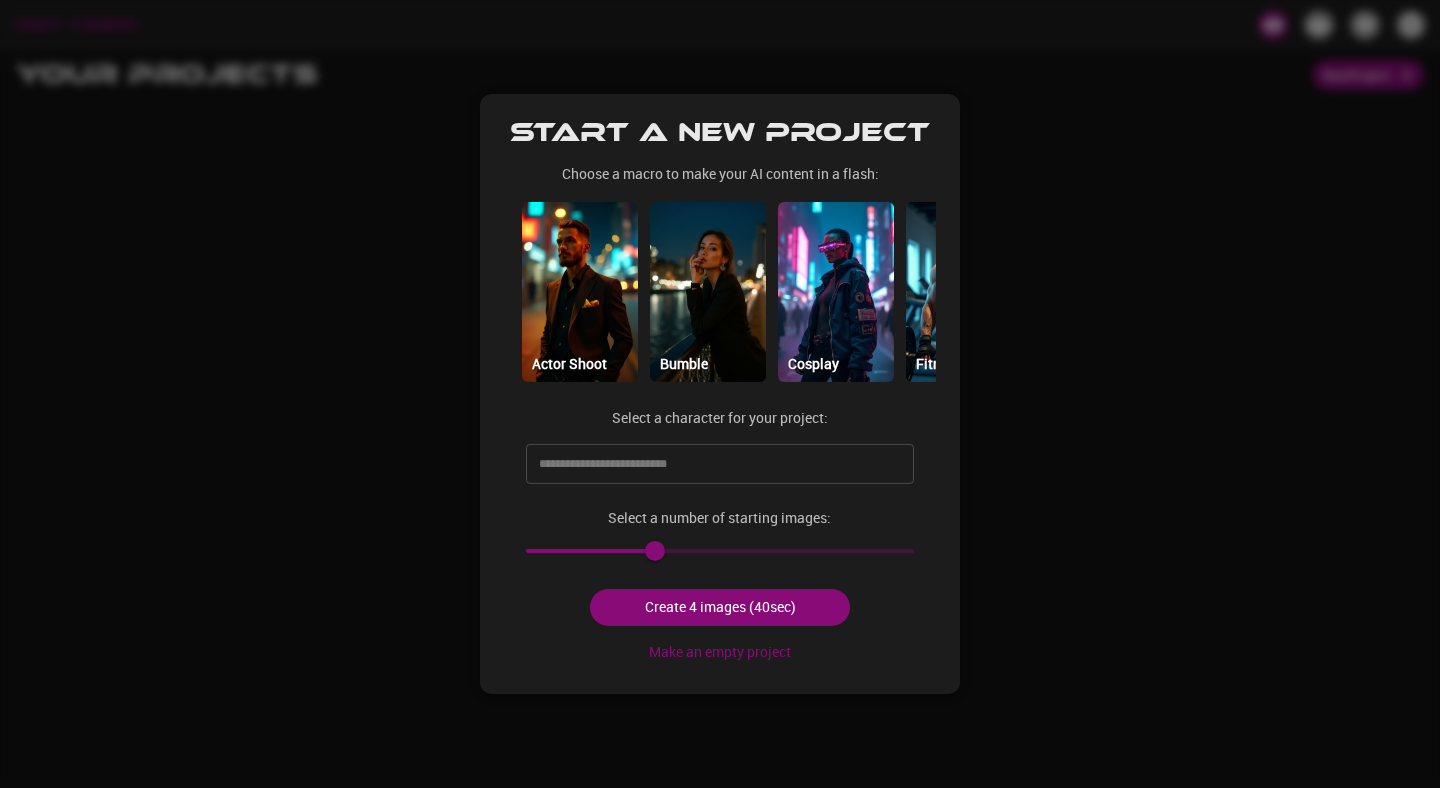 click at bounding box center [720, 394] 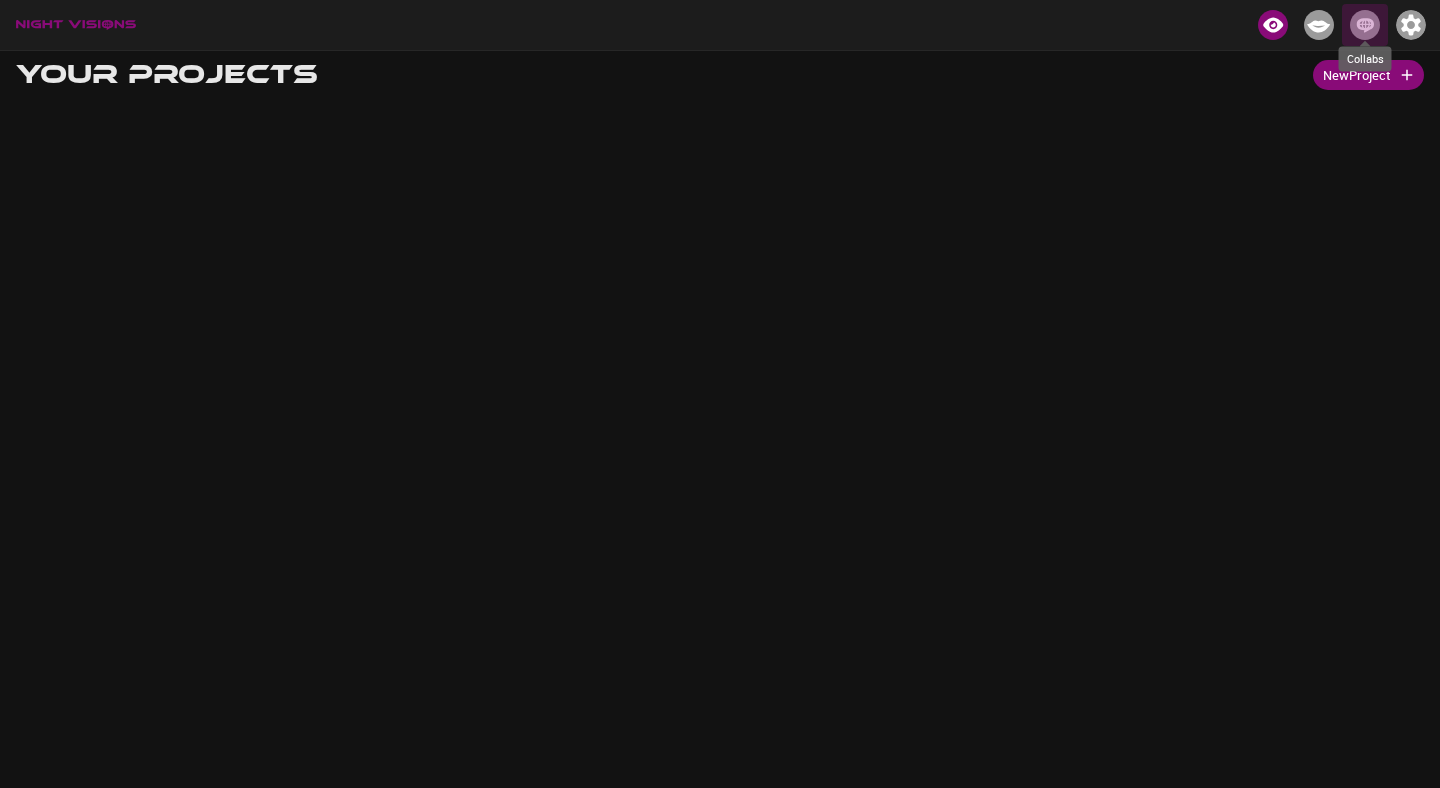 click at bounding box center (1365, 25) 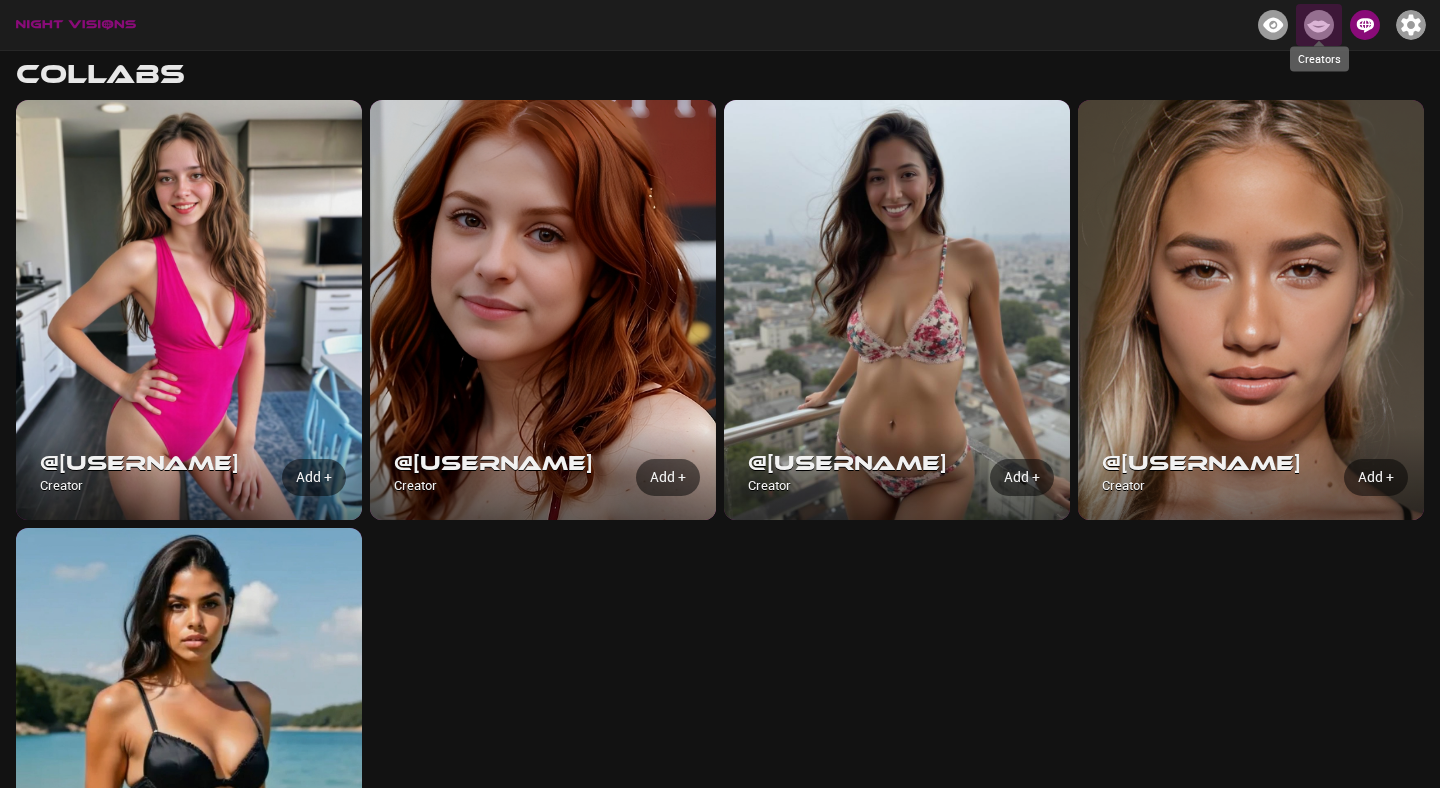 click at bounding box center (1319, 25) 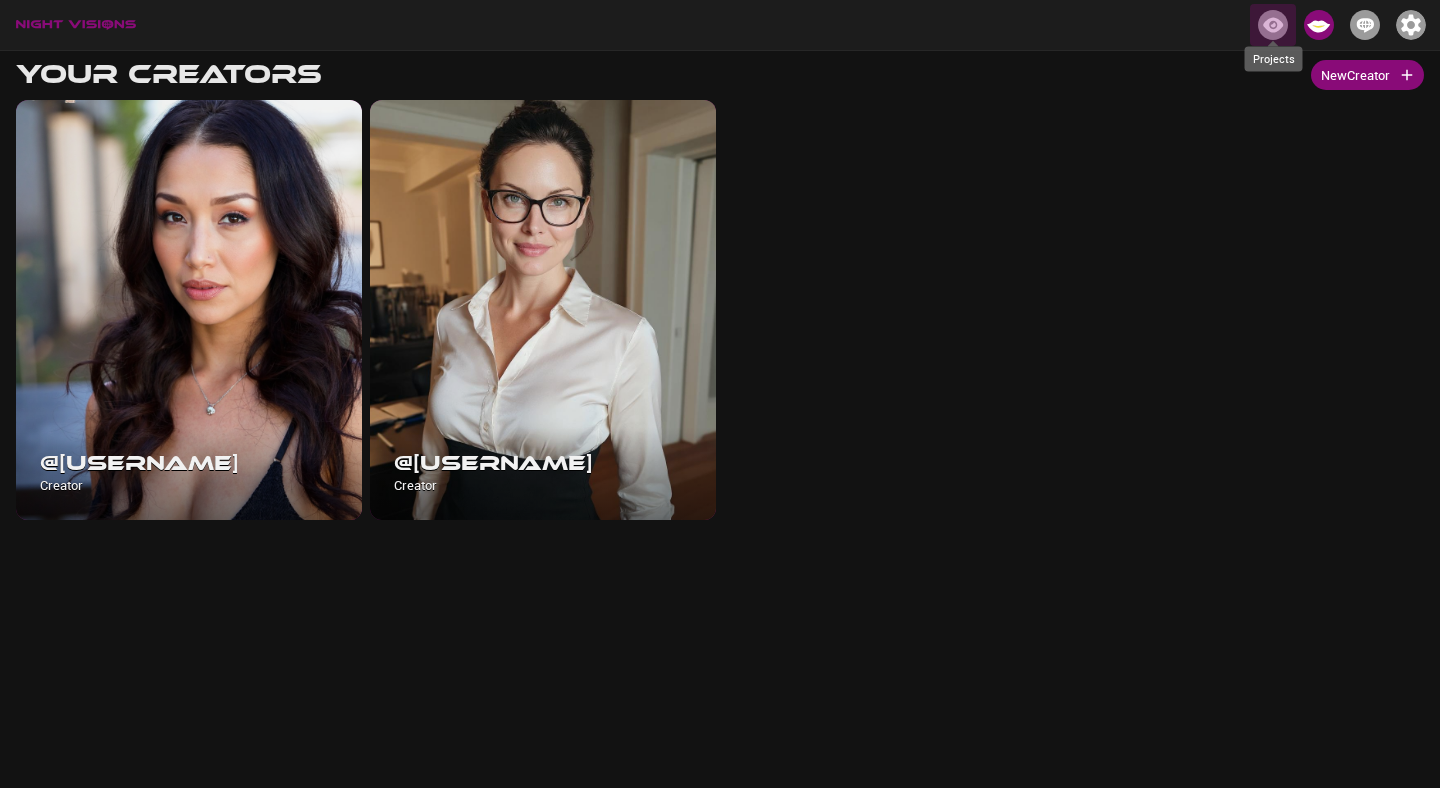 click at bounding box center (1273, 25) 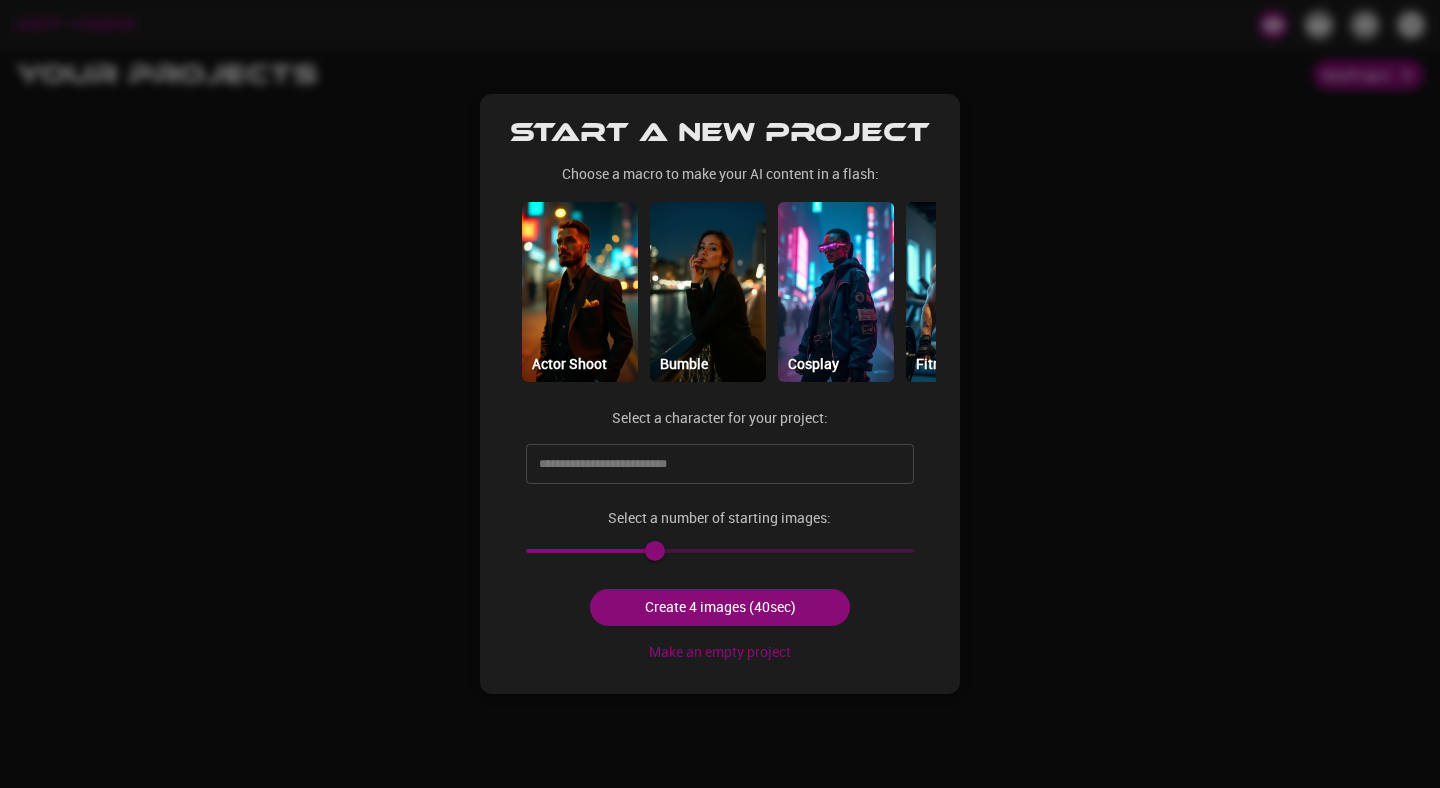 click at bounding box center [720, 394] 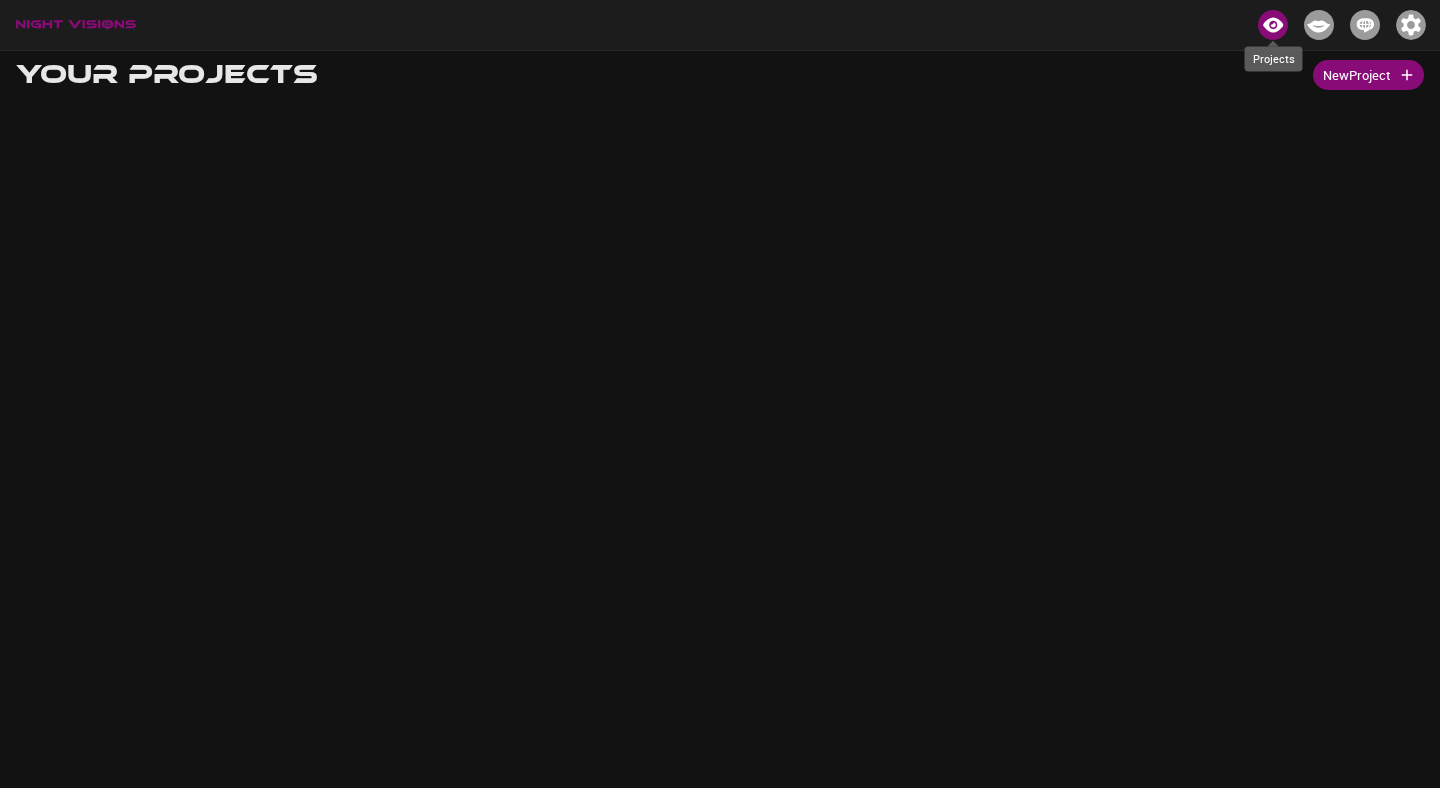 click at bounding box center (1273, 25) 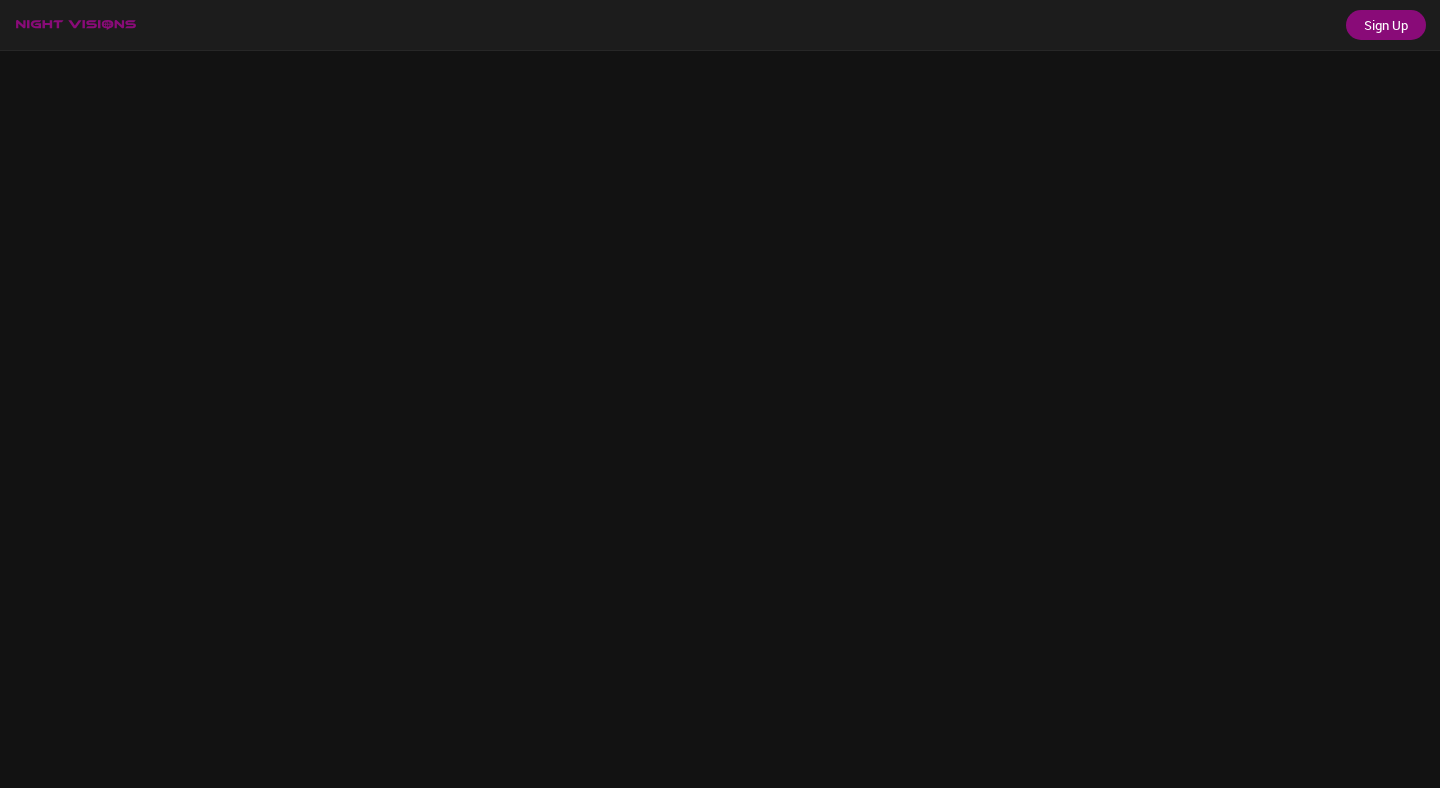 scroll, scrollTop: 0, scrollLeft: 0, axis: both 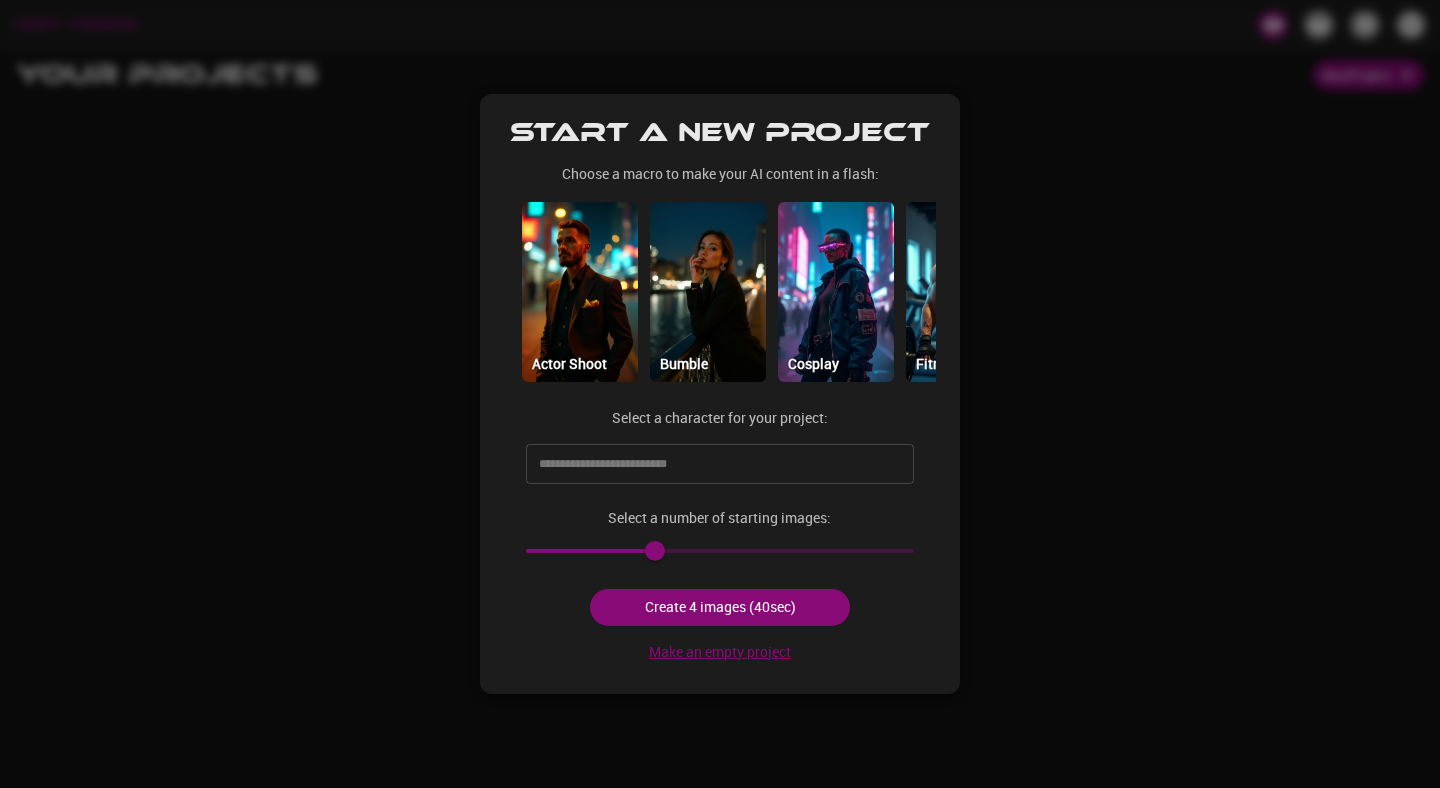 click on "Make an empty project" at bounding box center [720, 652] 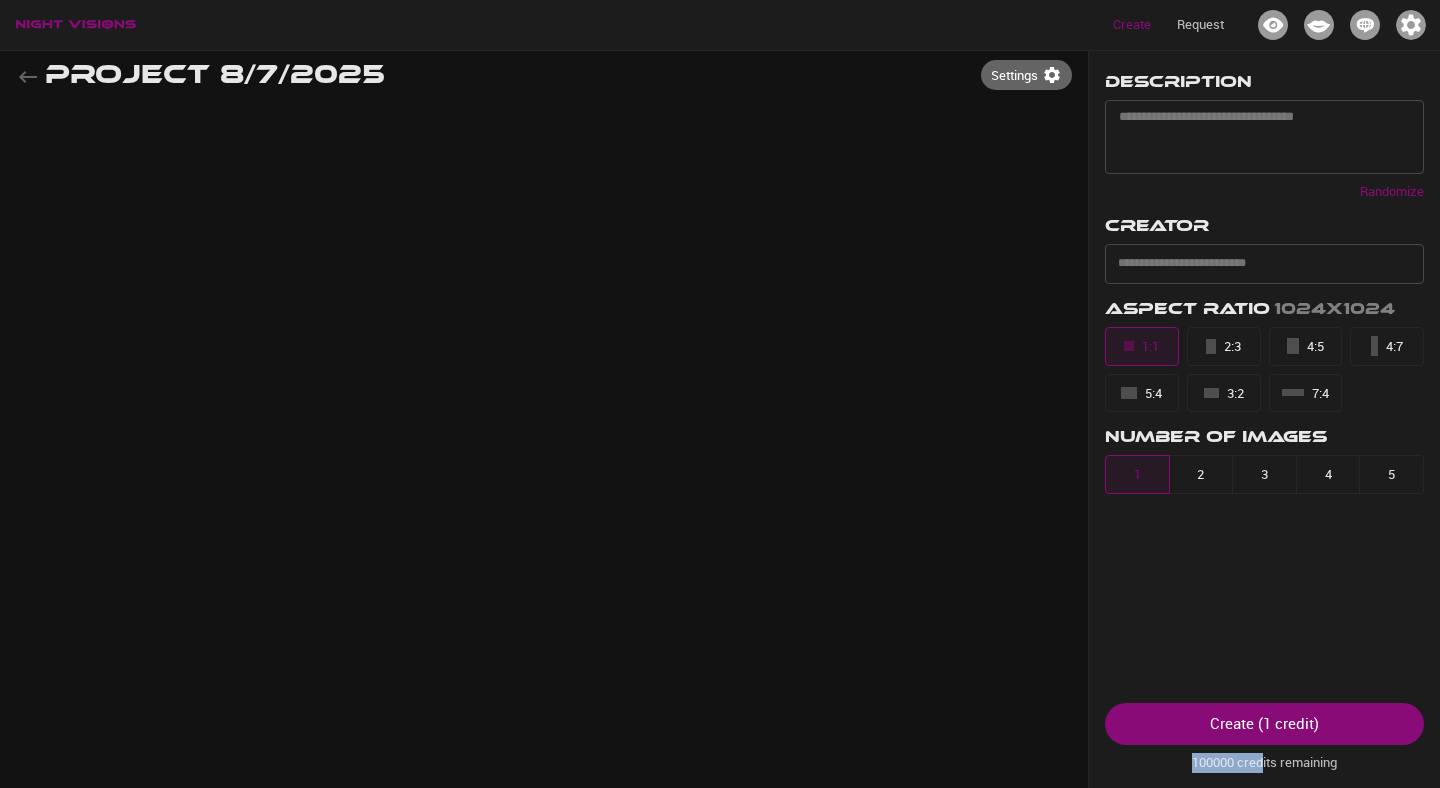 drag, startPoint x: 1193, startPoint y: 768, endPoint x: 1261, endPoint y: 767, distance: 68.007355 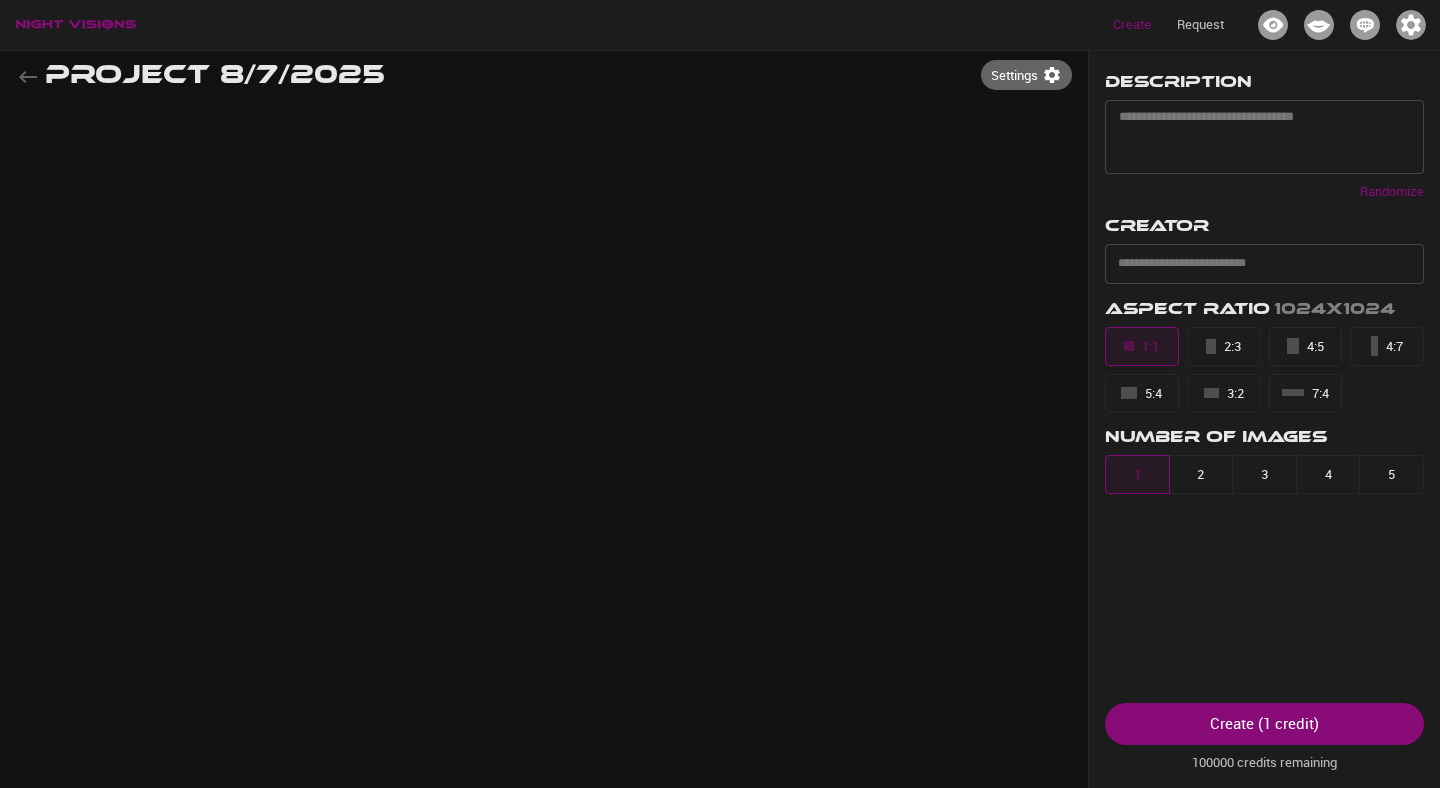 click on "Description * ​ Randomize Creator ​ Aspect Ratio 1024x1024 1:1 2:3 4:5 4:7 5:4 3:2 7:4 Source Image Number of Images 1 2 3 4 5 Create ( 1   credit ) 100000 credits remaining" at bounding box center (1808, 444) 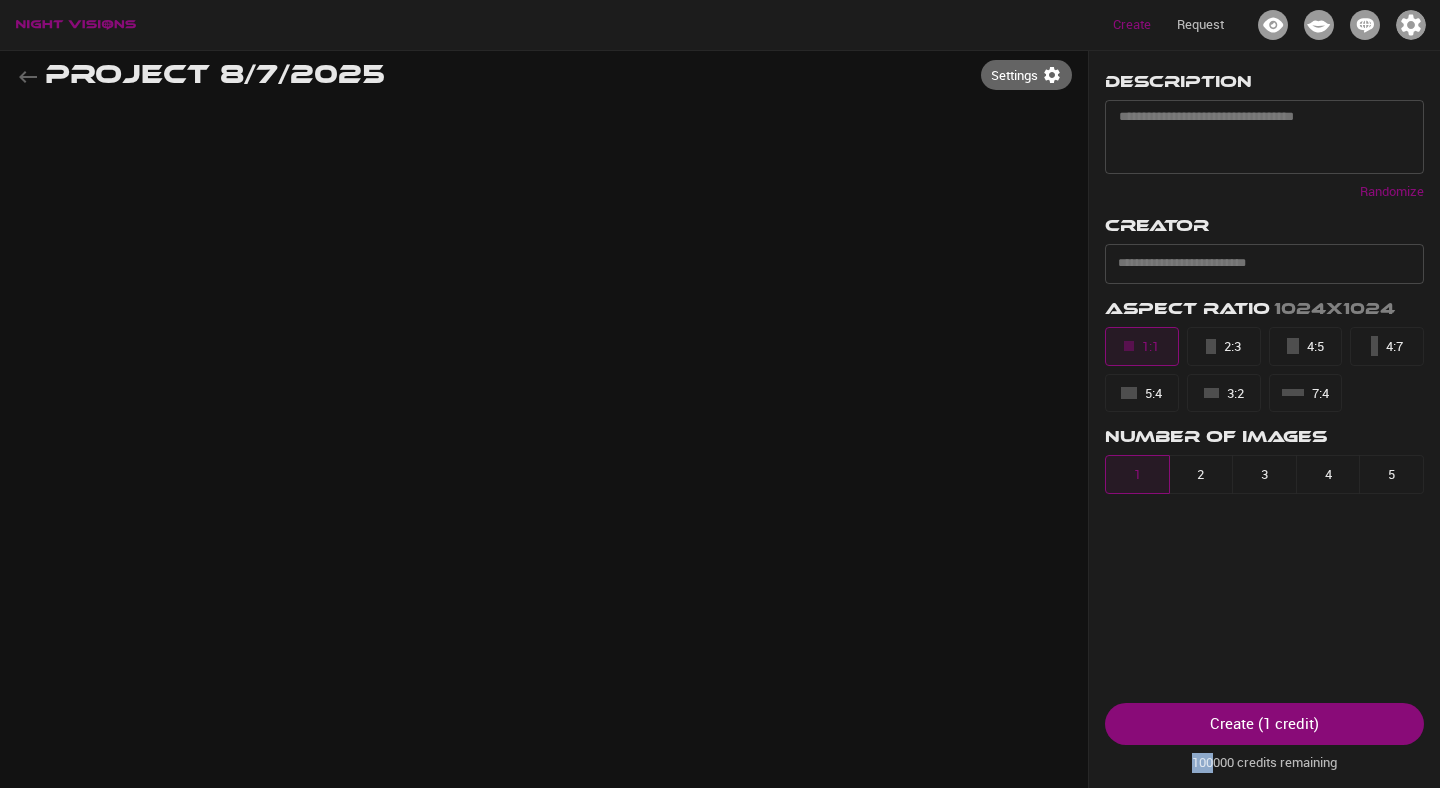 drag, startPoint x: 1193, startPoint y: 767, endPoint x: 1210, endPoint y: 771, distance: 17.464249 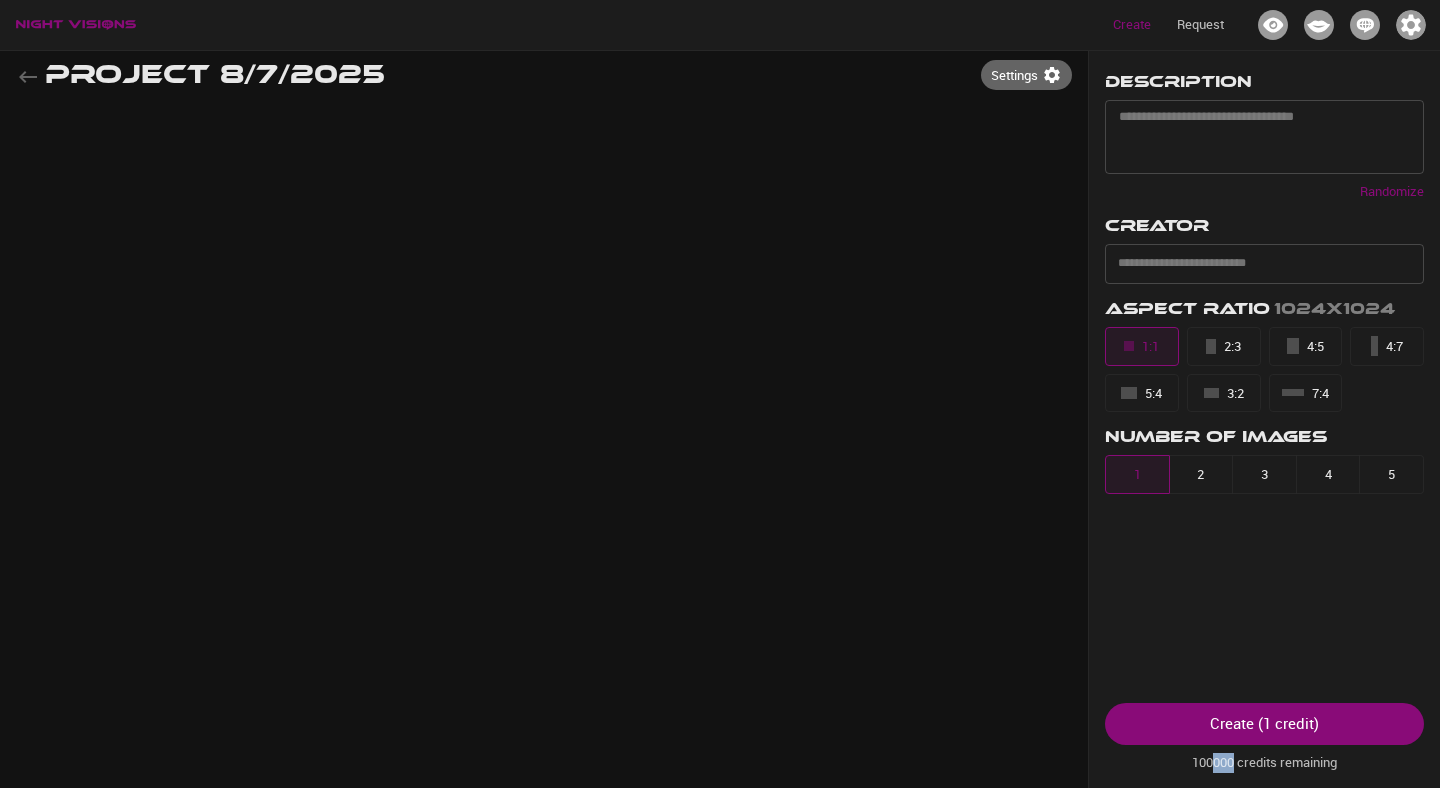 drag, startPoint x: 1234, startPoint y: 763, endPoint x: 1213, endPoint y: 766, distance: 21.213203 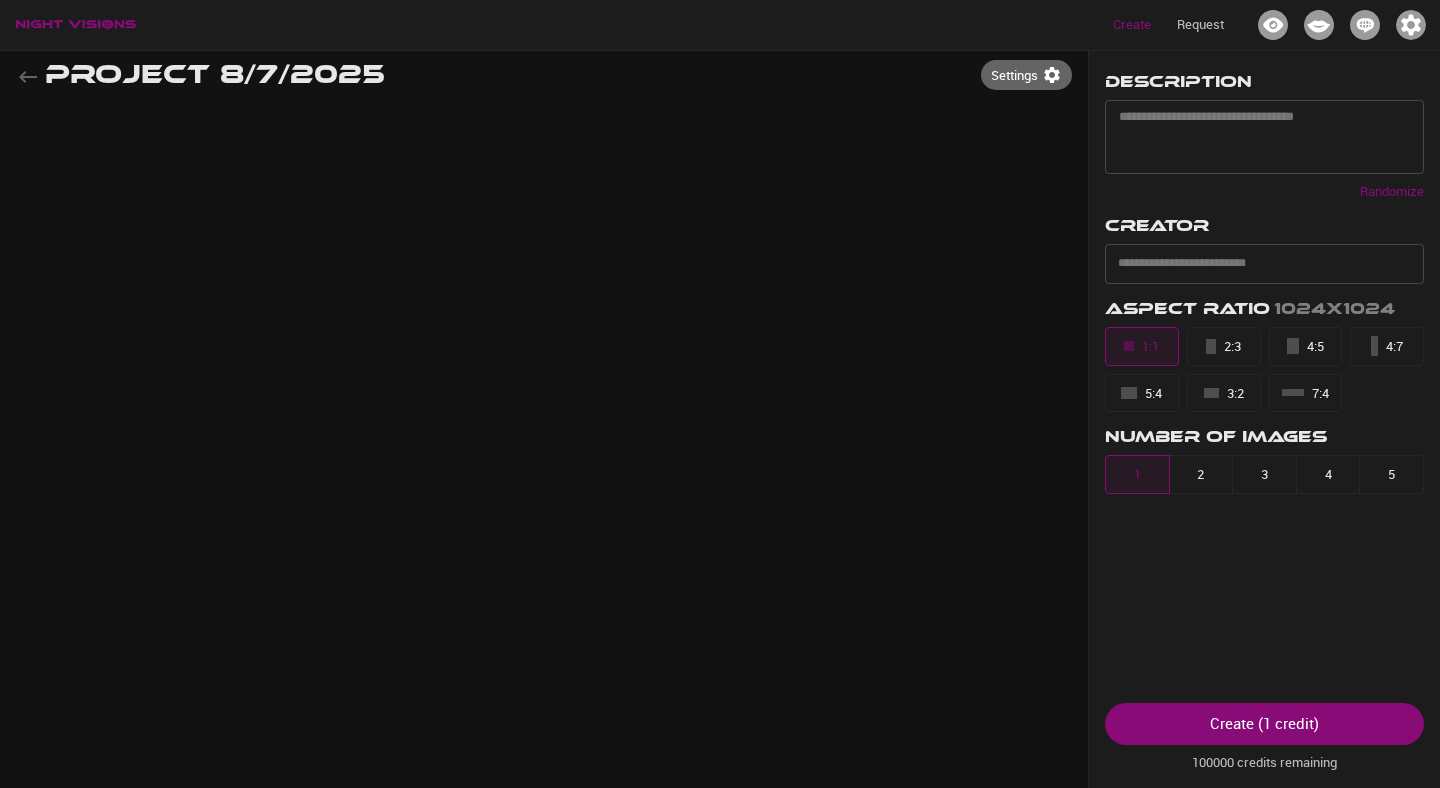 click on "100000 credits remaining" at bounding box center (1264, 759) 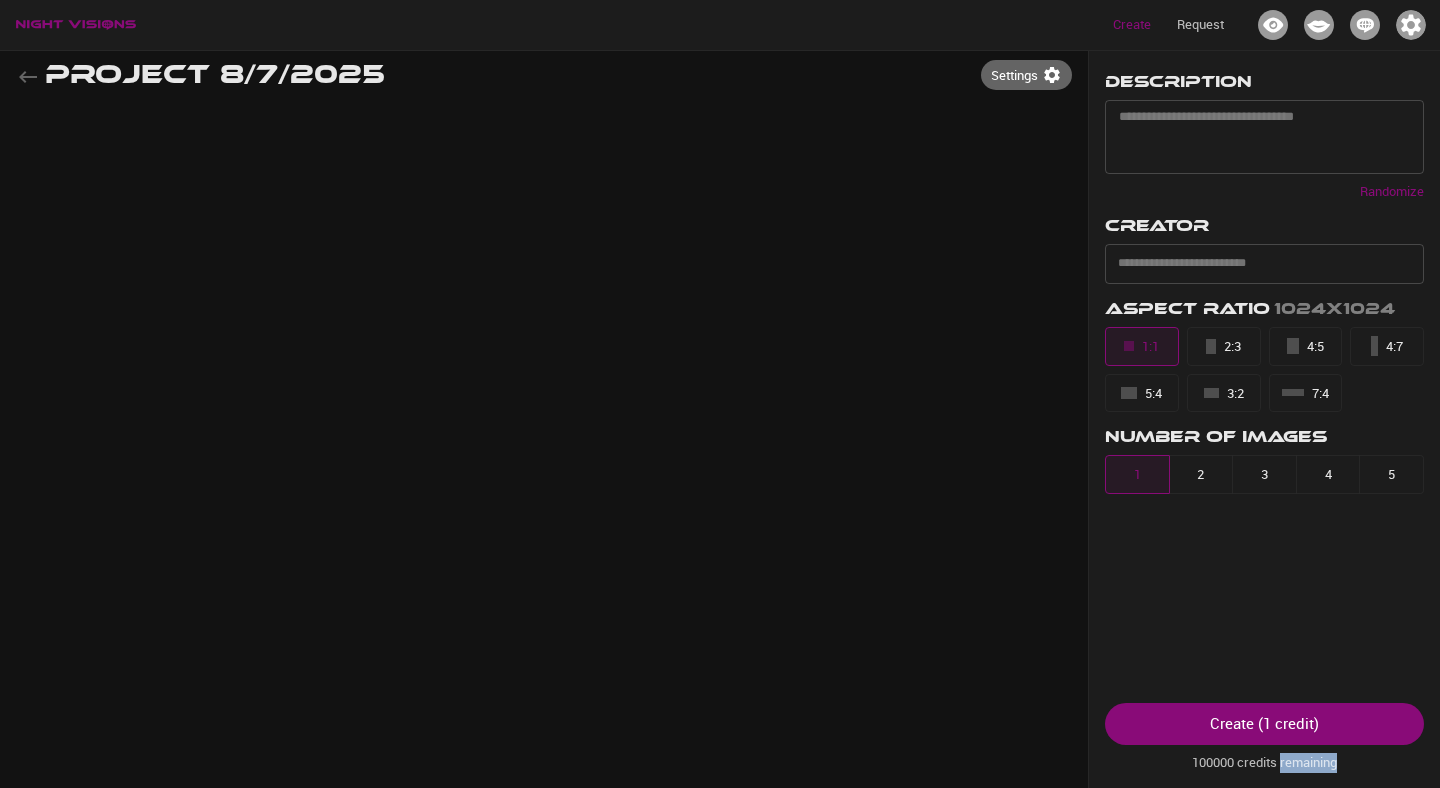 click on "100000 credits remaining" at bounding box center (1264, 759) 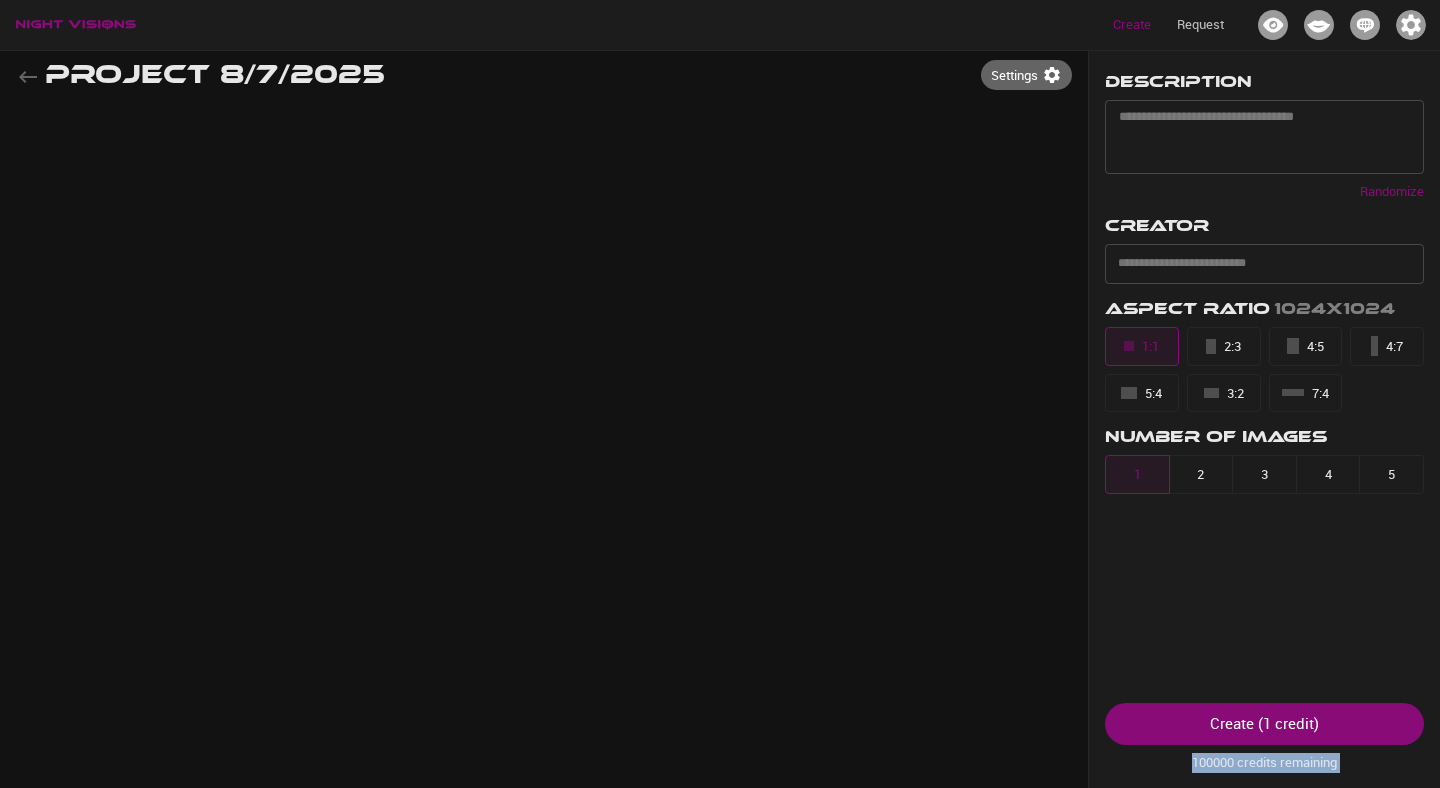 click on "100000 credits remaining" at bounding box center (1264, 759) 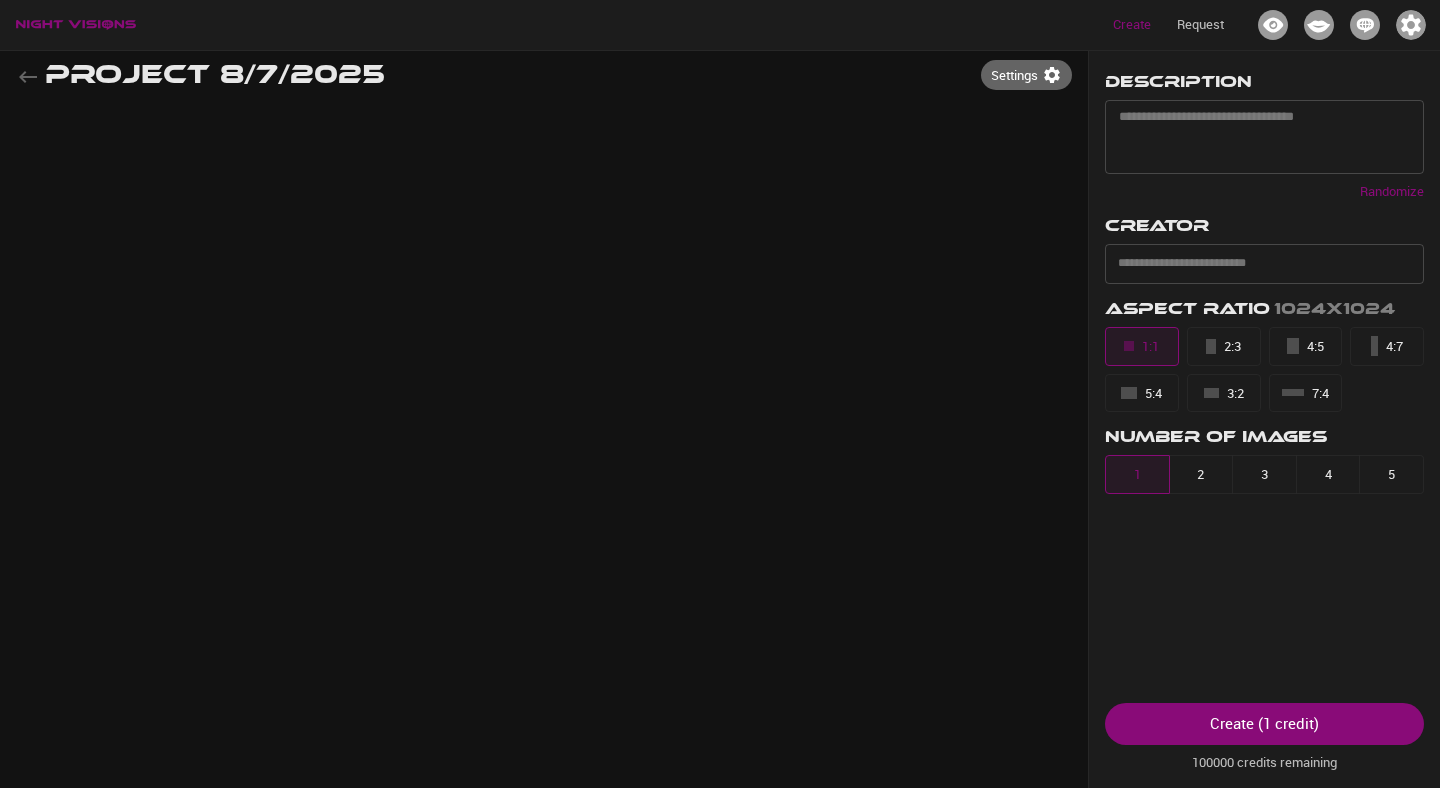 click at bounding box center [1411, 25] 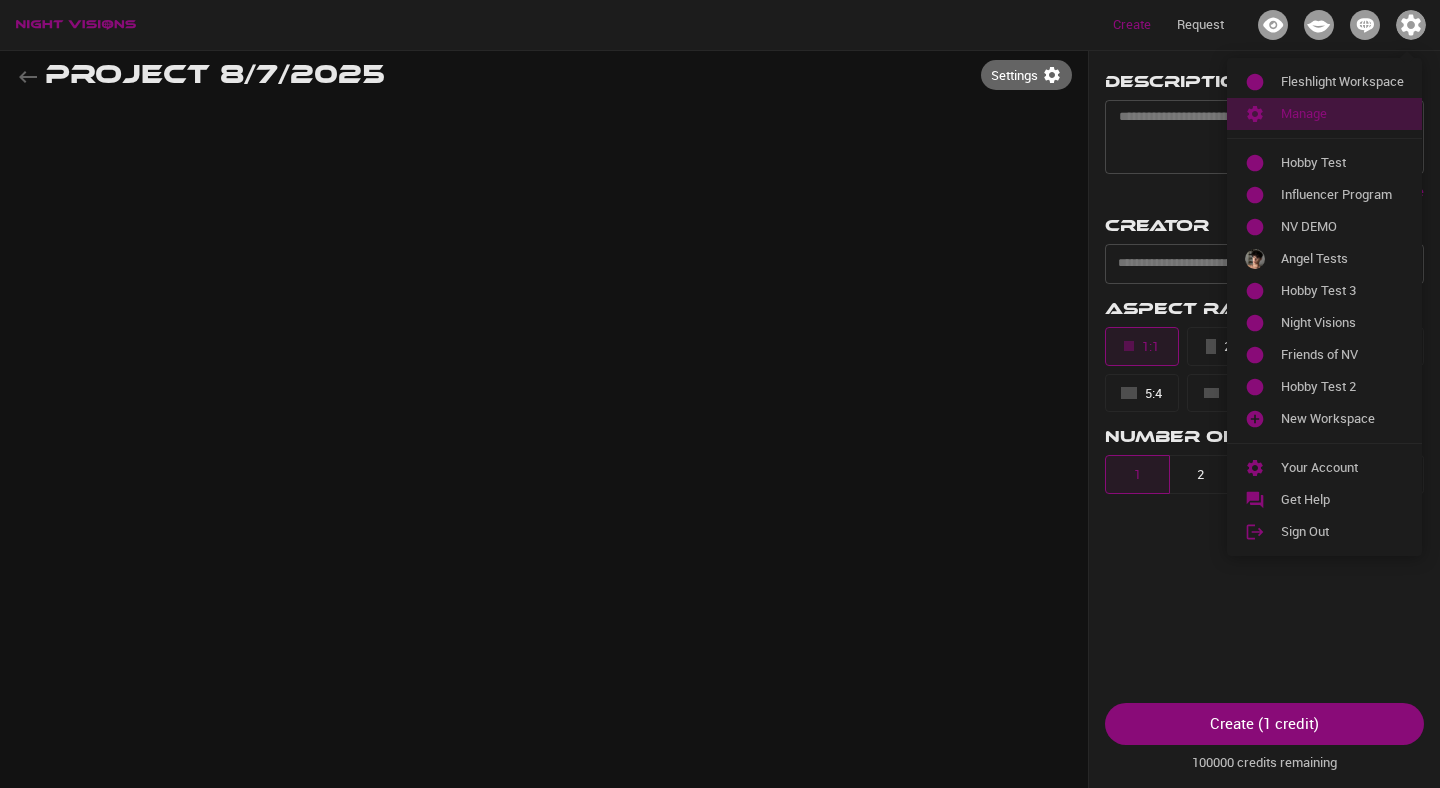 click on "Manage" at bounding box center [1342, 114] 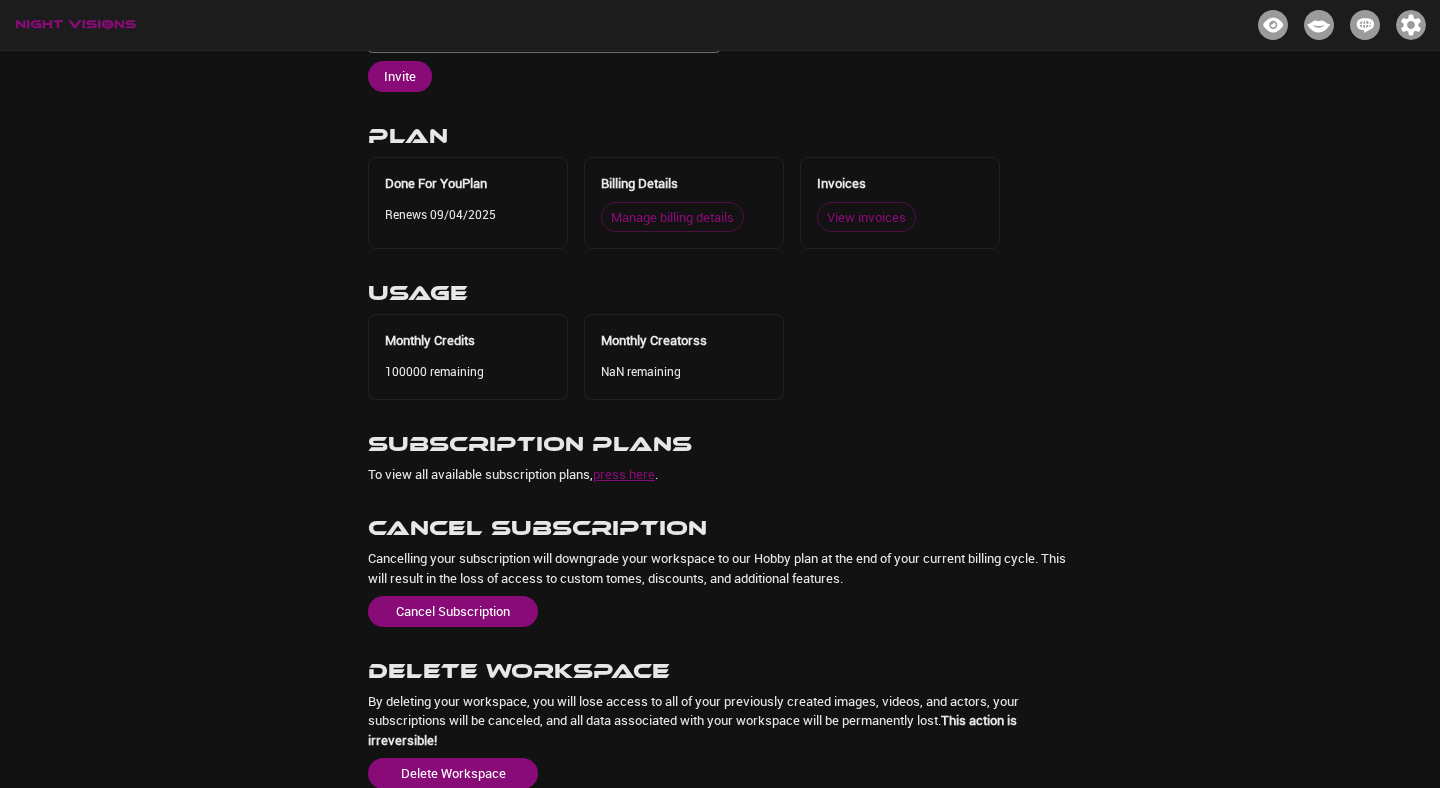 scroll, scrollTop: 477, scrollLeft: 0, axis: vertical 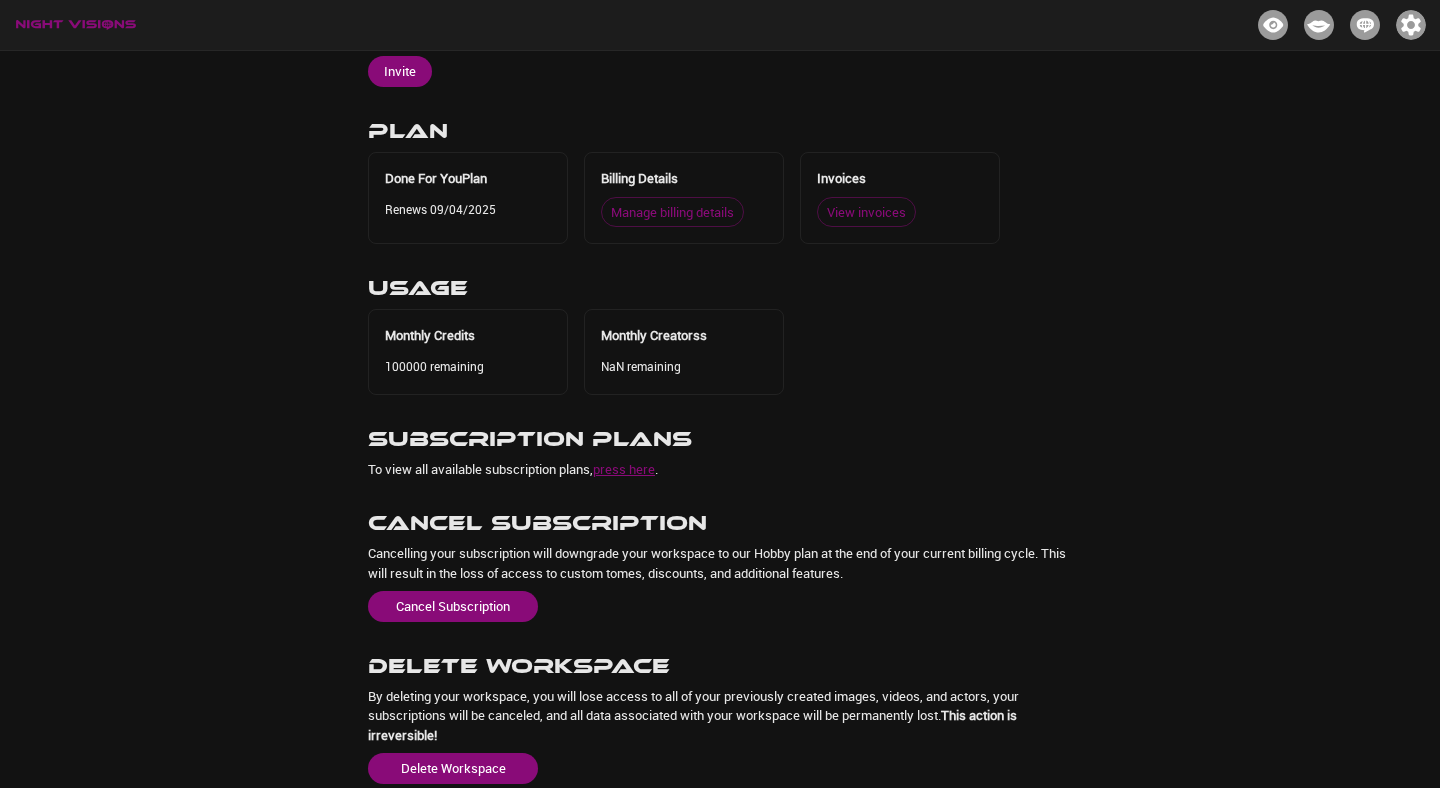click on "100000 remaining" at bounding box center (434, 366) 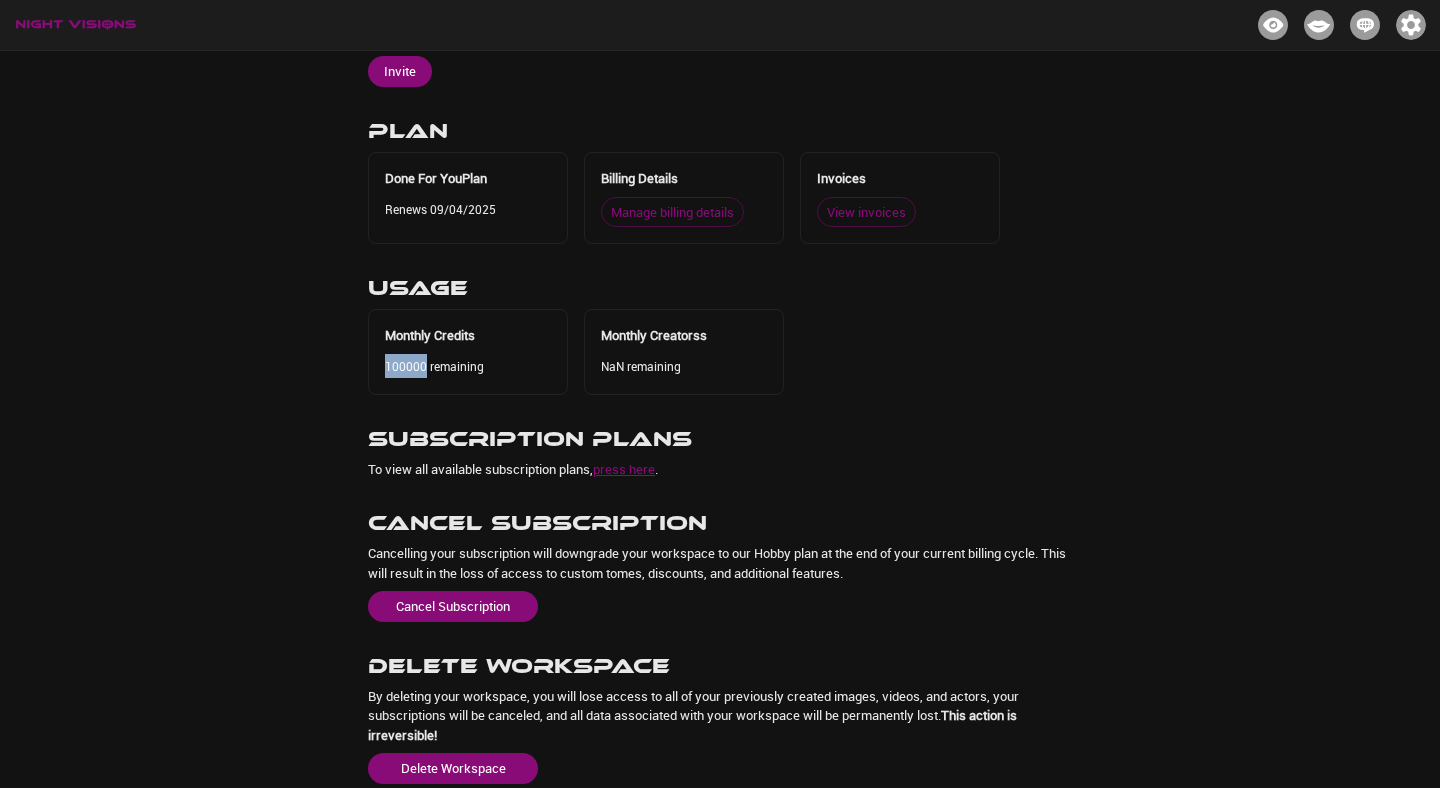 click on "100000 remaining" at bounding box center (434, 366) 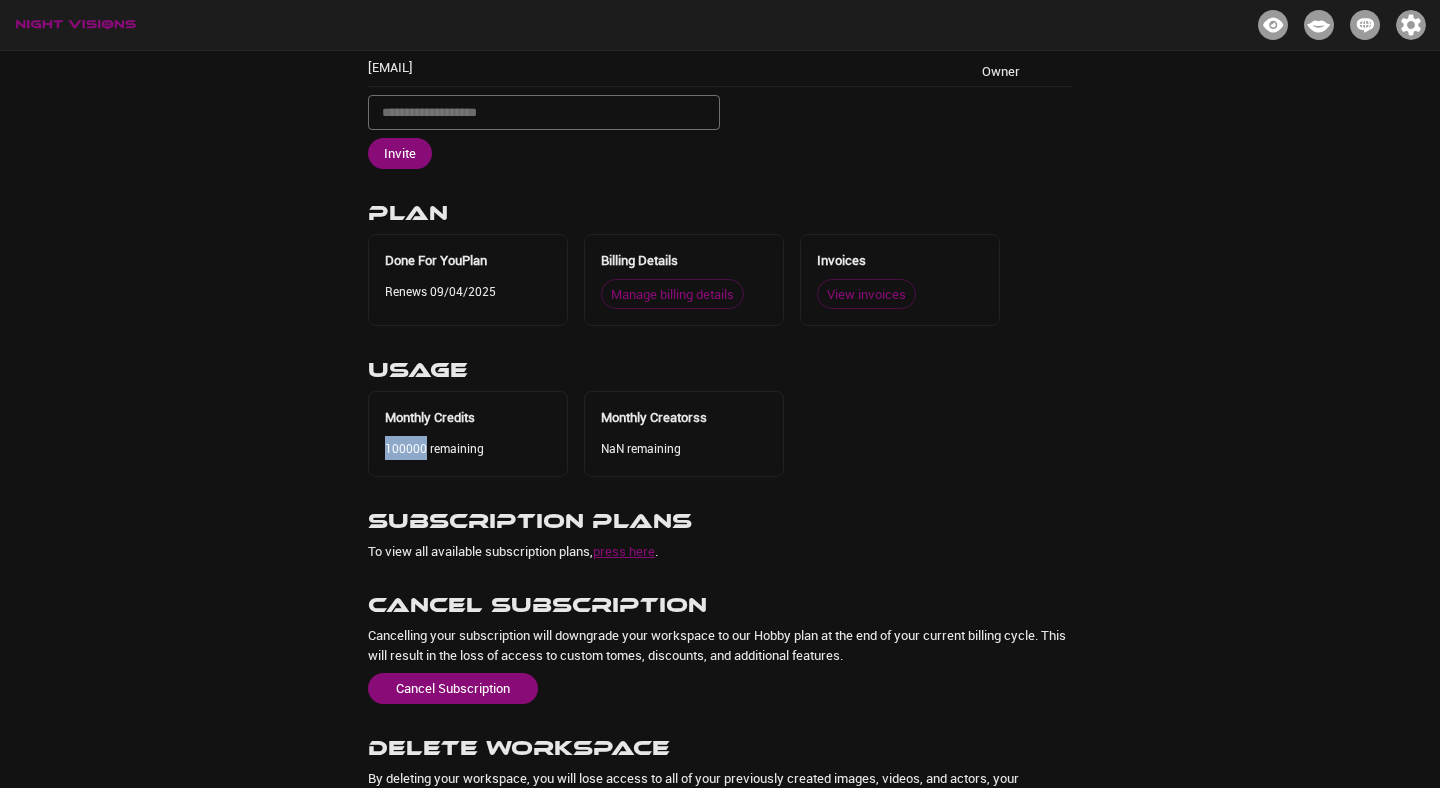 scroll, scrollTop: 431, scrollLeft: 0, axis: vertical 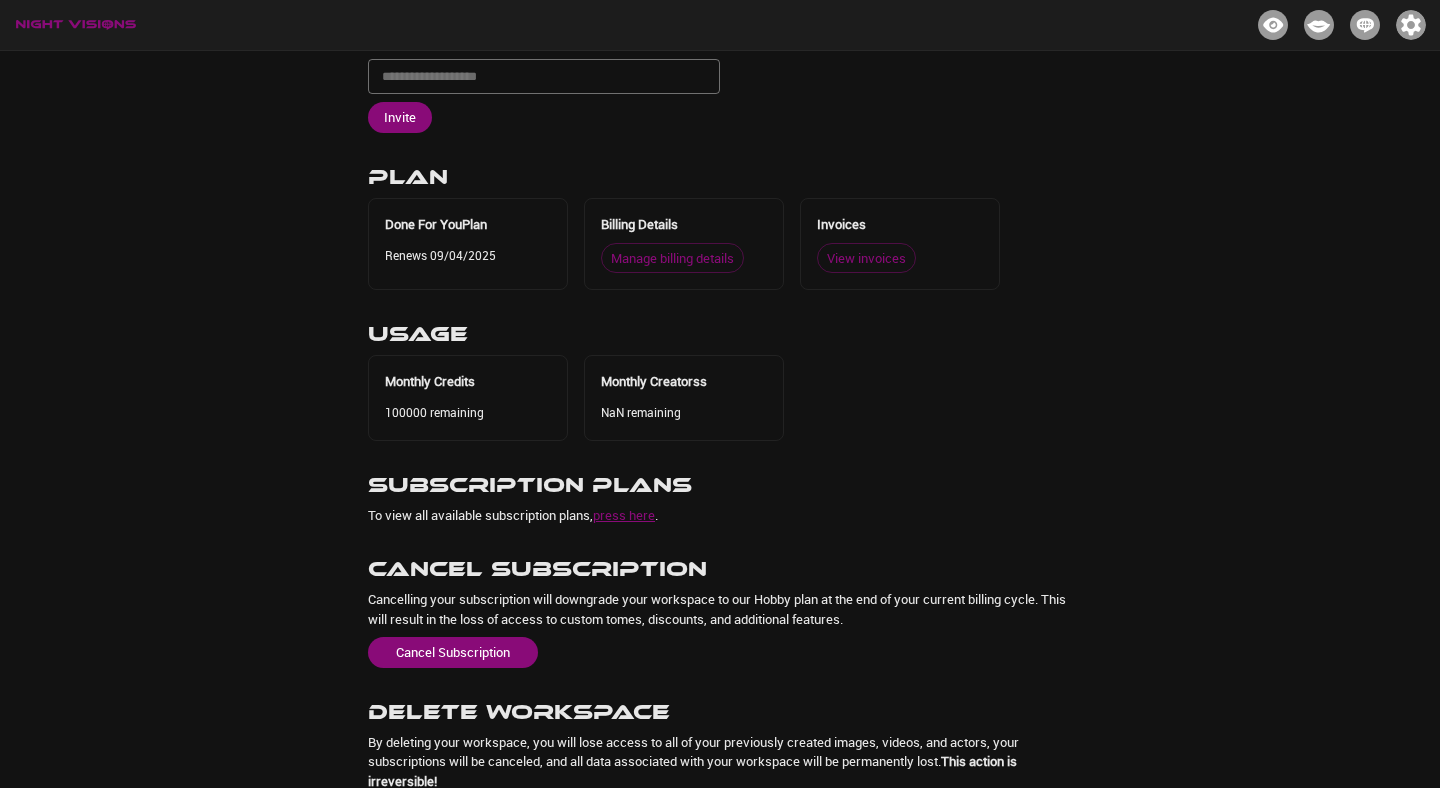 click on "**********" at bounding box center (720, 224) 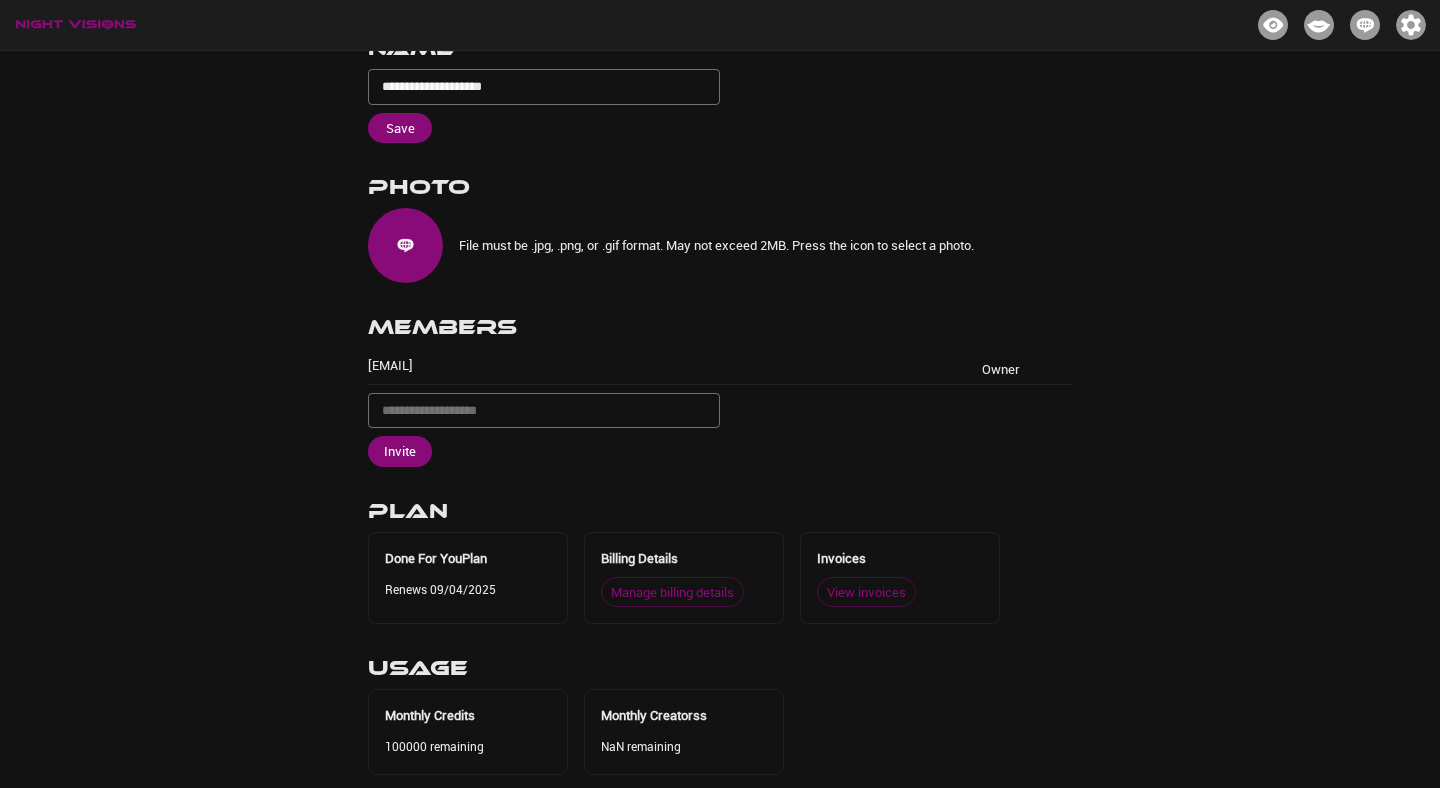 scroll, scrollTop: 99, scrollLeft: 0, axis: vertical 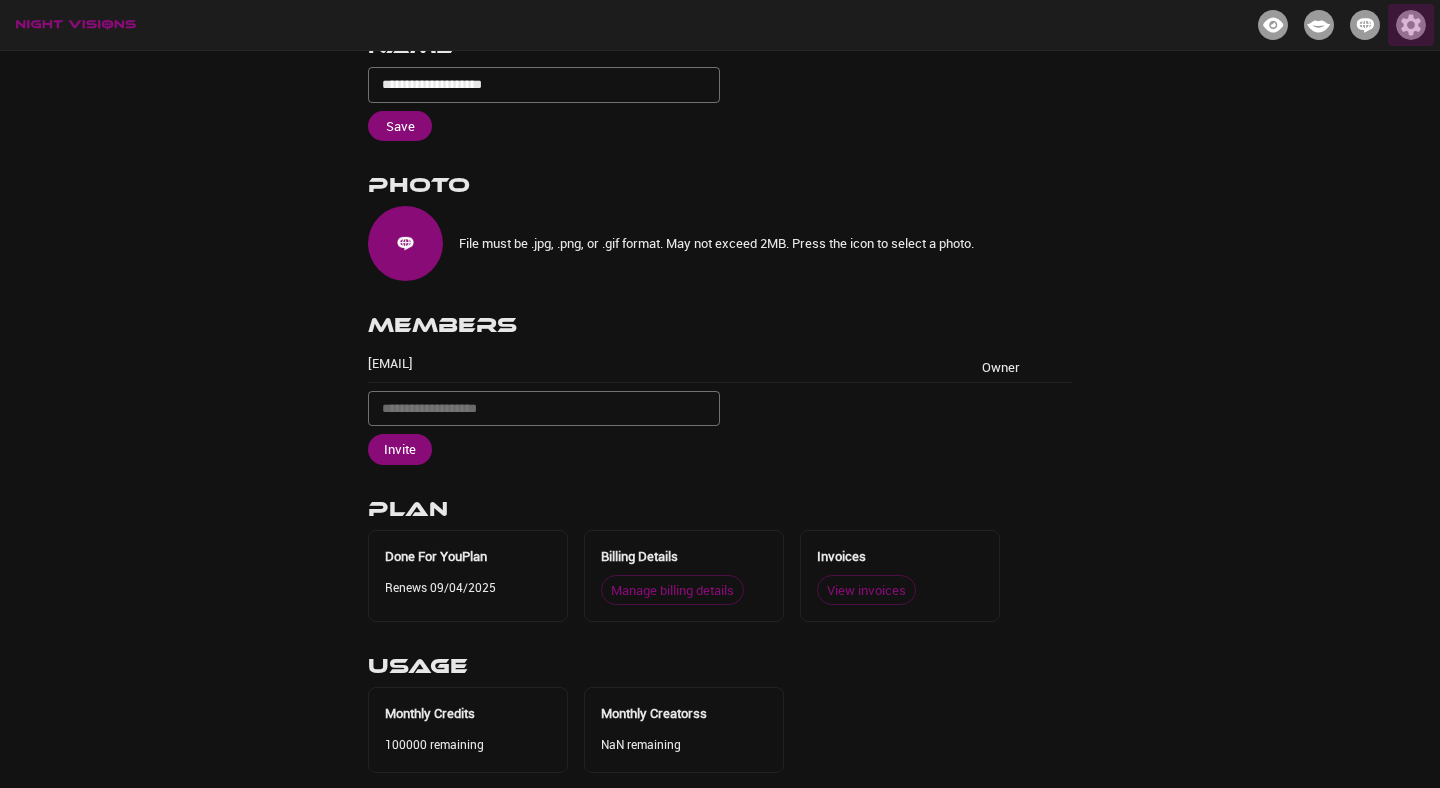 click at bounding box center [1411, 25] 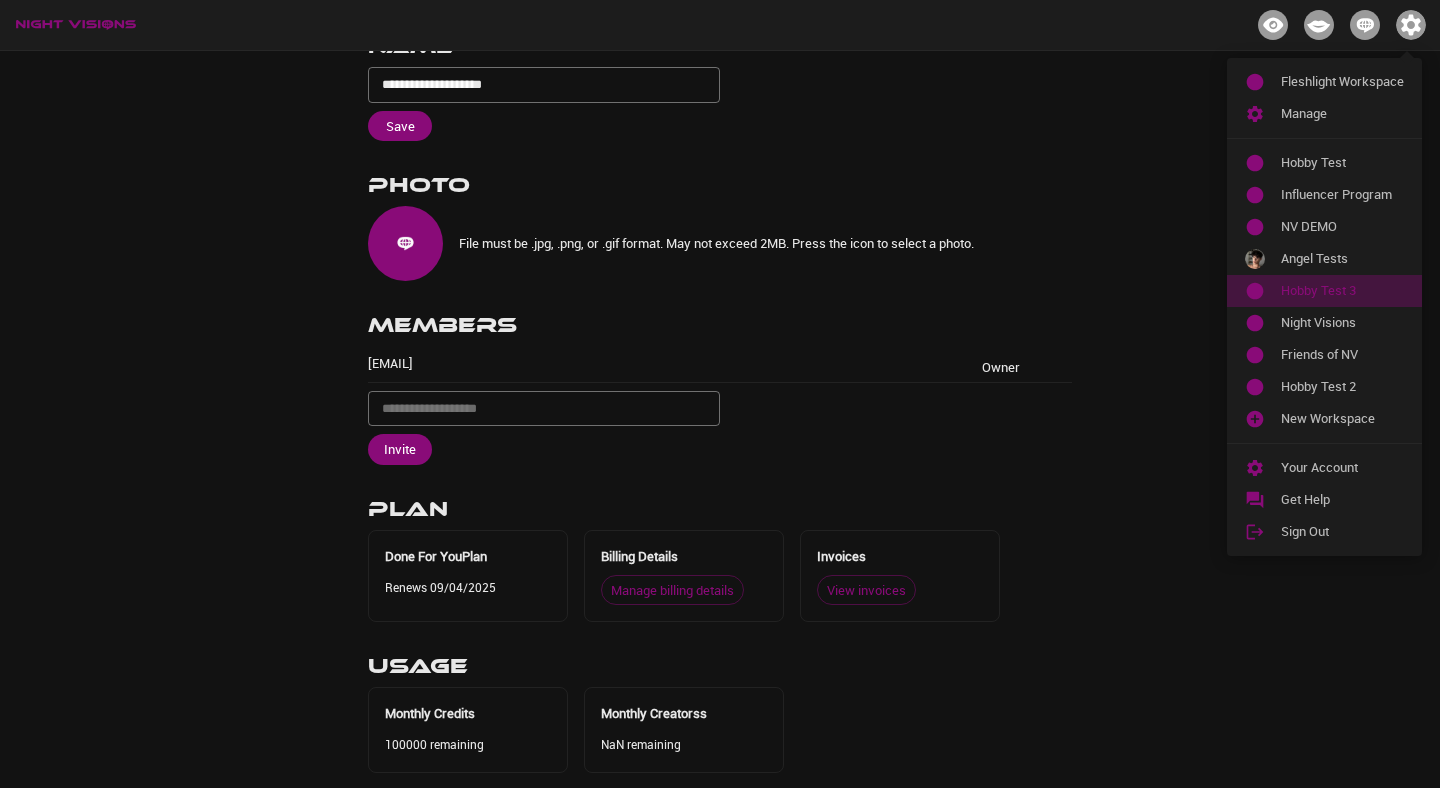 click on "Hobby Test 3" at bounding box center [1342, 291] 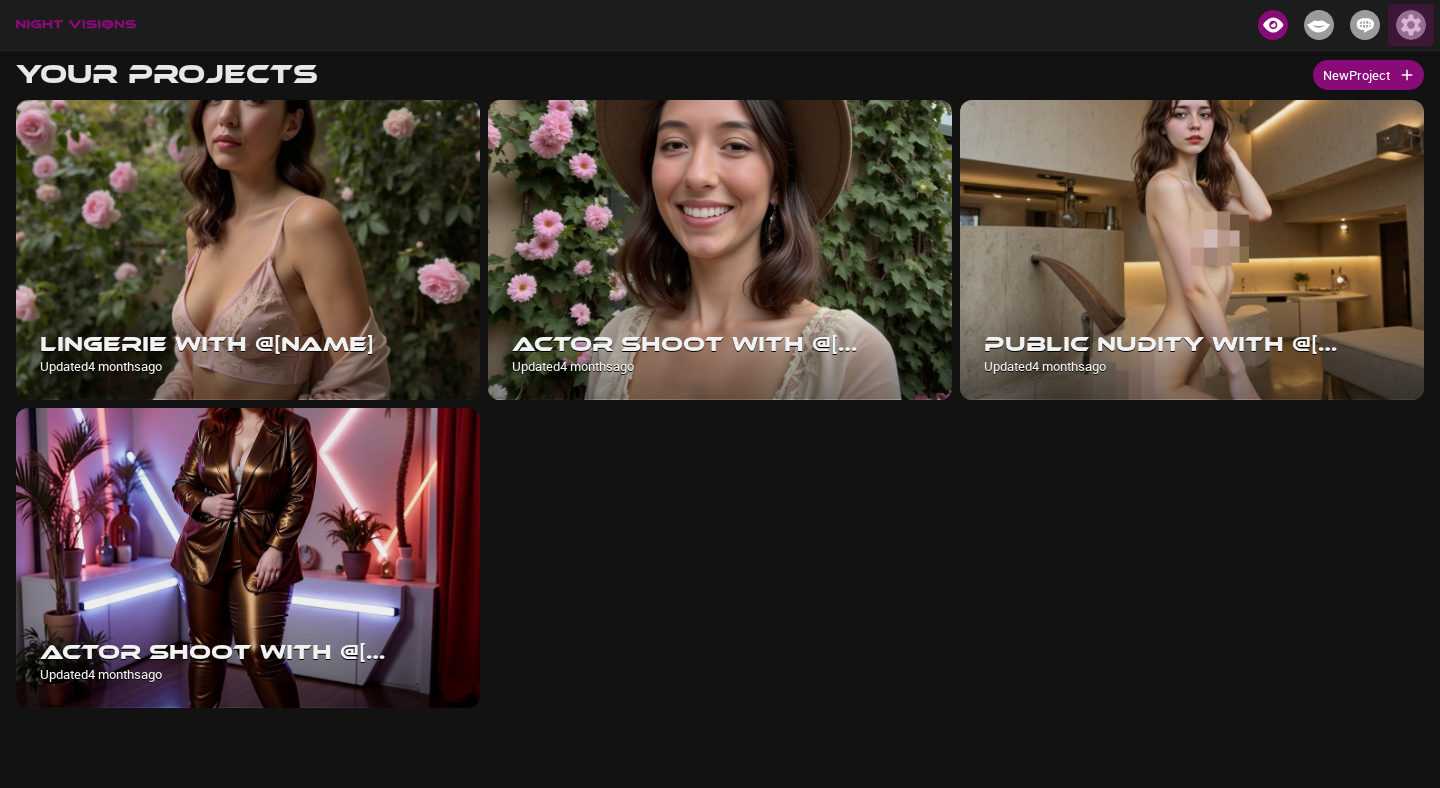 click at bounding box center (1411, 25) 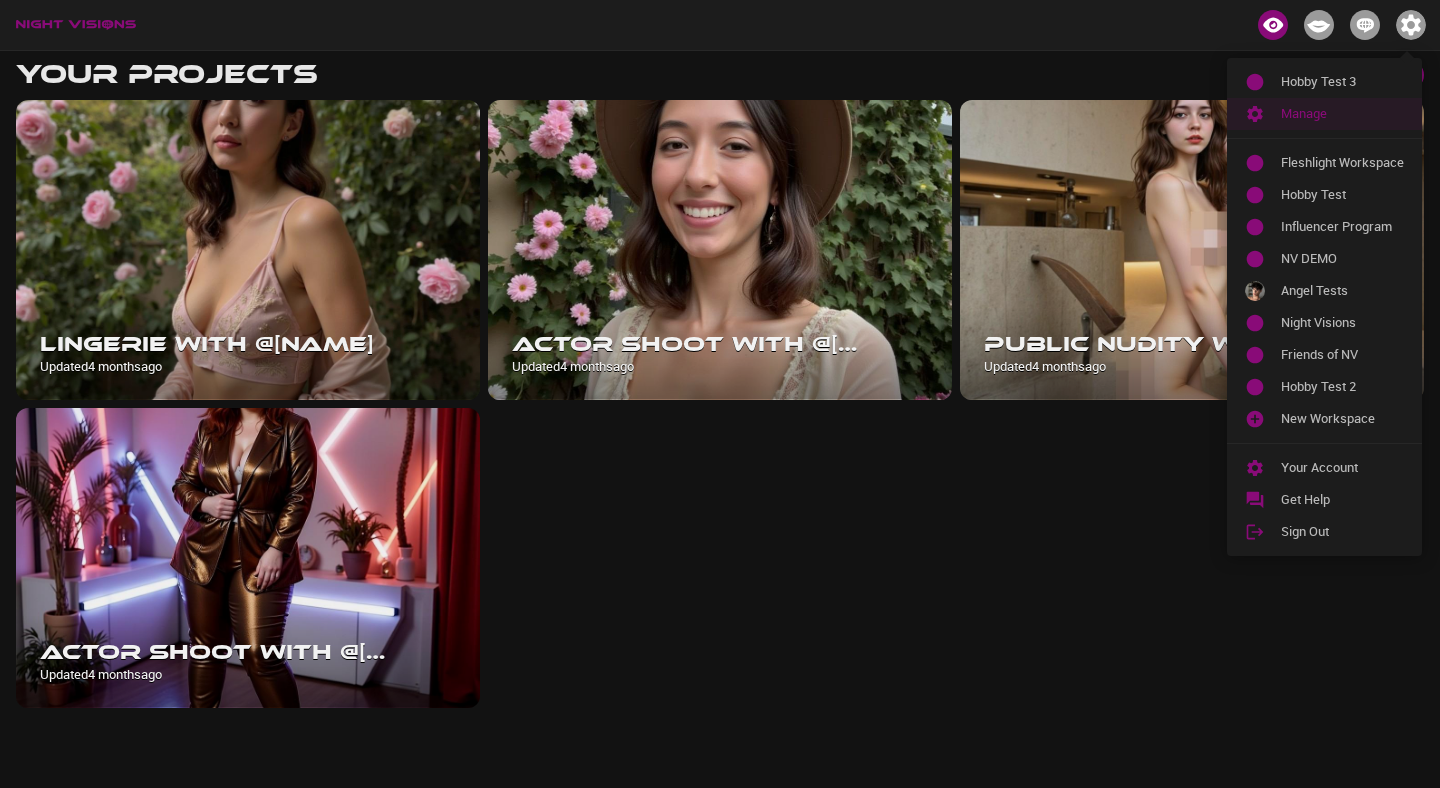 click on "Manage" at bounding box center (1342, 114) 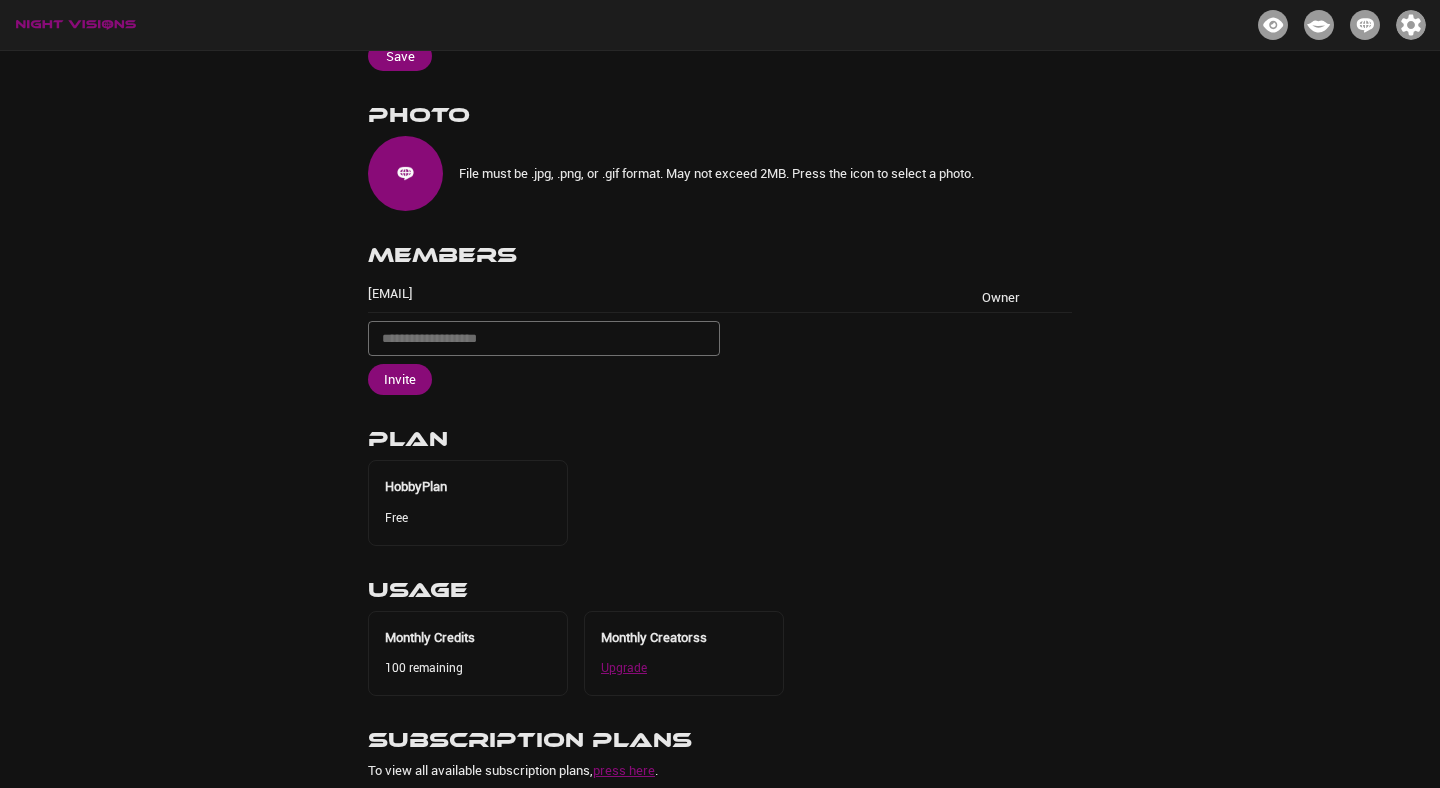 scroll, scrollTop: 170, scrollLeft: 0, axis: vertical 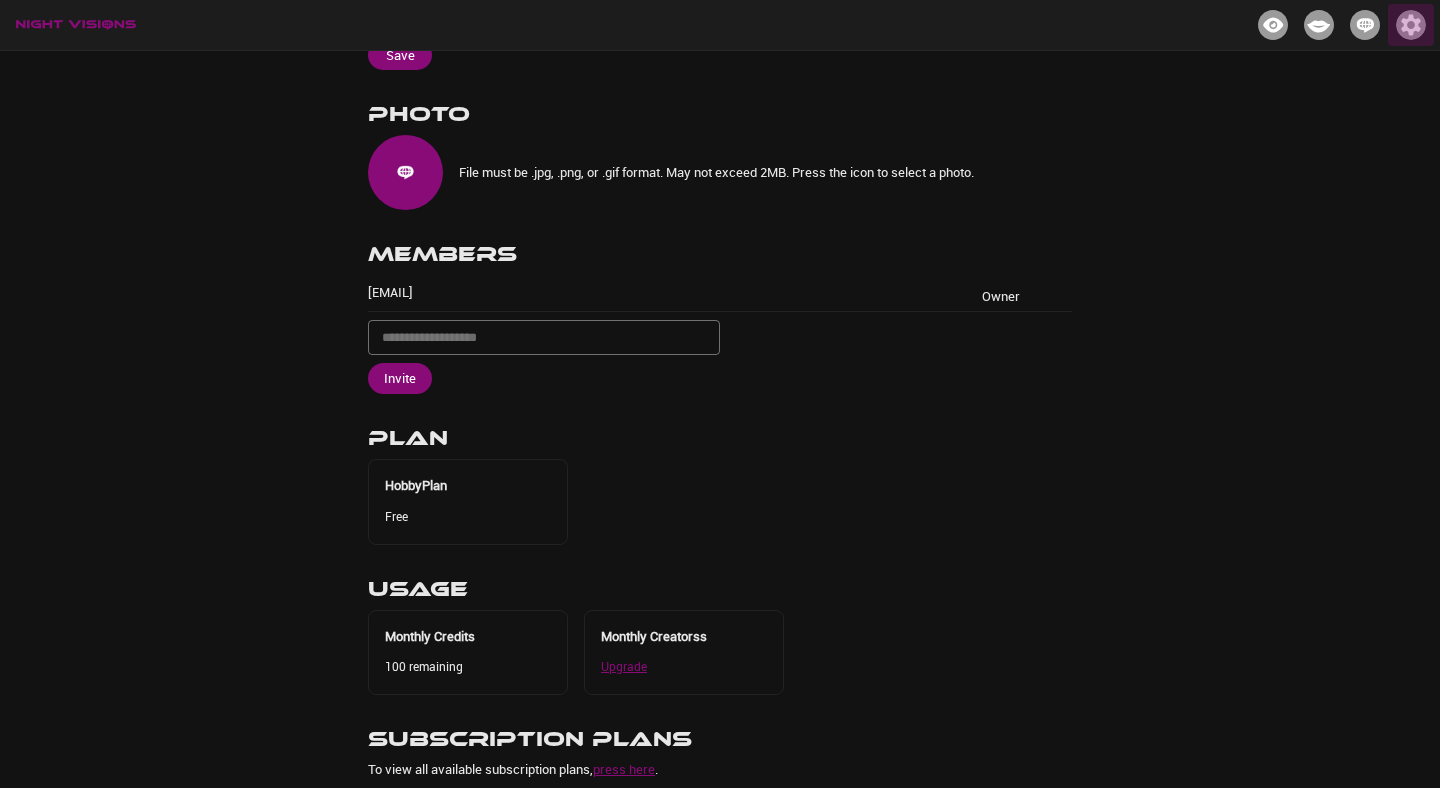 click at bounding box center [1411, 25] 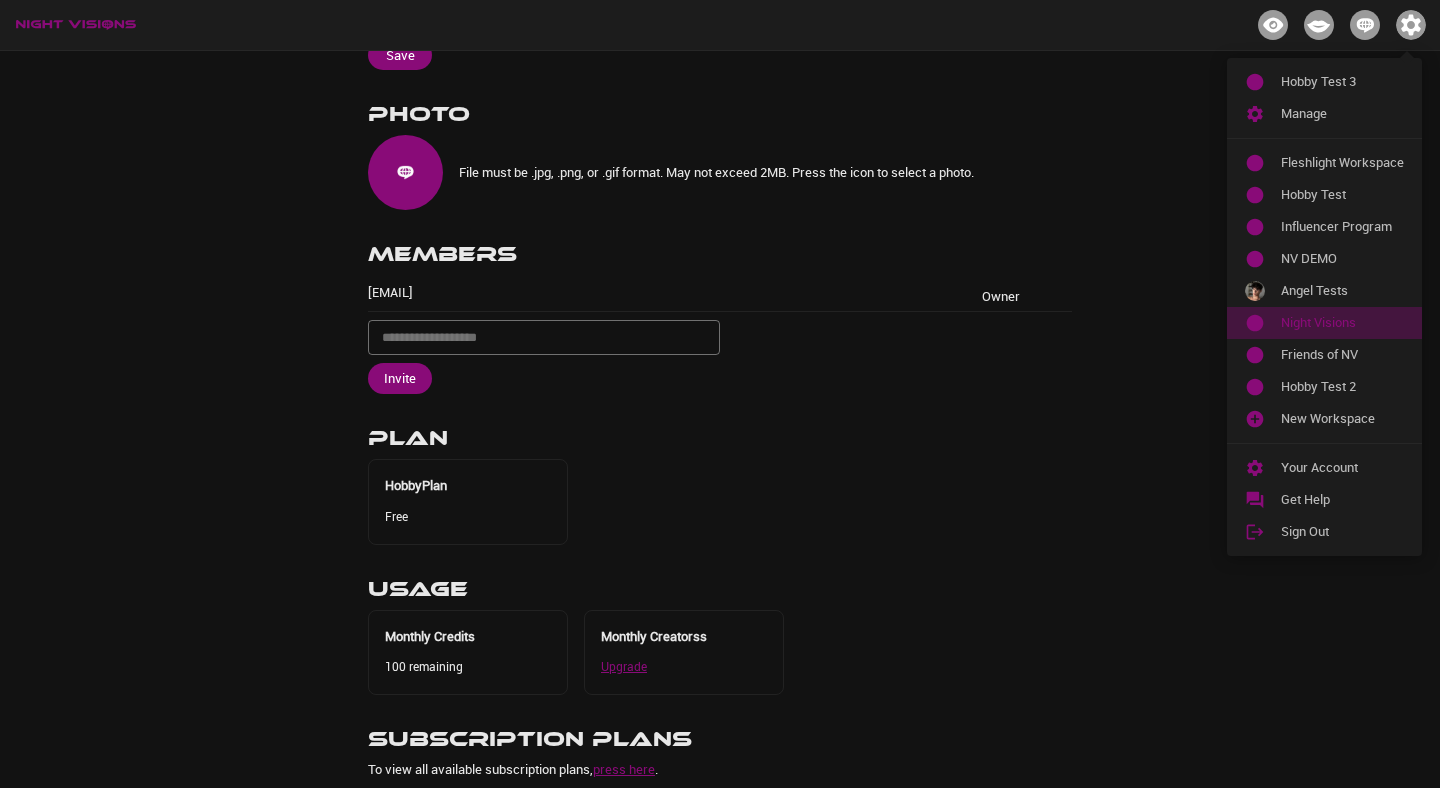 click on "Night Visions" at bounding box center [1342, 323] 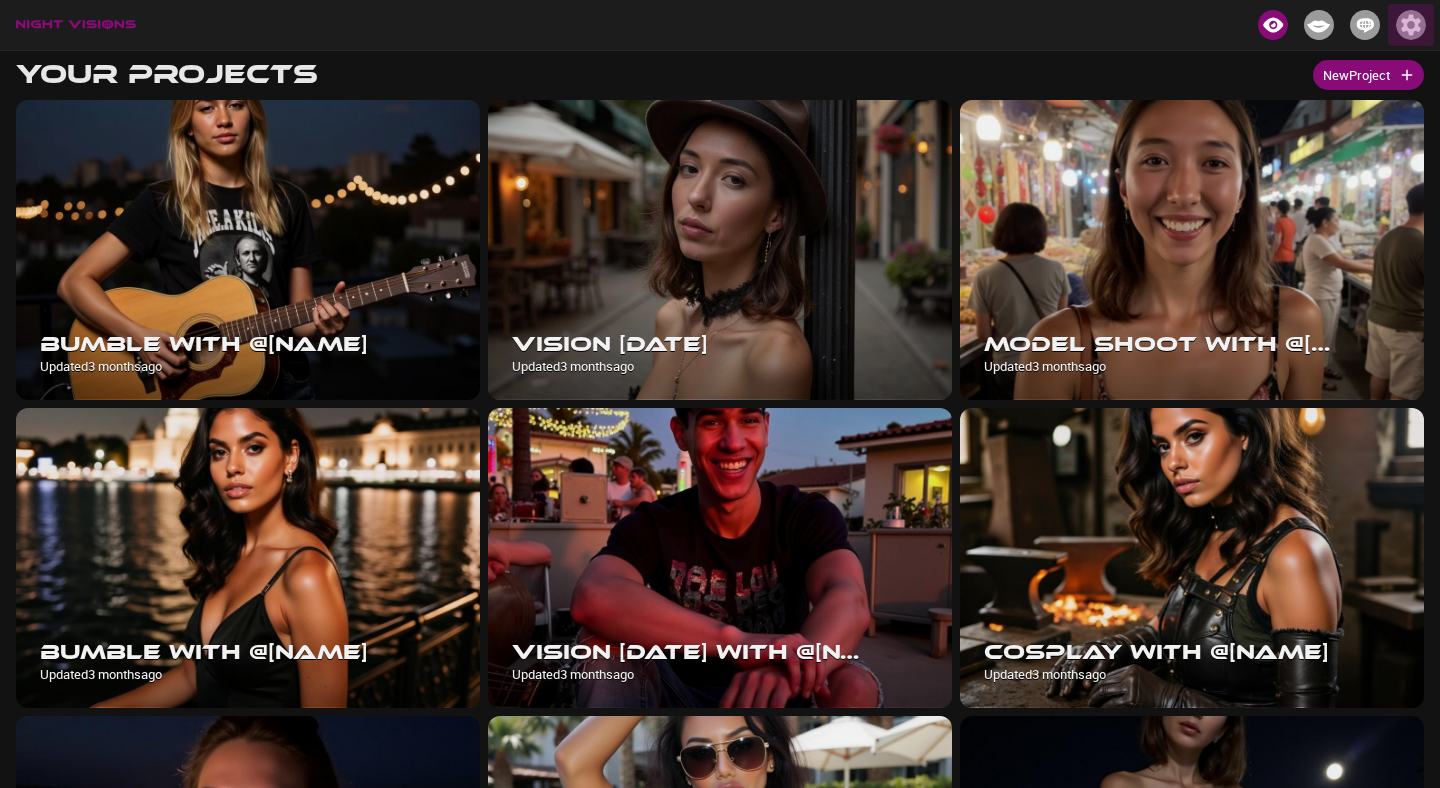 click at bounding box center [1411, 25] 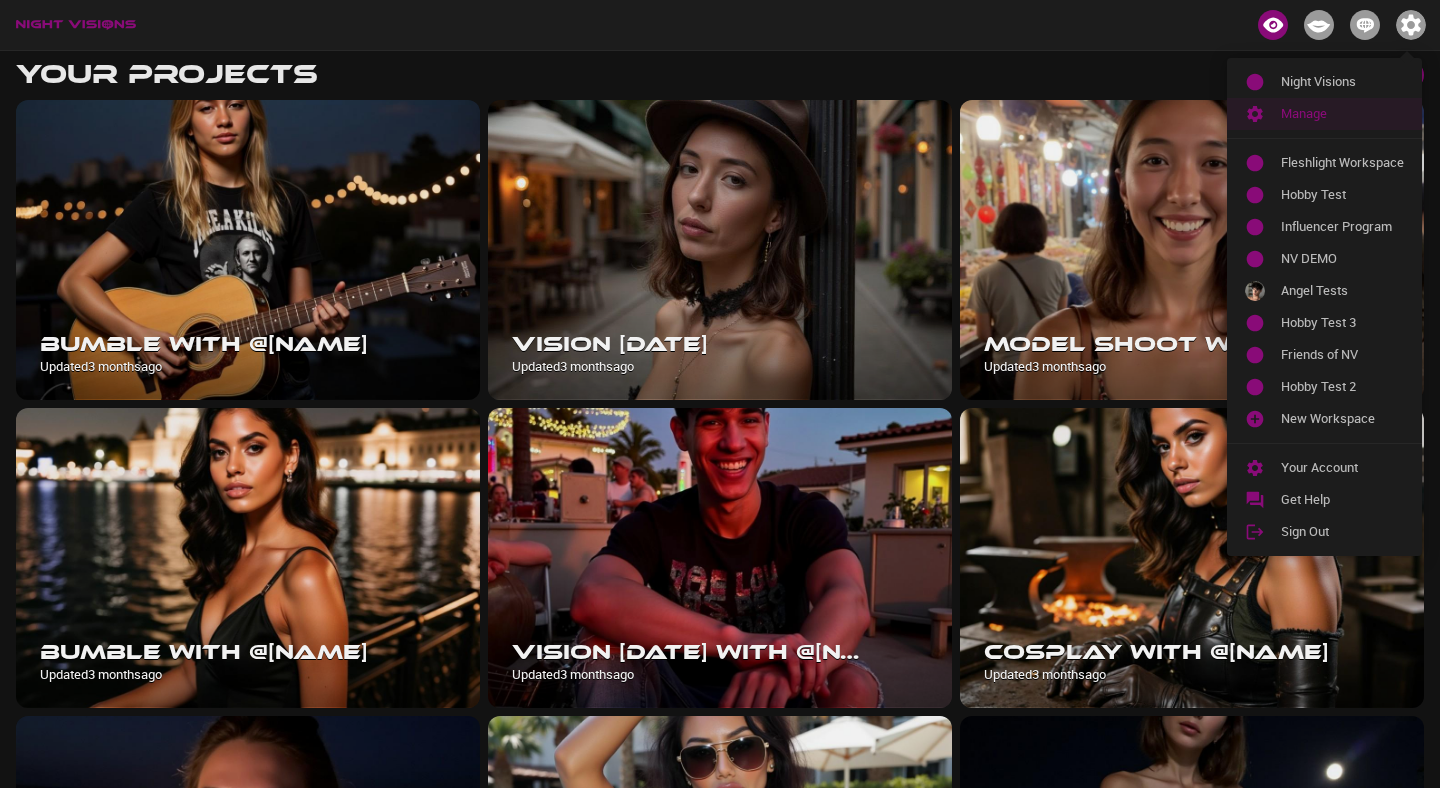 click on "Manage" at bounding box center [1342, 114] 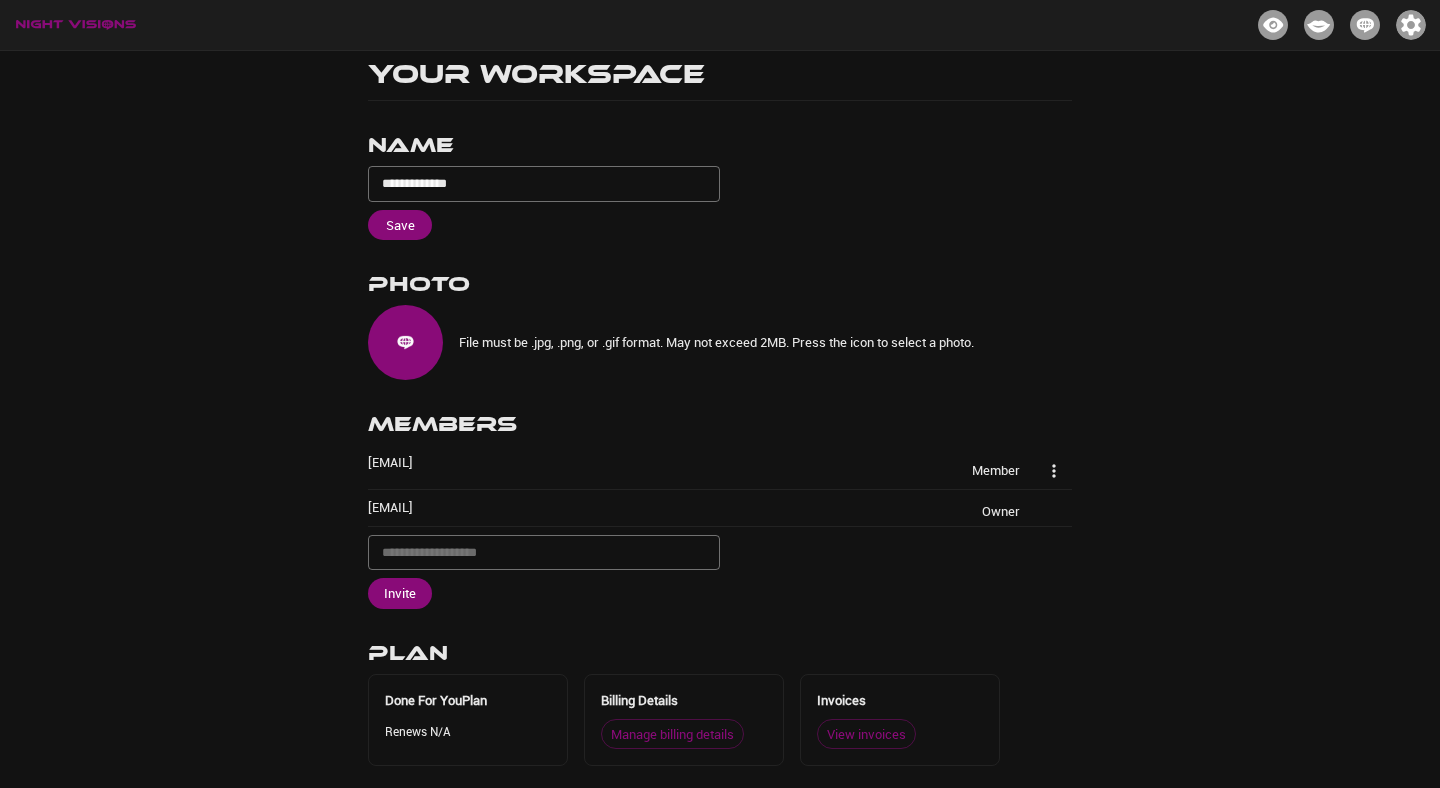 scroll, scrollTop: 45, scrollLeft: 0, axis: vertical 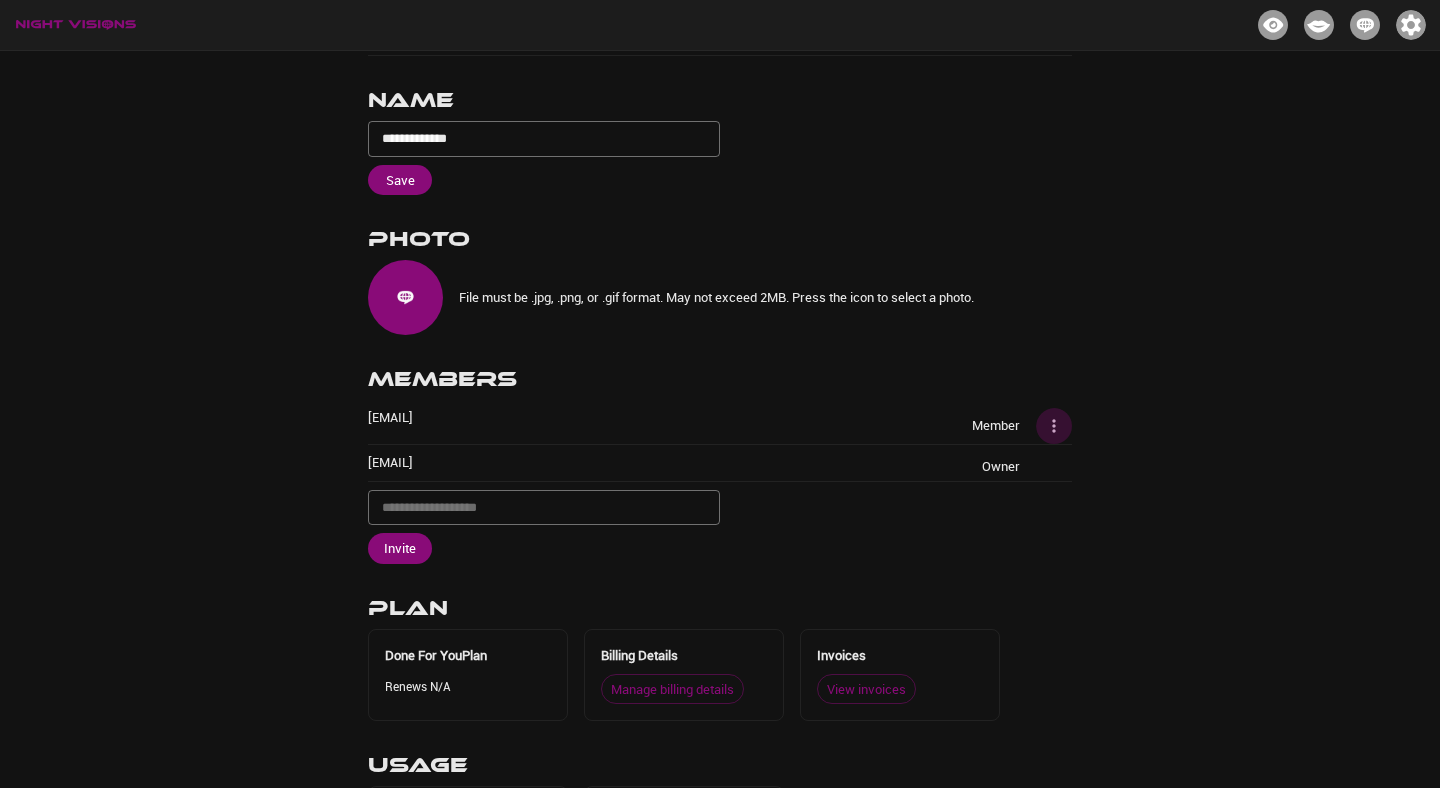 click 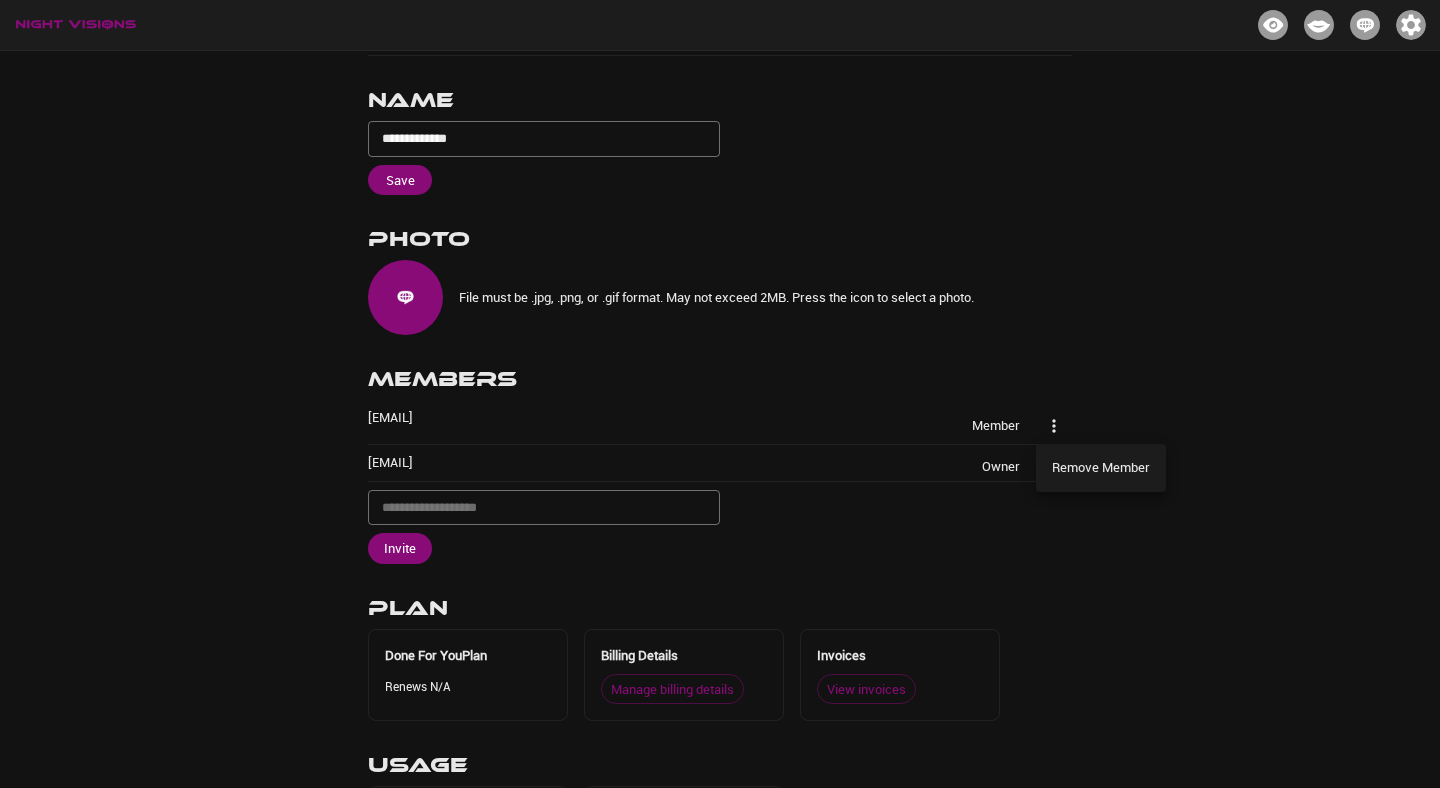 click at bounding box center [720, 394] 